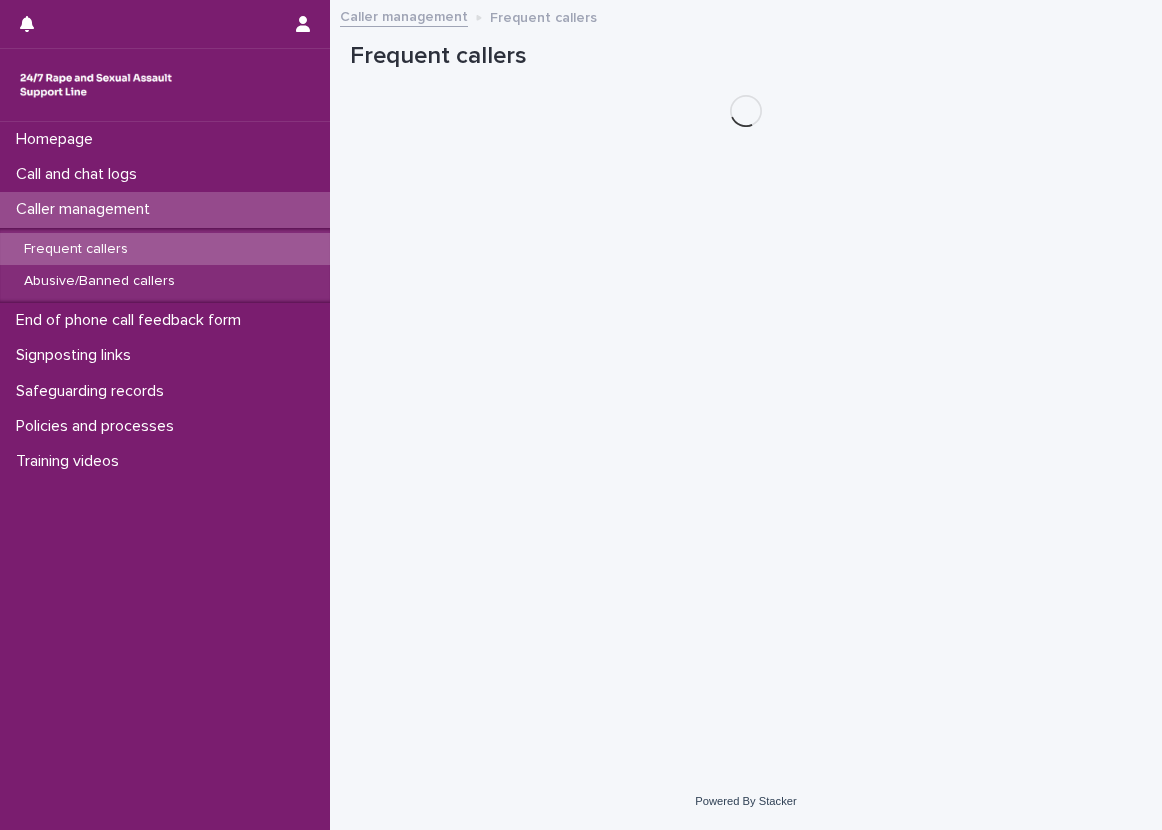 scroll, scrollTop: 0, scrollLeft: 0, axis: both 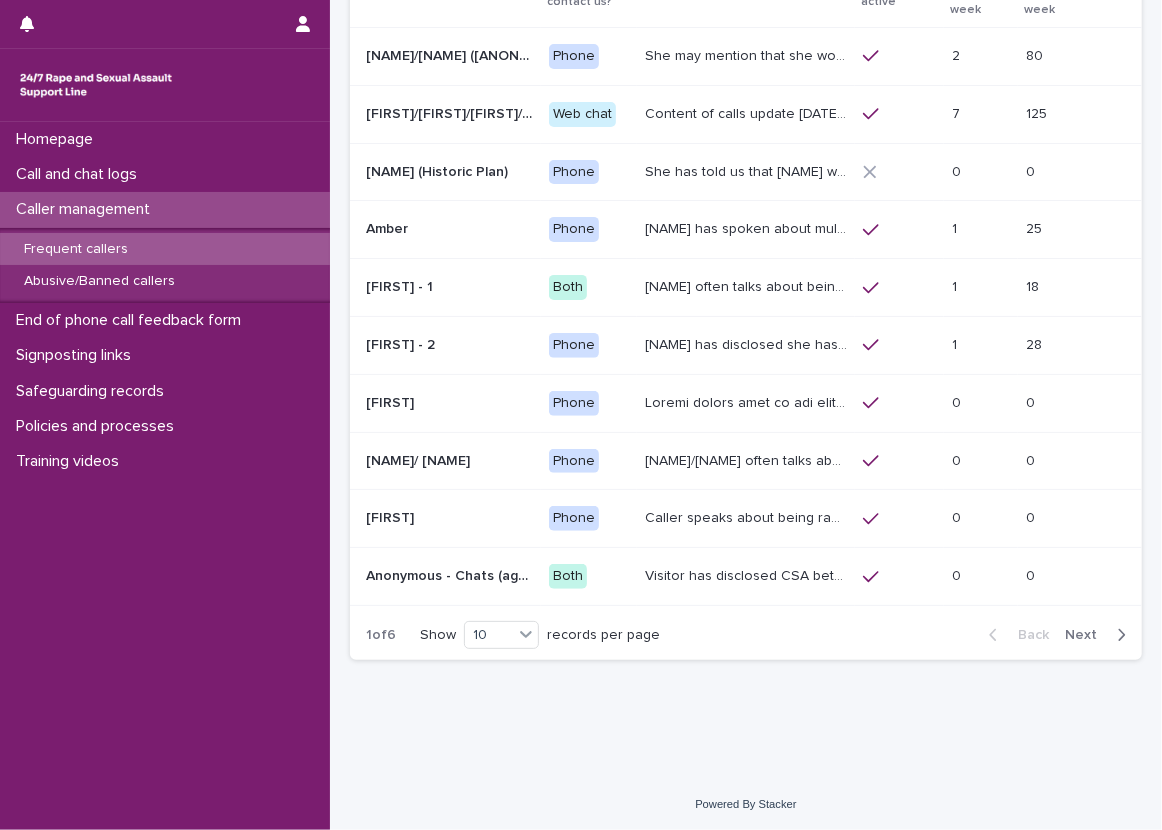 click on "Next" at bounding box center (1087, 635) 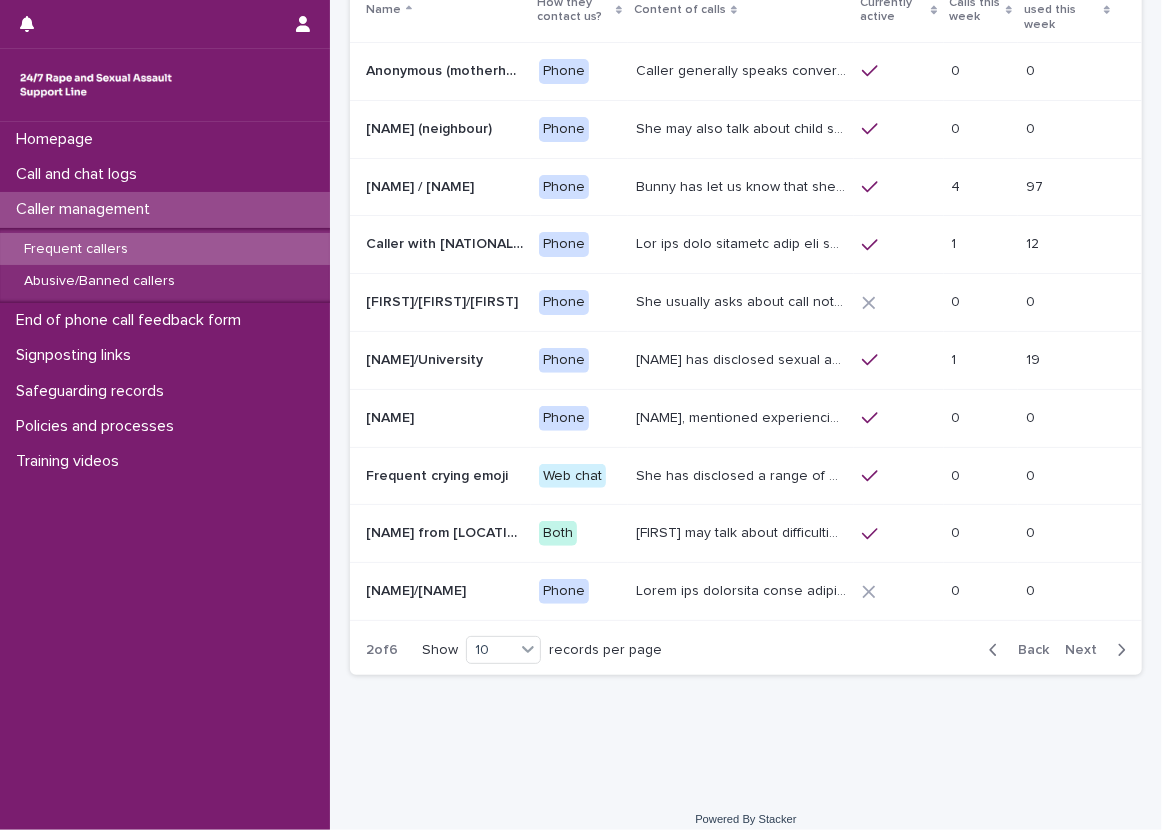 scroll, scrollTop: 67, scrollLeft: 0, axis: vertical 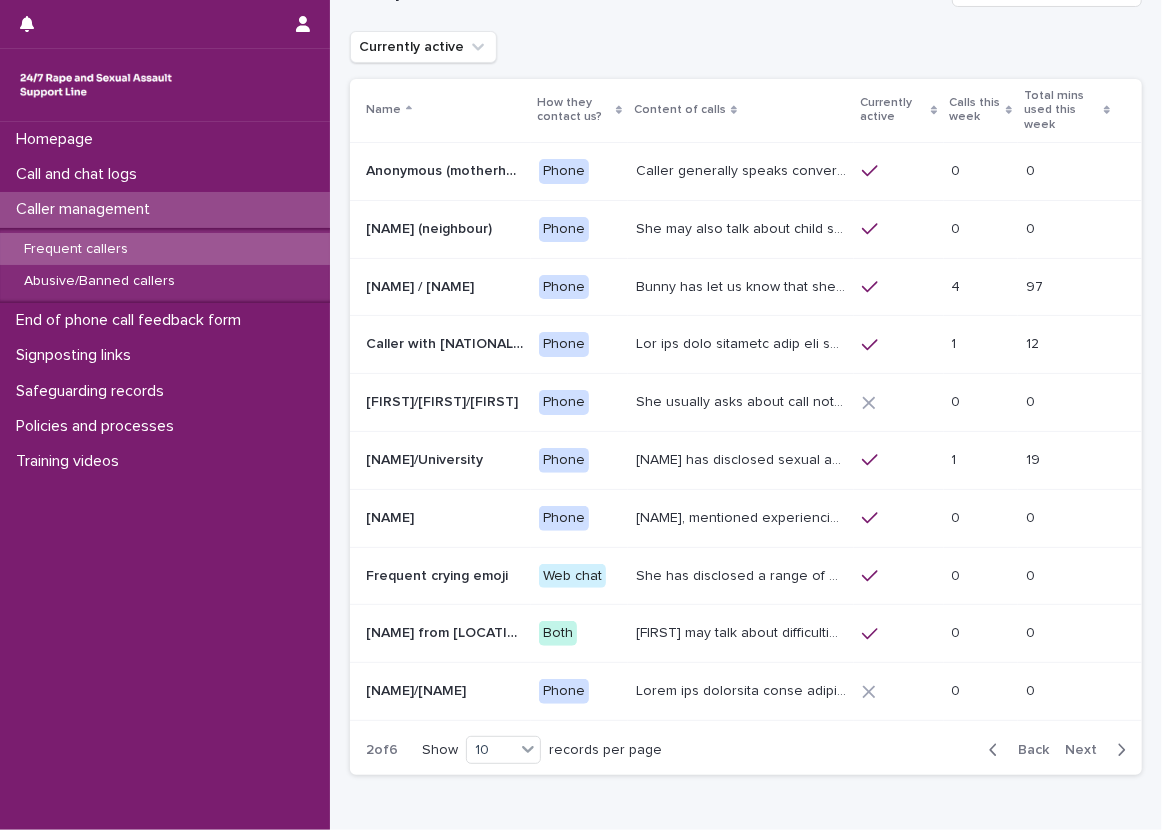click on "Bunny has let us know that she is in her [AGE]s, and lives in [REGION].
She has talked through experiences of sexual violence including exploitation facilitated by her mum; abuse within her marriage; by her ex-partner's Dad and her landlord [FIRST]
Bunny has disclosed to us that she is experiencing ongoing sexual harassment from [FIRST] and he raped her in early [MONTH] [YEAR]. [FIRST] has been arrested but is now on bail. [DATE]- Bunny mentioned that [FIRST] is on bail until [MONTH] as it has been extended.
Bunny often asks the HSW to make sense of her experiences and will say 'why is that?'.
Bunny's let us know ([DATE])- that her ex-husband was convicted of storing CSA images. She was not aware of his committing this offence at the time." at bounding box center [743, 285] 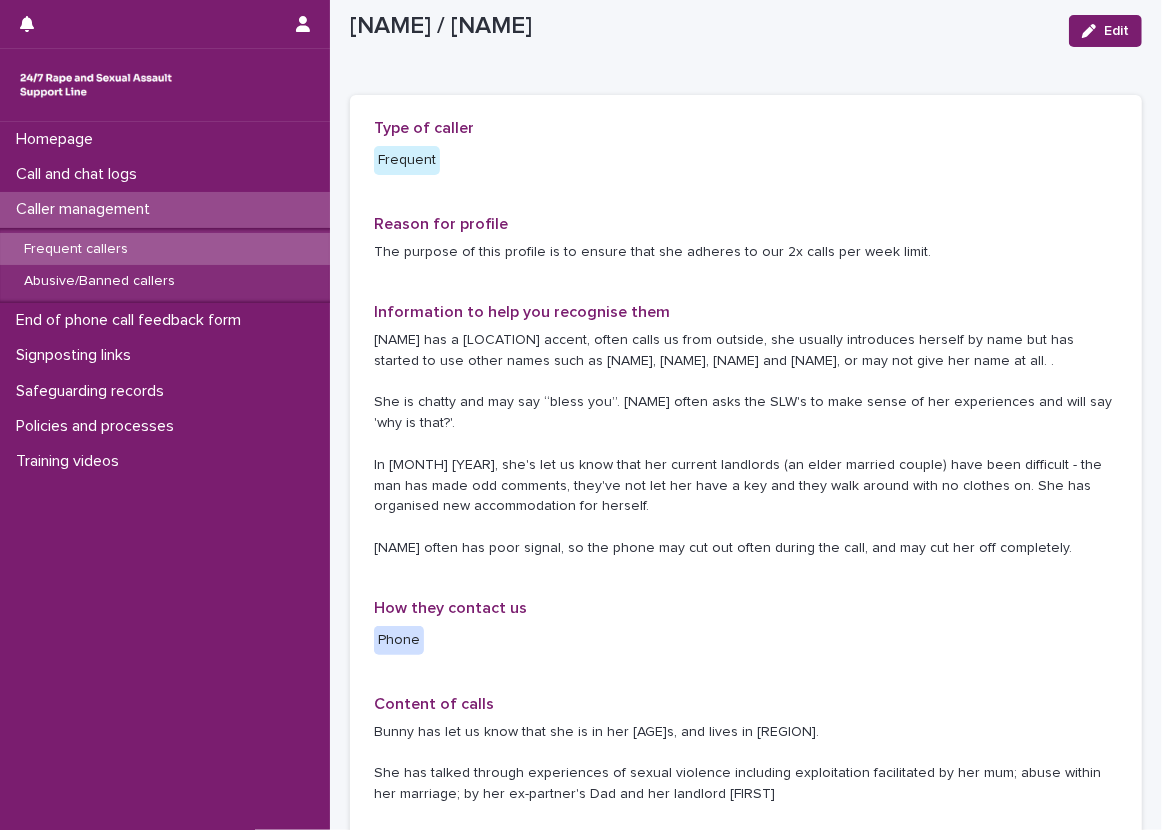 scroll, scrollTop: 100, scrollLeft: 0, axis: vertical 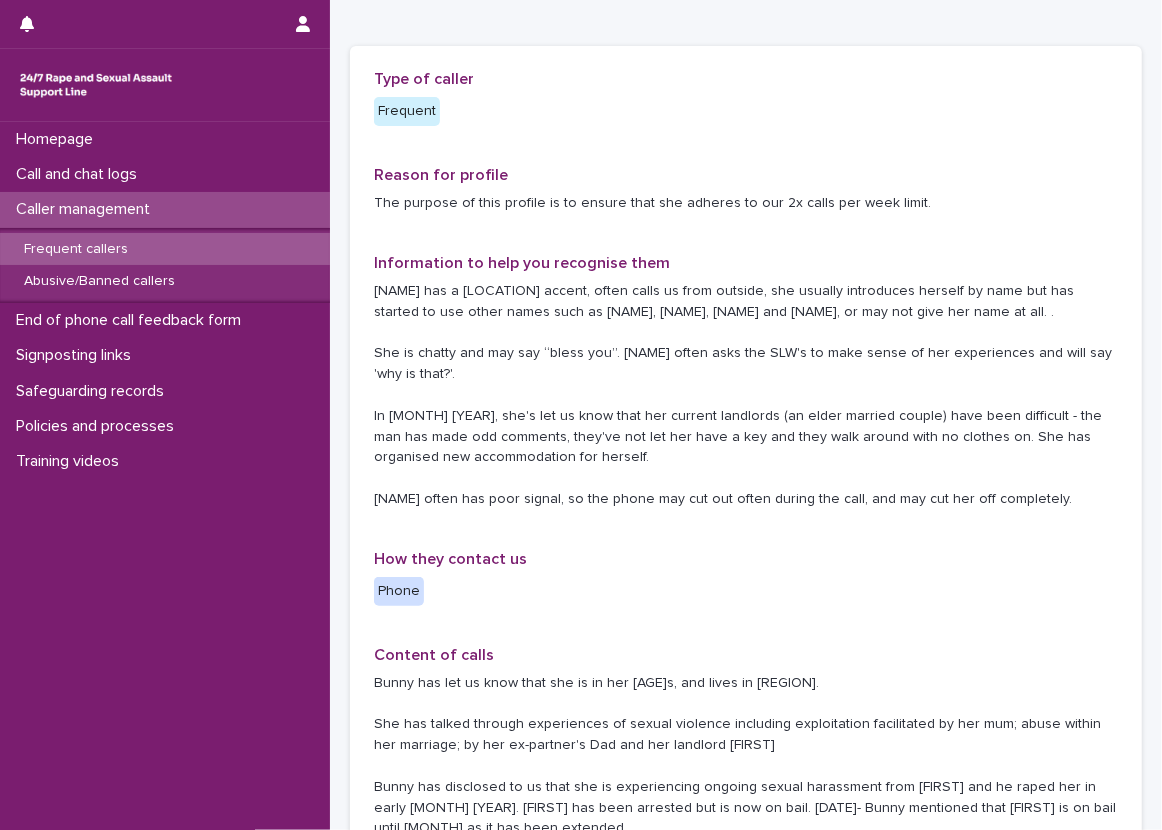 click on "[NAME] has a [LOCATION] accent, often calls us from outside, she usually introduces herself by name but has started to use other names such as [NAME], [NAME], [NAME] and [NAME], or may not give her name at all. .
She is chatty and may say “bless you”. [NAME] often asks the SLW's to make sense of her experiences and will say 'why is that?'.
In [MONTH] [YEAR], she's let us know that her current landlords (an elder married couple) have been difficult - the man has made odd comments, they've not let her have a key and they walk around with no clothes on. She has organised new accommodation for herself.
[NAME] often has poor signal, so the phone may cut out often during the call, and may cut her off completely." at bounding box center [746, 395] 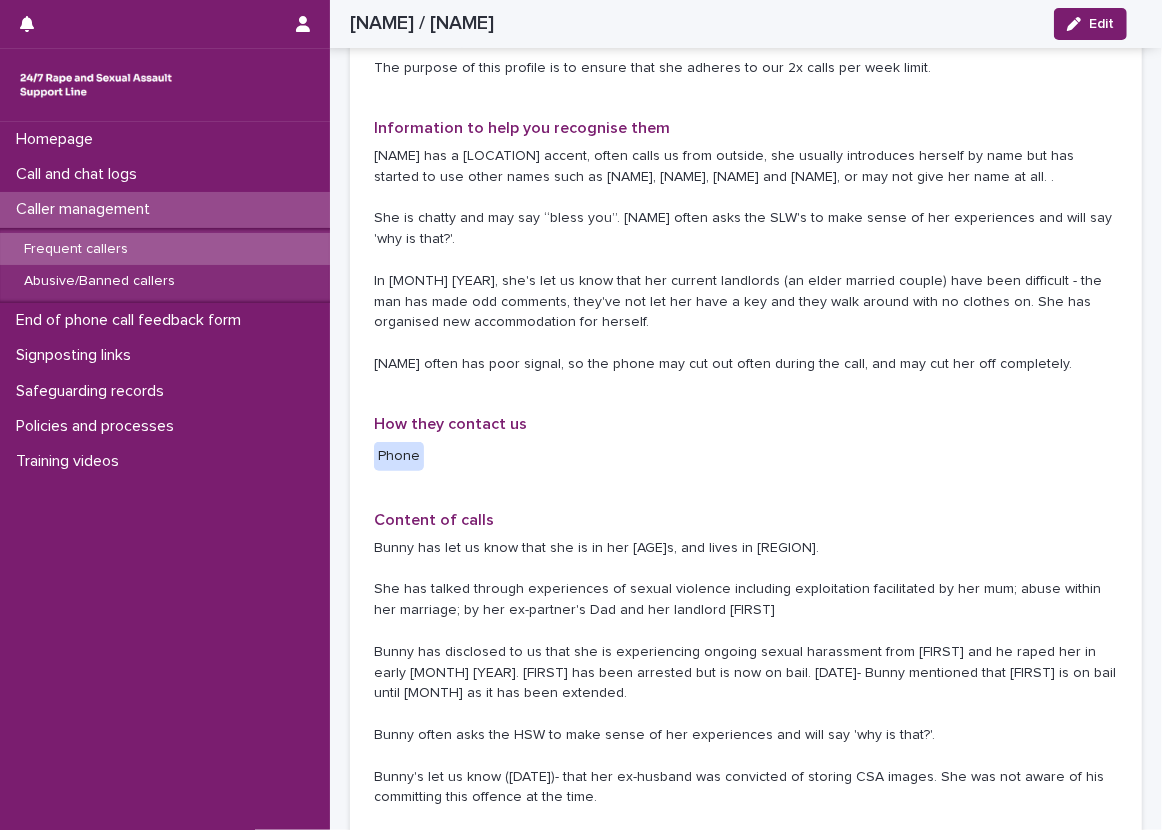 scroll, scrollTop: 200, scrollLeft: 0, axis: vertical 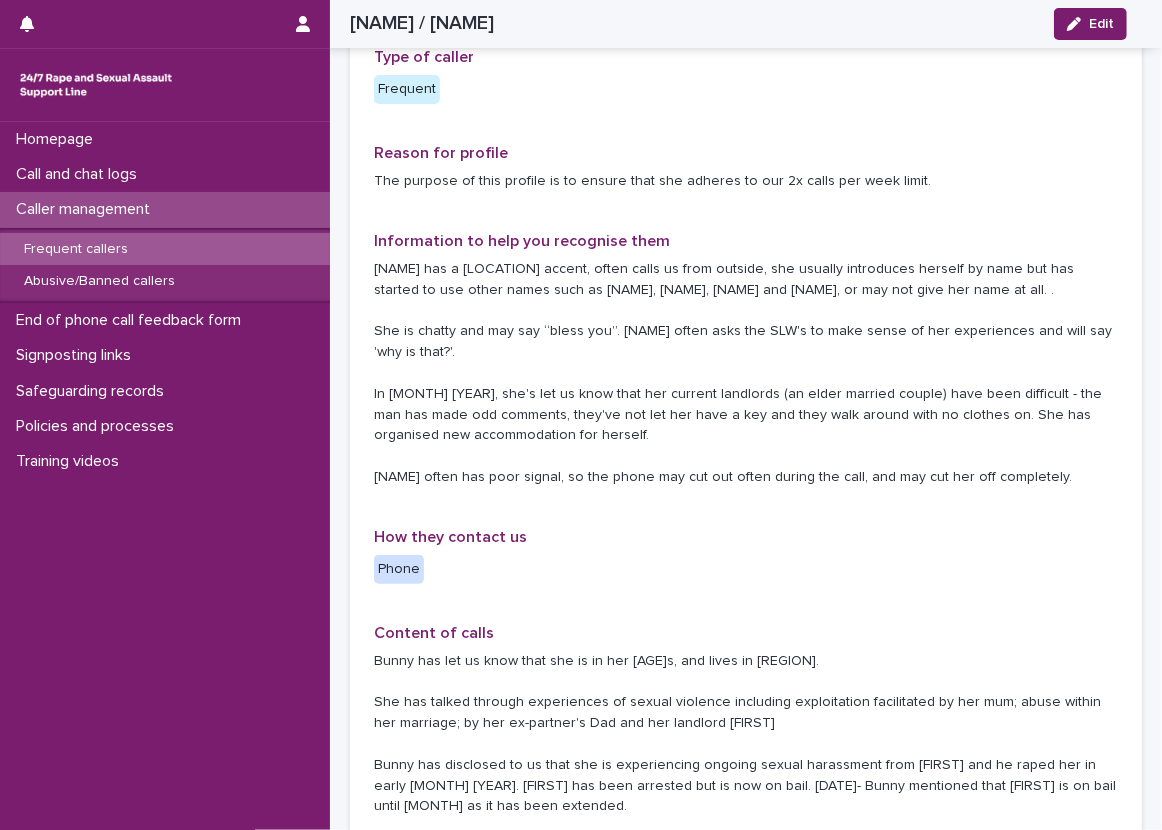 click on "Reason for profile" at bounding box center (746, 153) 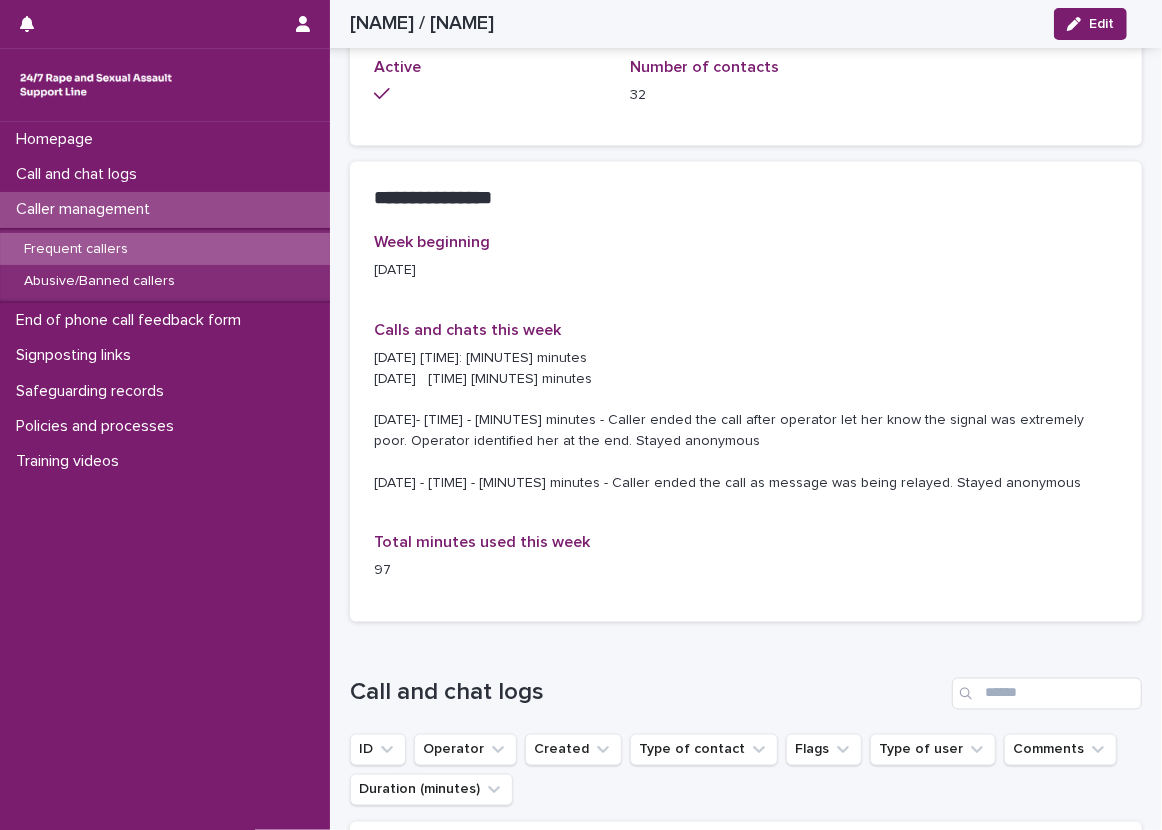 scroll, scrollTop: 1522, scrollLeft: 0, axis: vertical 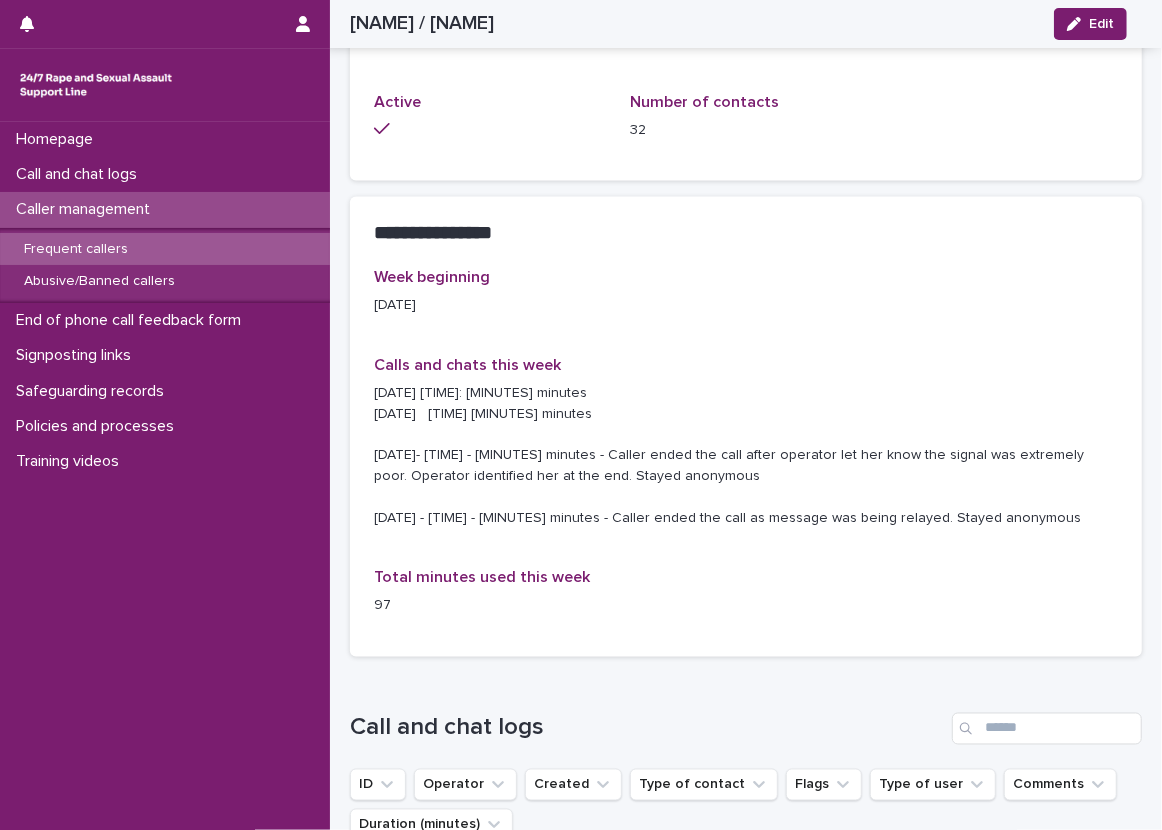 click on "Week beginning [DATE] Calls and chats this week  [DATE]: [MINUTES] minutes
[DATE]   [TIME] [MINUTES] minutes
[DATE]- [TIME] - [MINUTES] minutes - Caller ended the call after operator let her know the signal was extremely poor. Operator identified her at the end. Stayed anonymous
[DATE] - [TIME] - [MINUTES] minutes - Caller ended the call as message was being relayed. Stayed anonymous Total minutes used this week [MINUTES]" at bounding box center (746, 450) 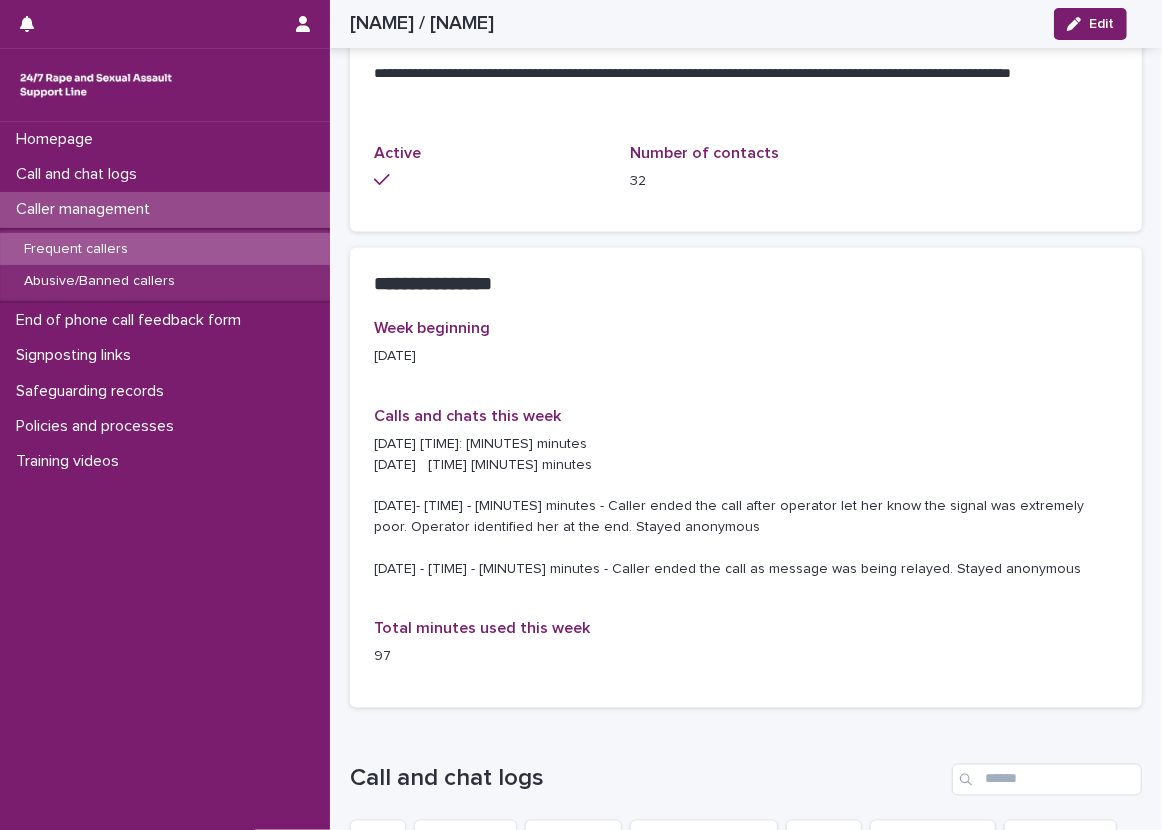 scroll, scrollTop: 1422, scrollLeft: 0, axis: vertical 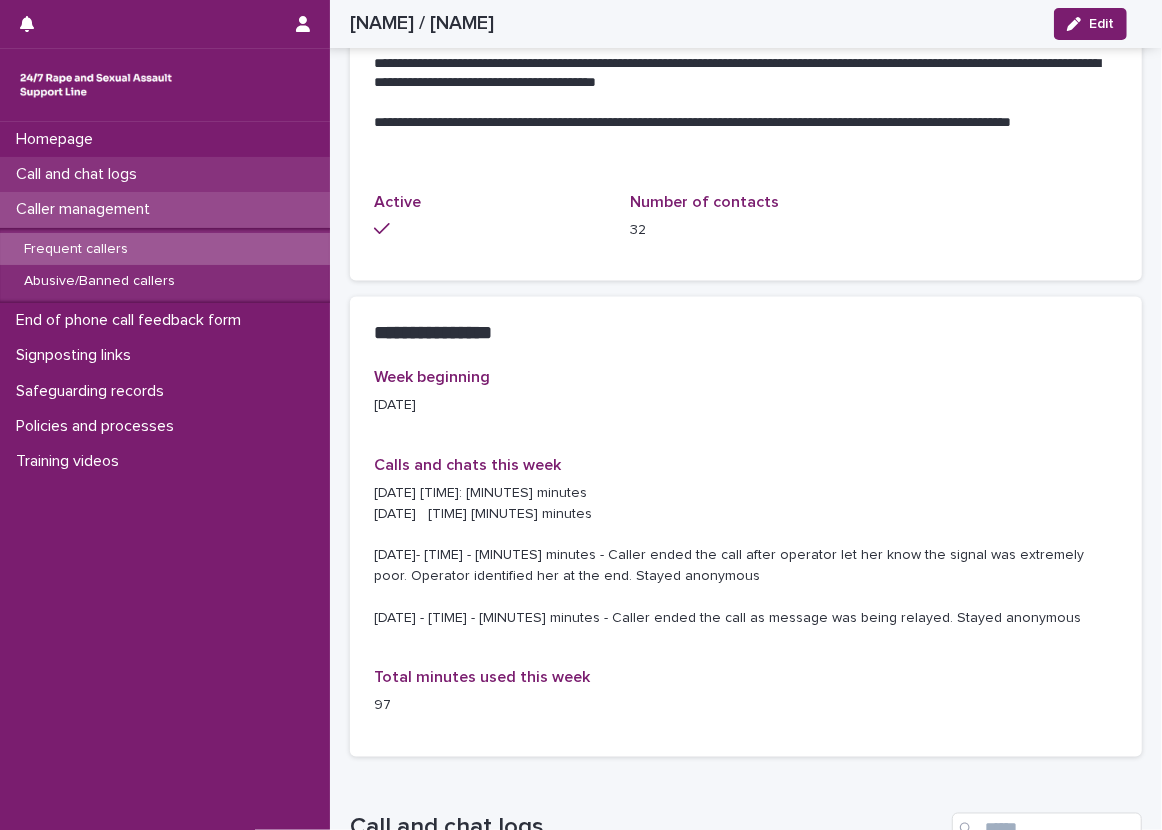 click on "Call and chat logs" at bounding box center [165, 174] 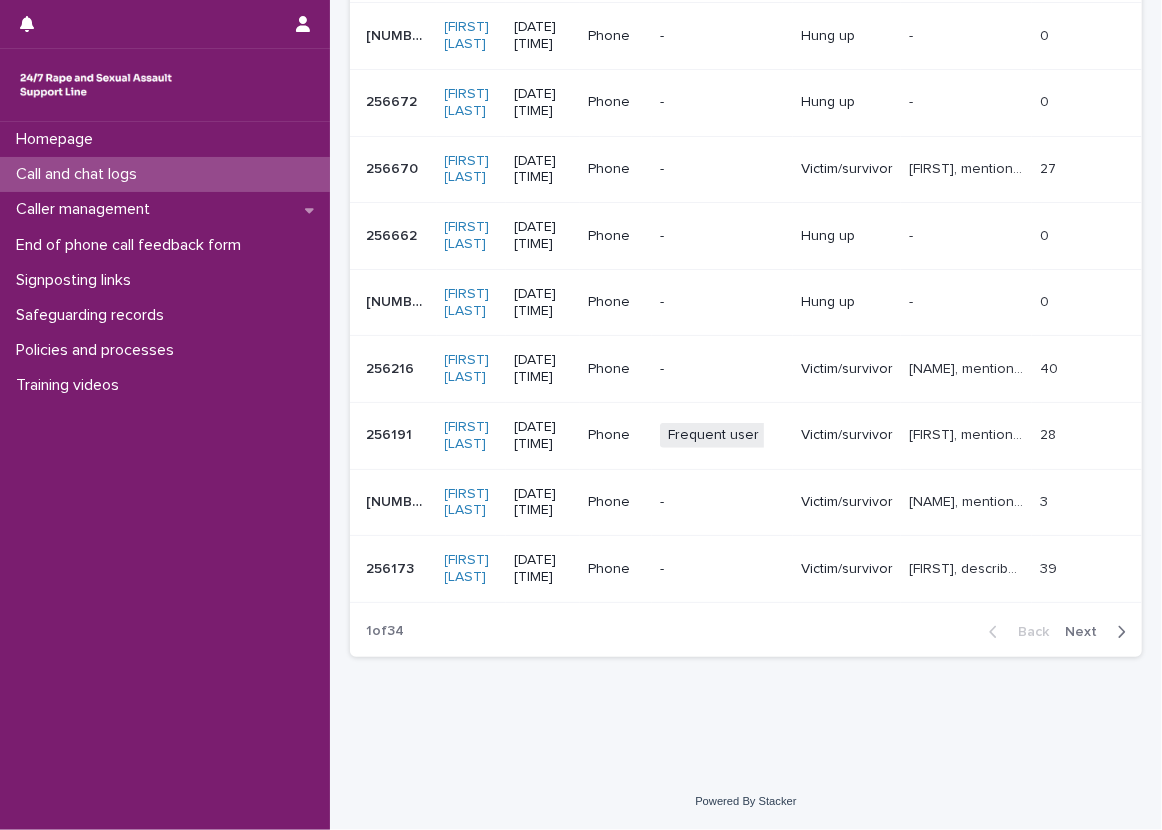 scroll, scrollTop: 0, scrollLeft: 0, axis: both 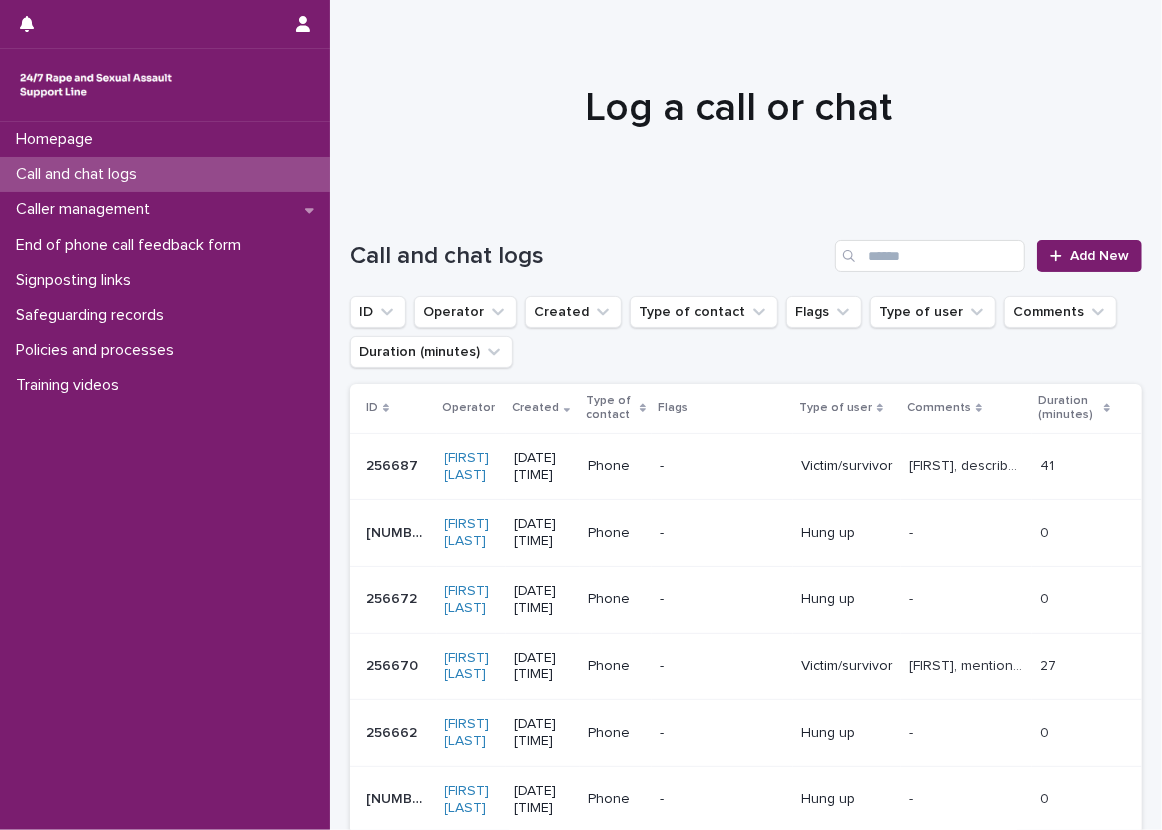 click at bounding box center (738, 99) 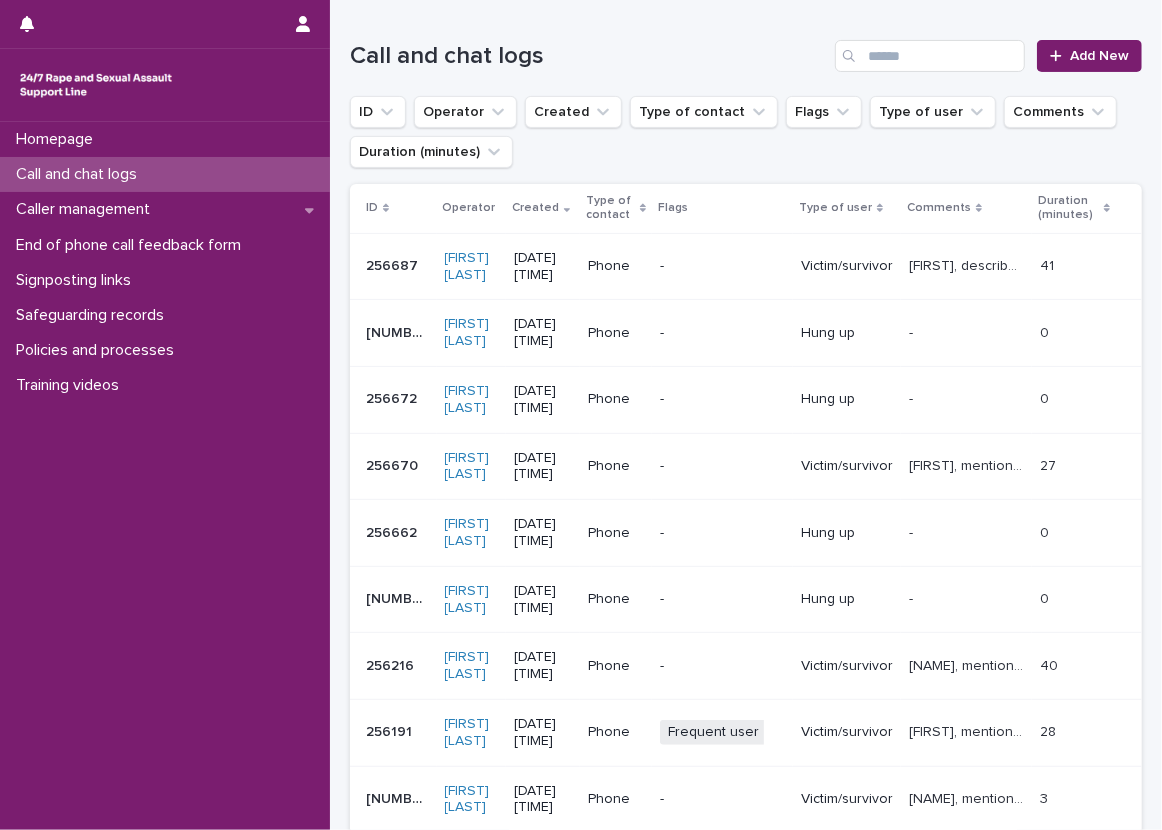 scroll, scrollTop: 300, scrollLeft: 0, axis: vertical 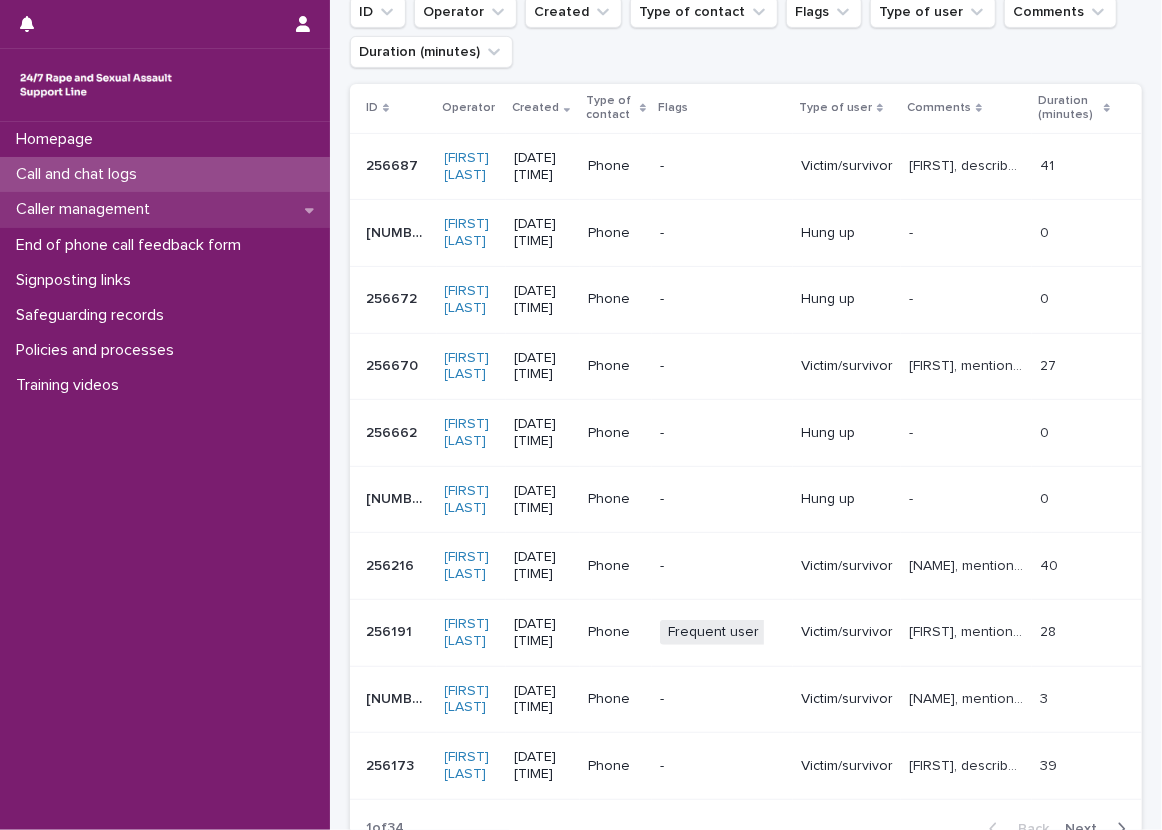 click on "Caller management" at bounding box center [87, 209] 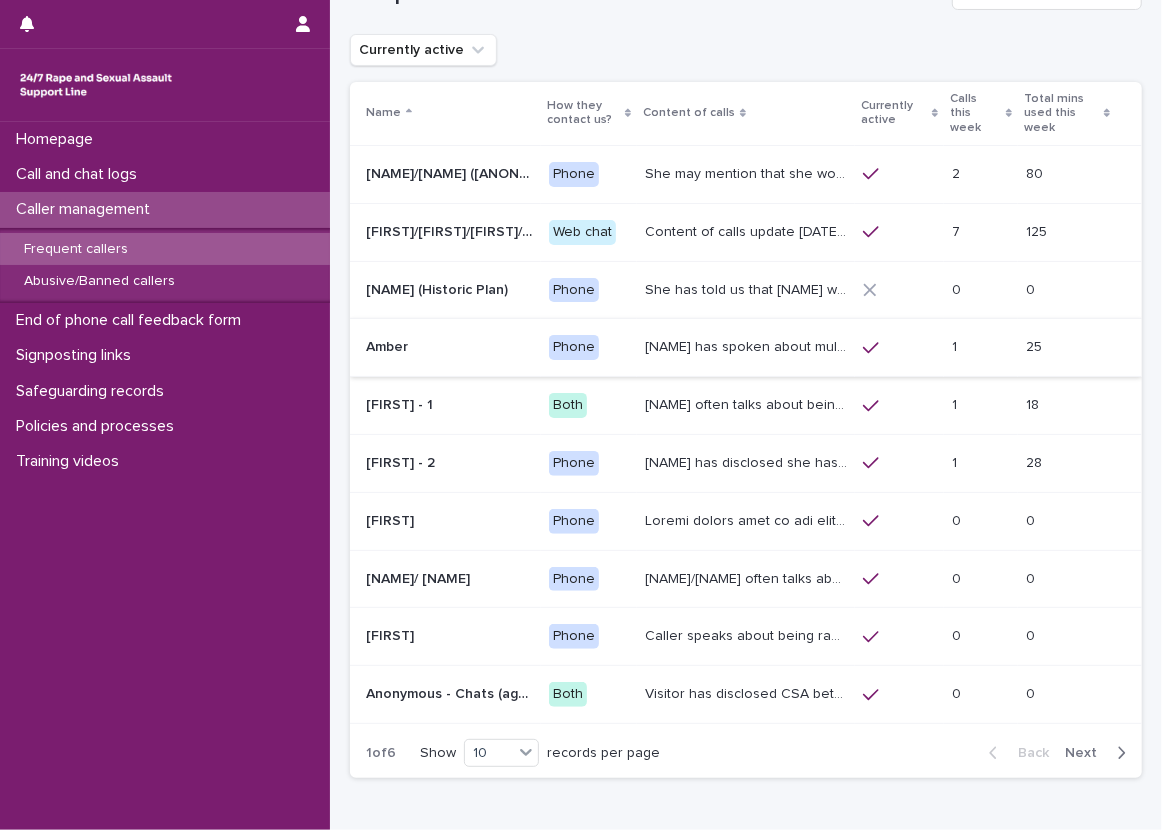 scroll, scrollTop: 100, scrollLeft: 0, axis: vertical 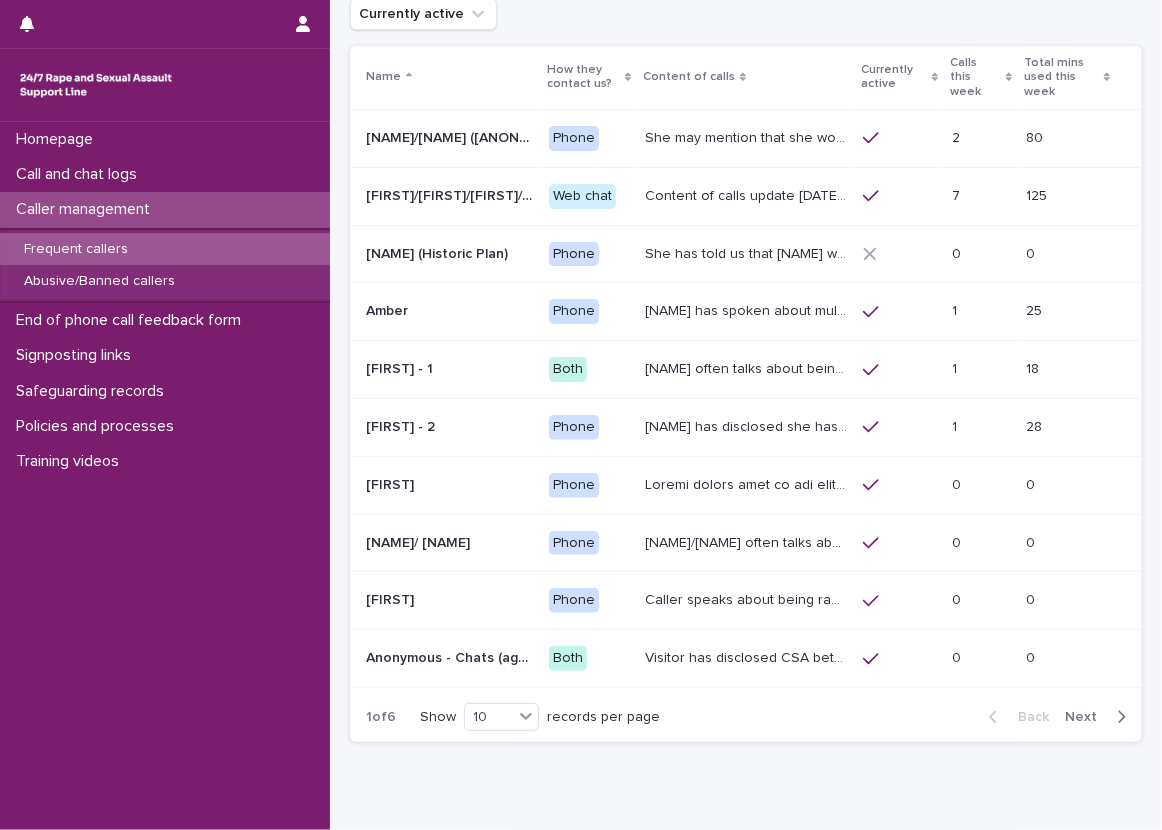 click on "She may mention that she works as a Nanny, looking after two children. [NAME]/[NAME] has let us know that she has experienced child sexual abuse and has never told anyone but the helpline and her therapist.
She has severe anxiety and OCD.
She has used our service for many years (prior to the Support Line, she used the national rape crisis helpline) and she has previously had a call plan.
As always please only add if you are 100% sure you are speaking with this caller, if needed please reach out to a Manager." at bounding box center [748, 136] 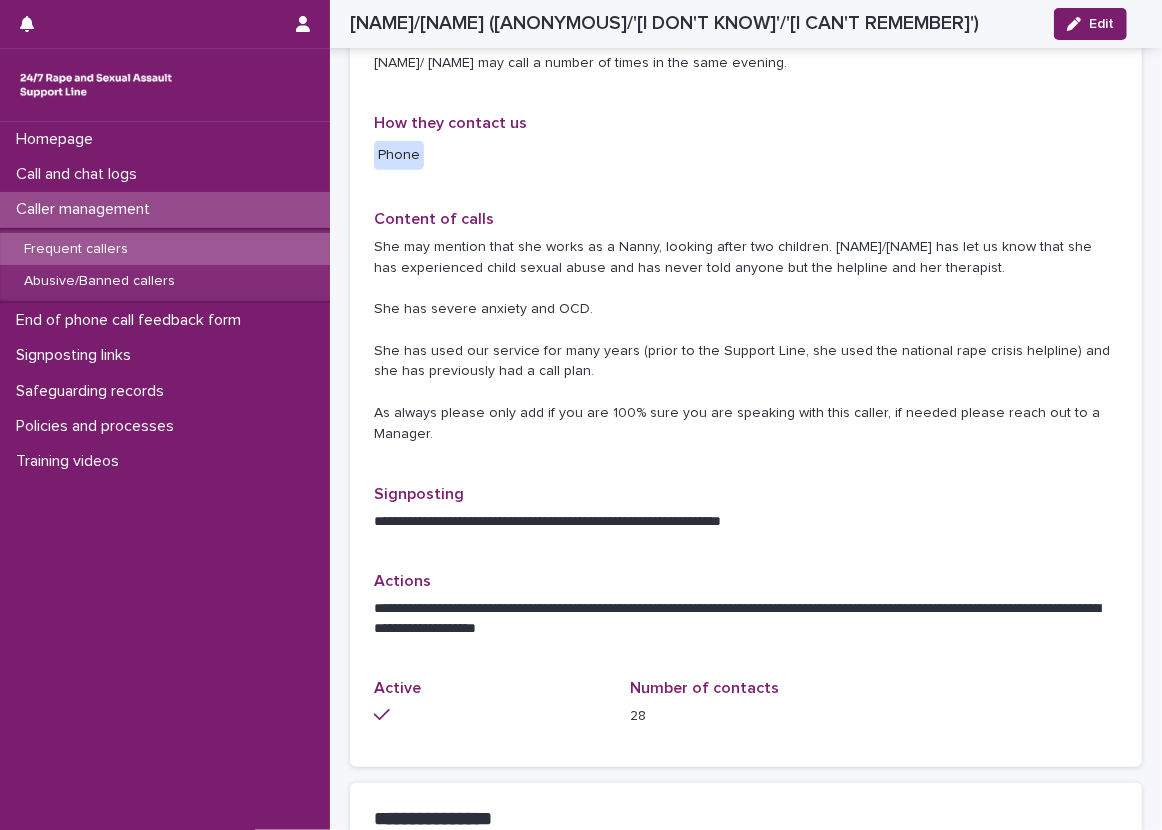 scroll, scrollTop: 500, scrollLeft: 0, axis: vertical 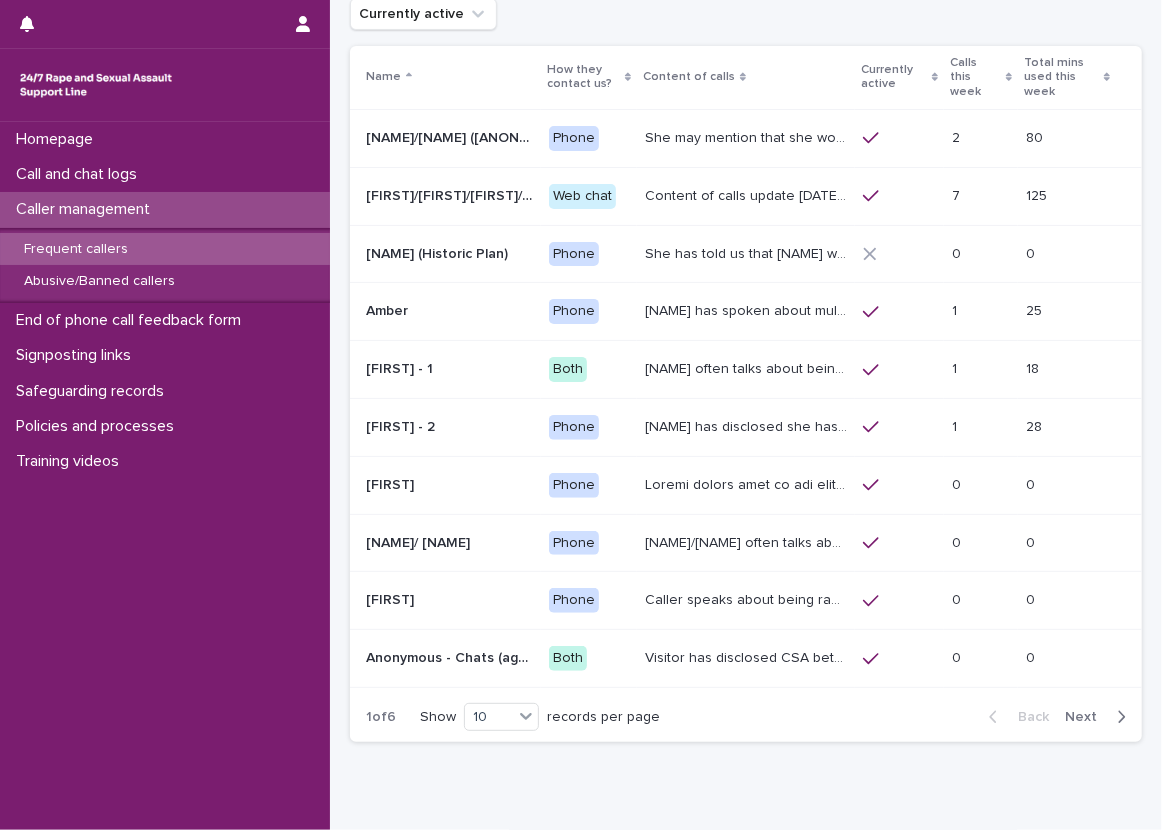 click on "Phone" at bounding box center (589, 254) 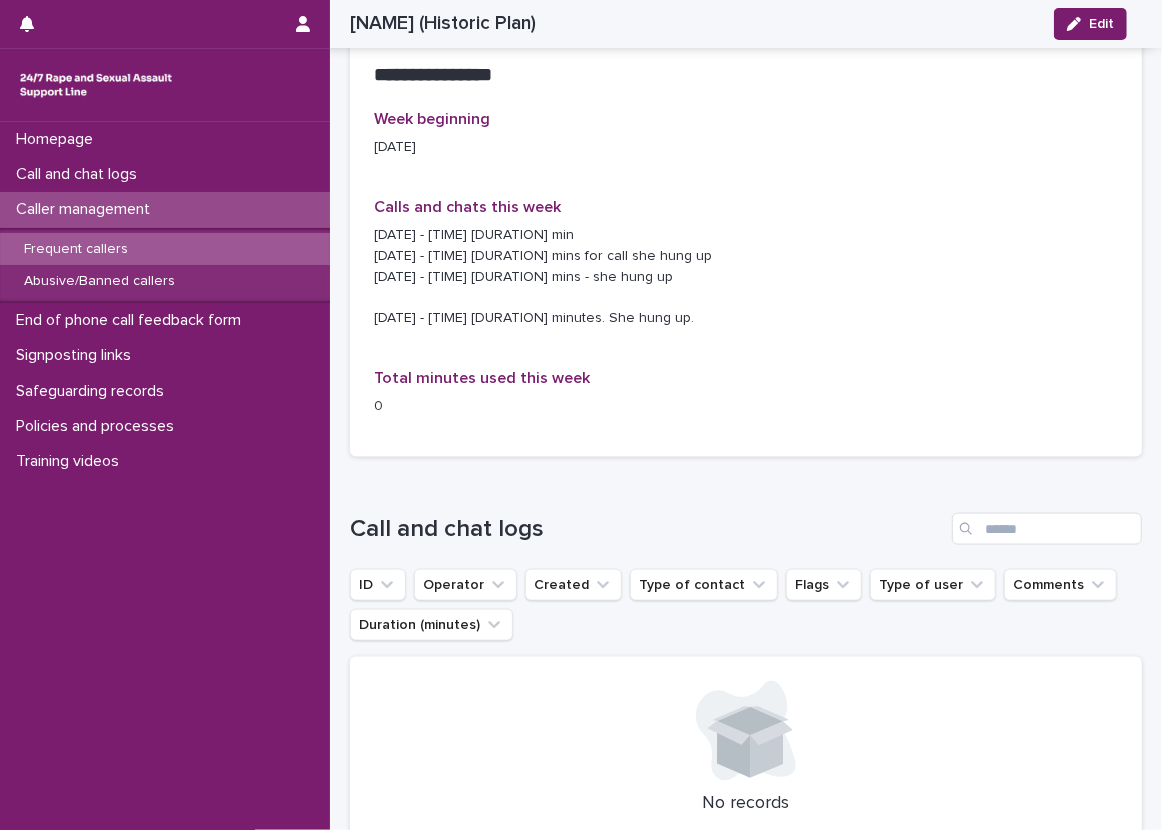 scroll, scrollTop: 1100, scrollLeft: 0, axis: vertical 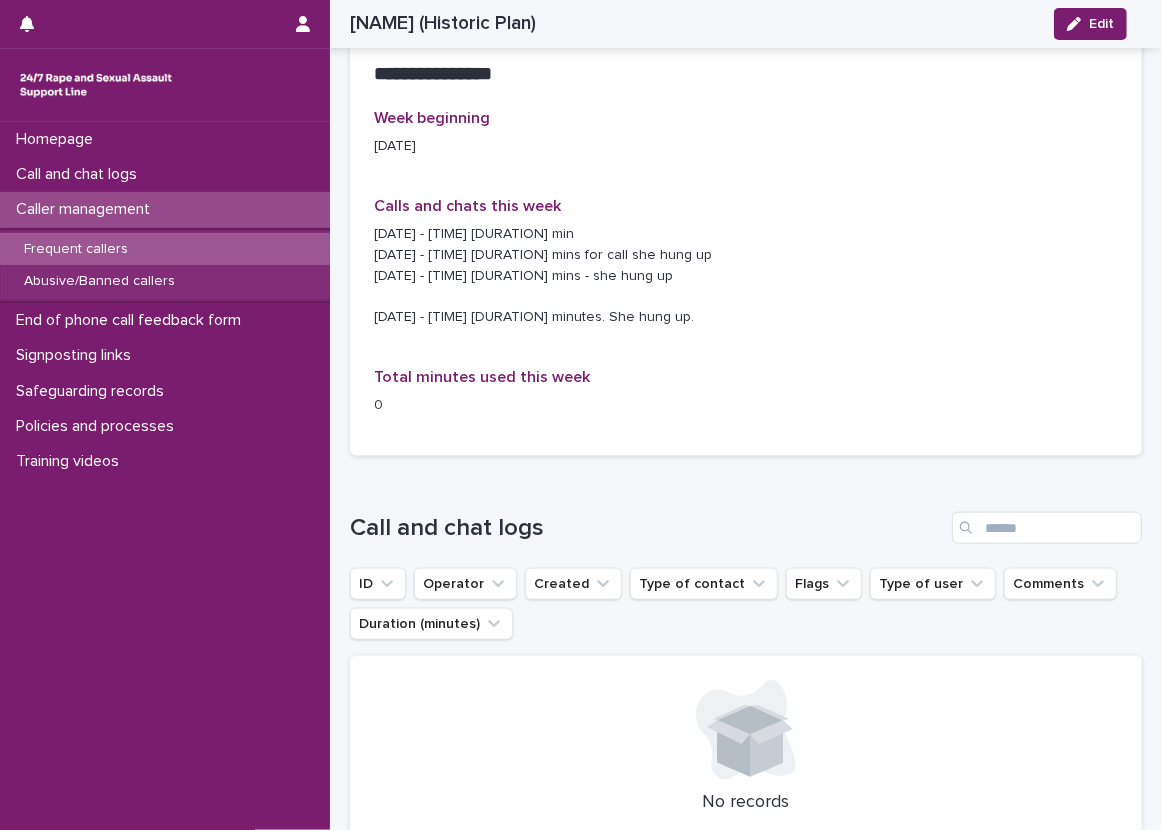 click on "Caller management" at bounding box center [165, 209] 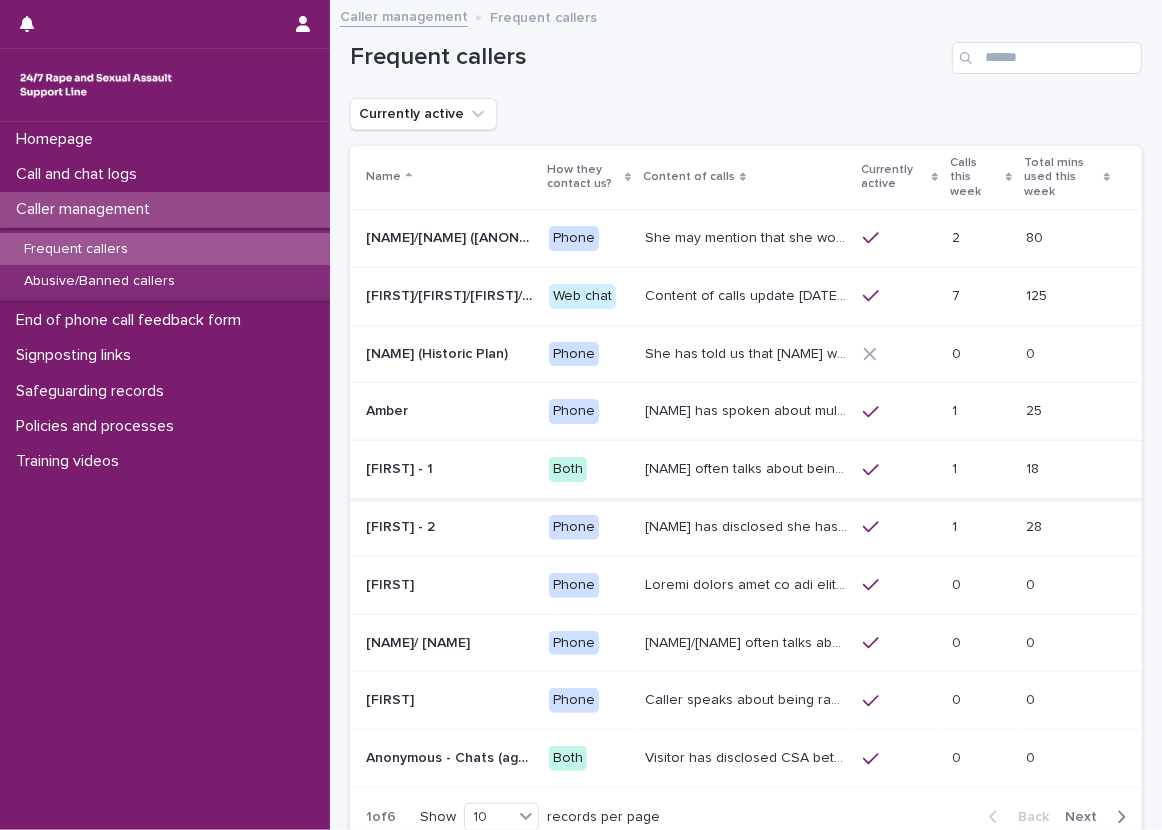 scroll, scrollTop: 182, scrollLeft: 0, axis: vertical 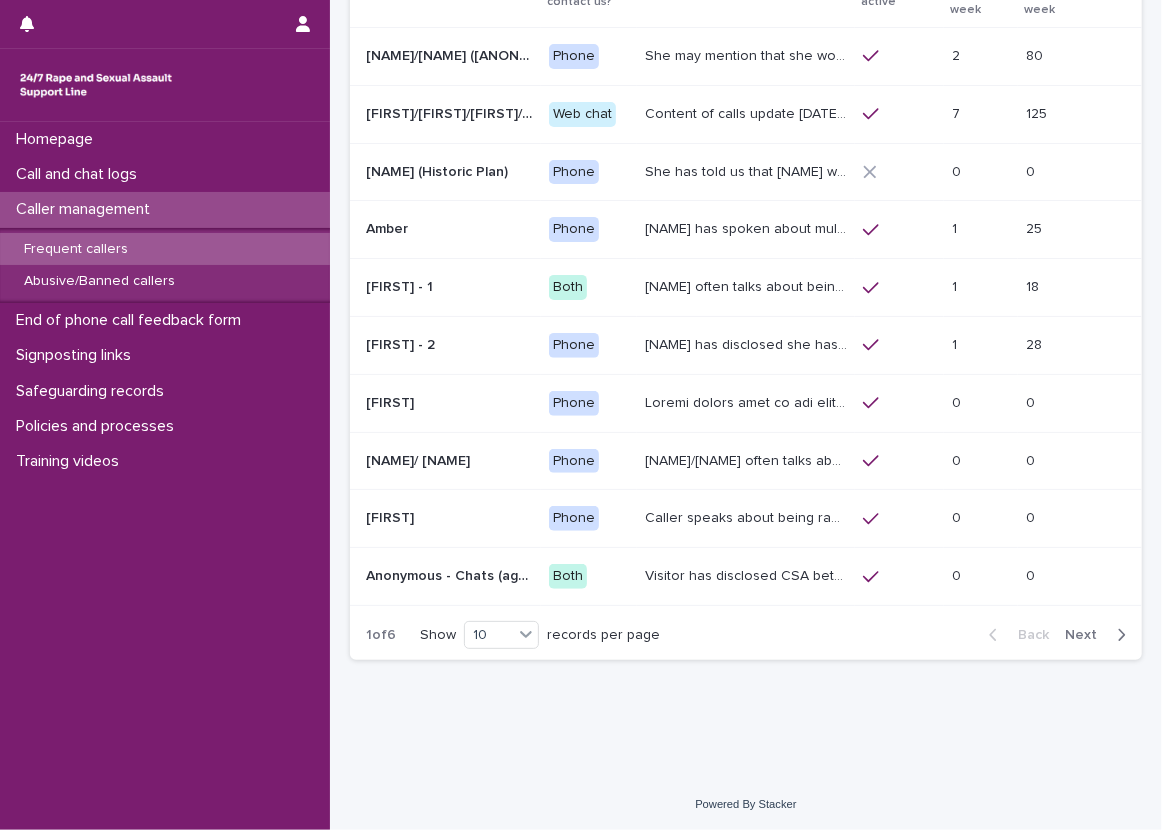 click on "Next" at bounding box center [1099, 635] 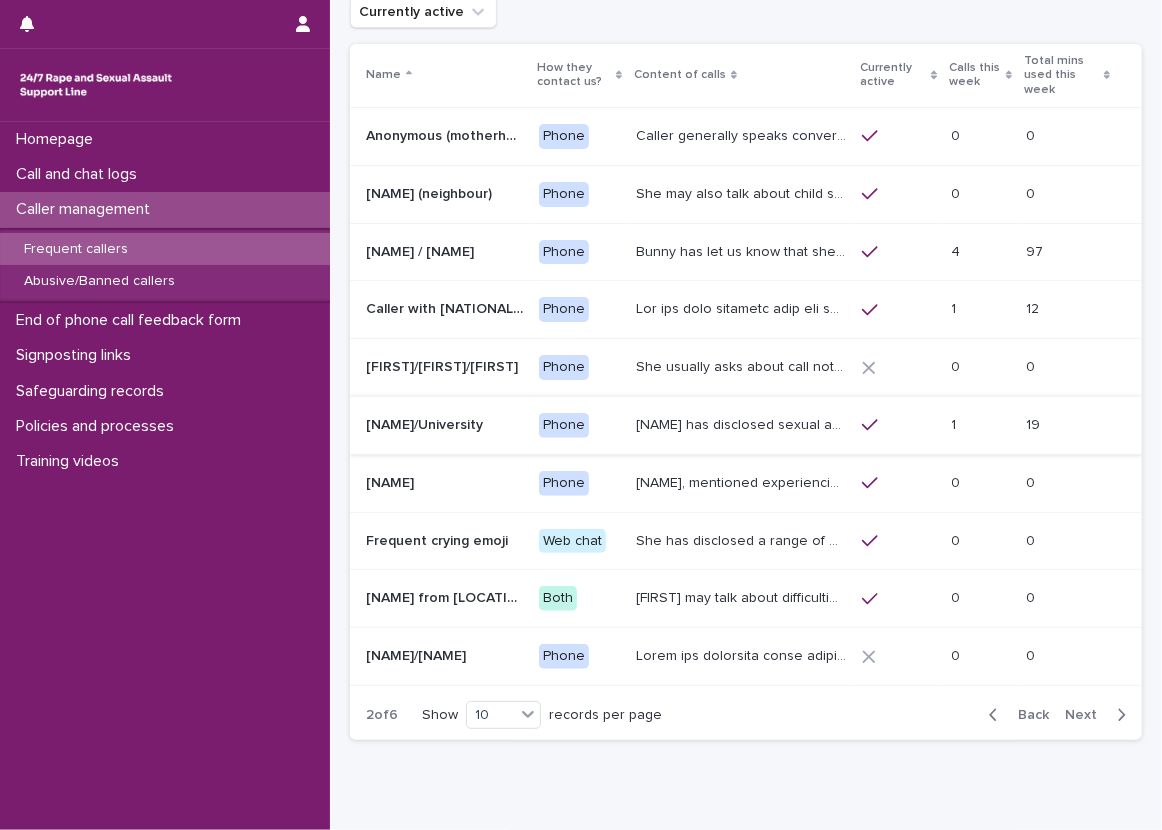 scroll, scrollTop: 67, scrollLeft: 0, axis: vertical 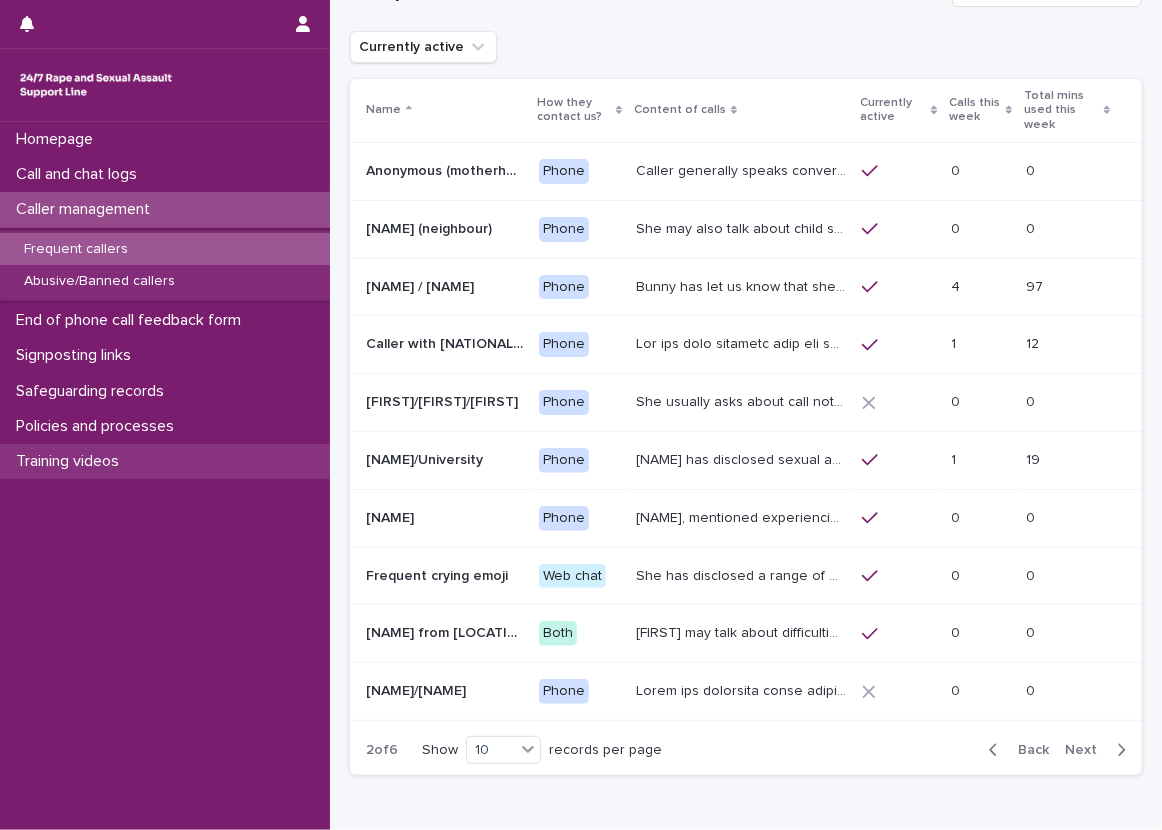 drag, startPoint x: 198, startPoint y: 191, endPoint x: 1, endPoint y: 455, distance: 329.40097 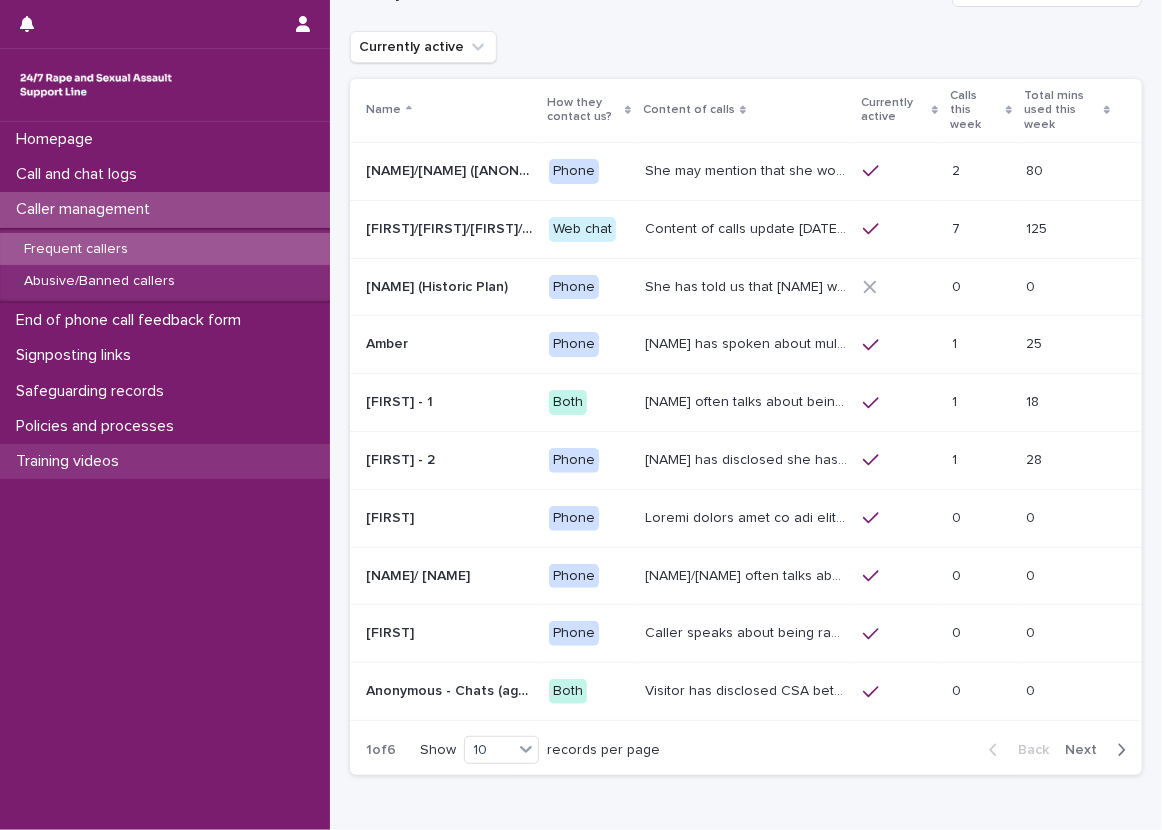 scroll, scrollTop: 75, scrollLeft: 0, axis: vertical 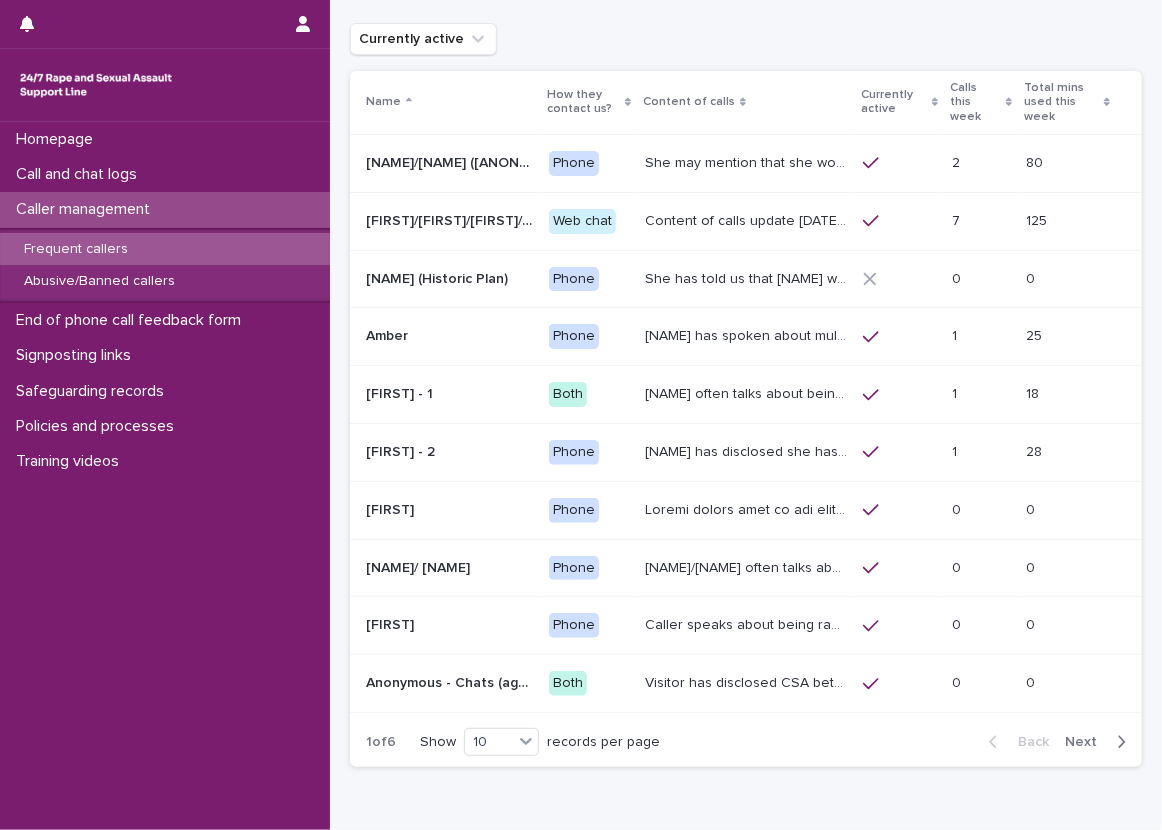 drag, startPoint x: 563, startPoint y: 33, endPoint x: 497, endPoint y: 72, distance: 76.66159 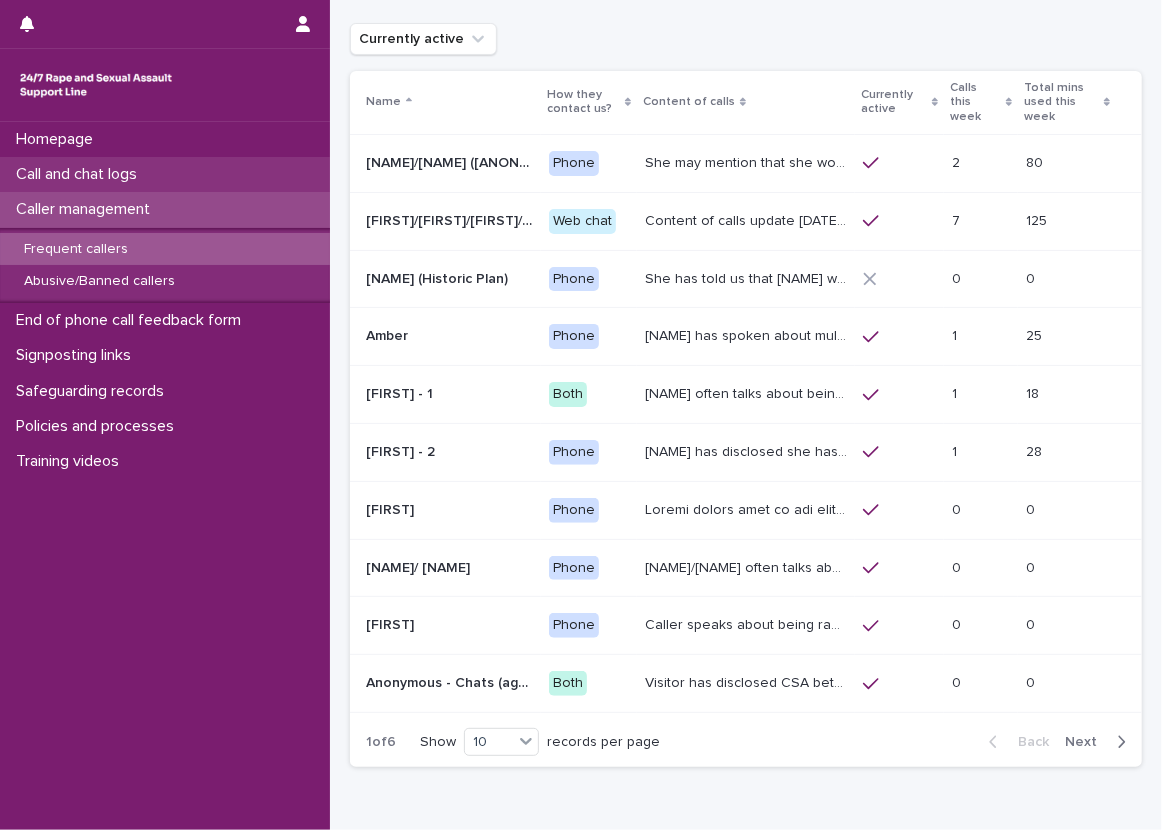 click on "Call and chat logs" at bounding box center (165, 174) 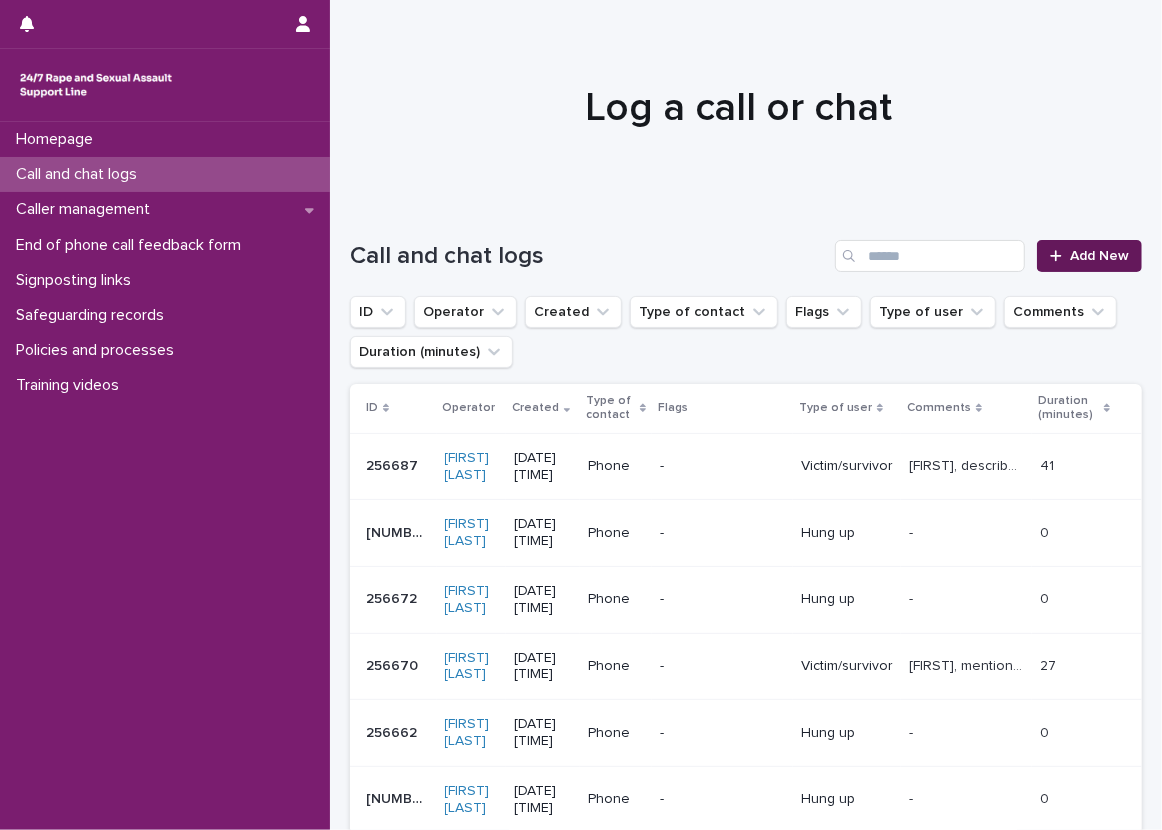 click at bounding box center [1060, 256] 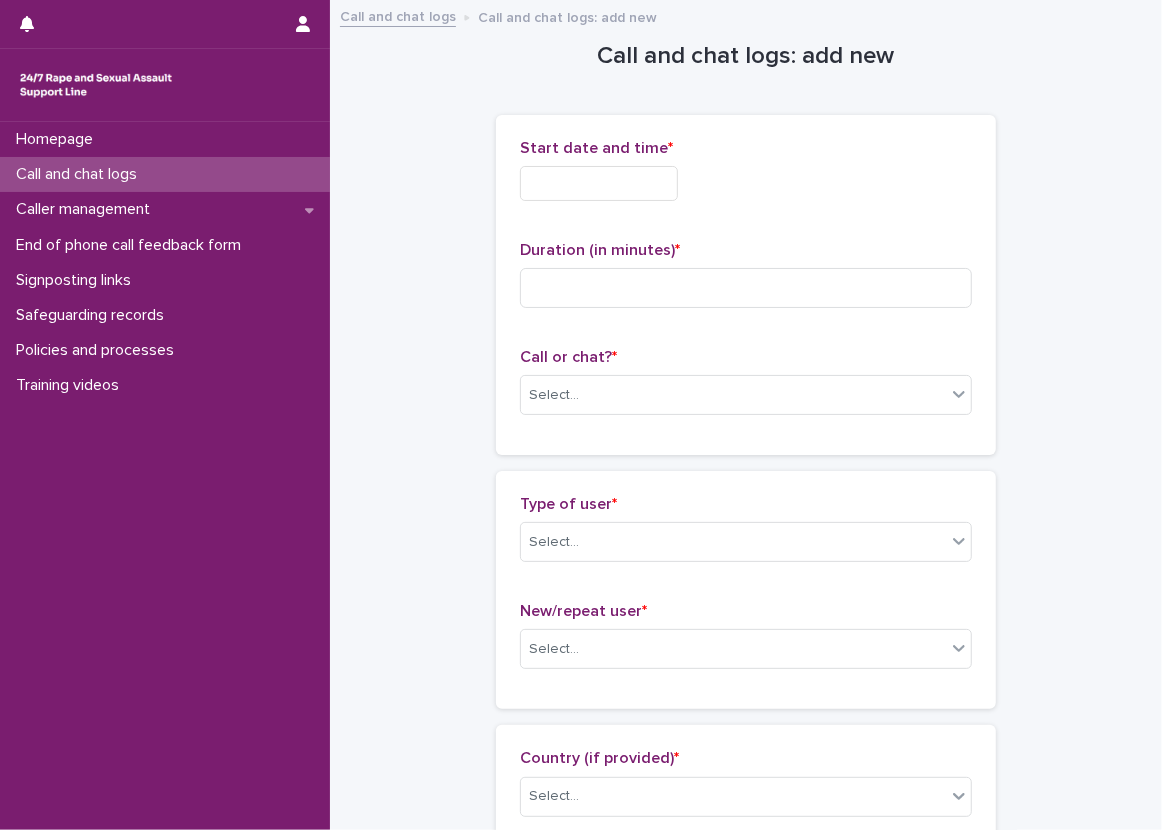 click on "Call and chat logs" at bounding box center (165, 174) 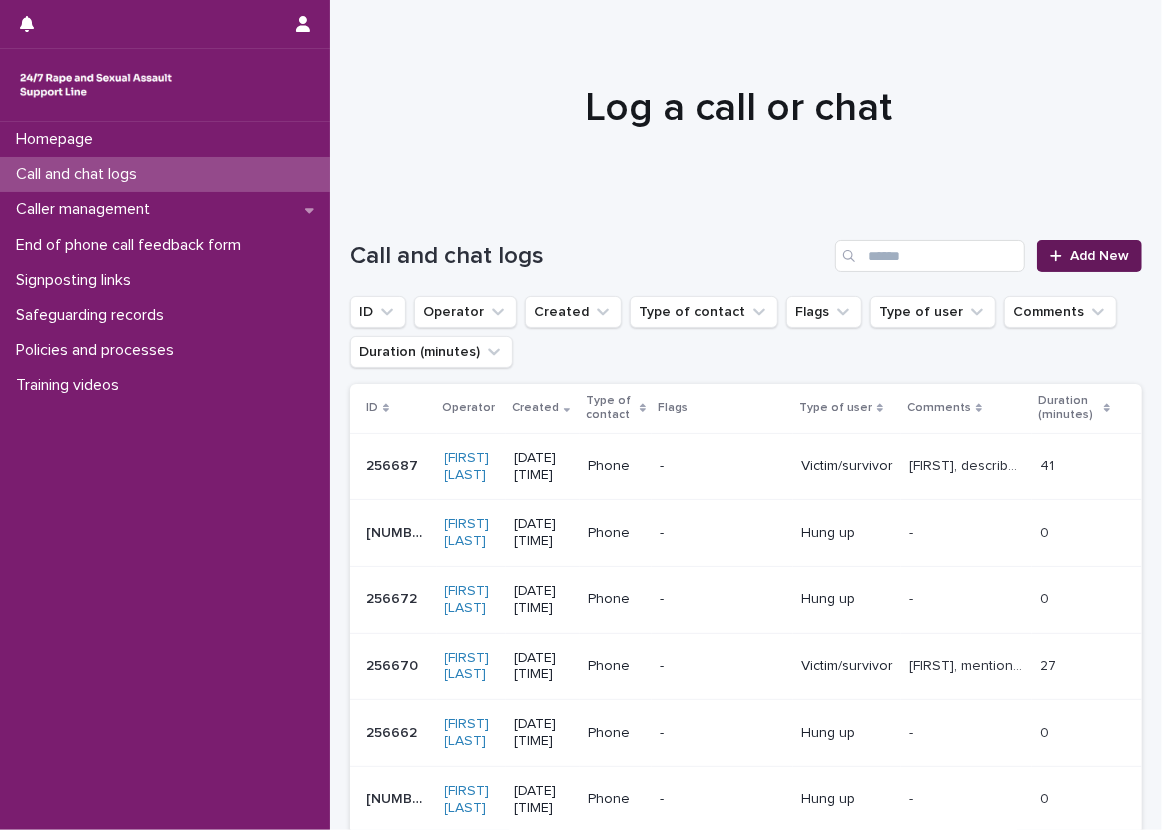 click on "Add New" at bounding box center [1089, 256] 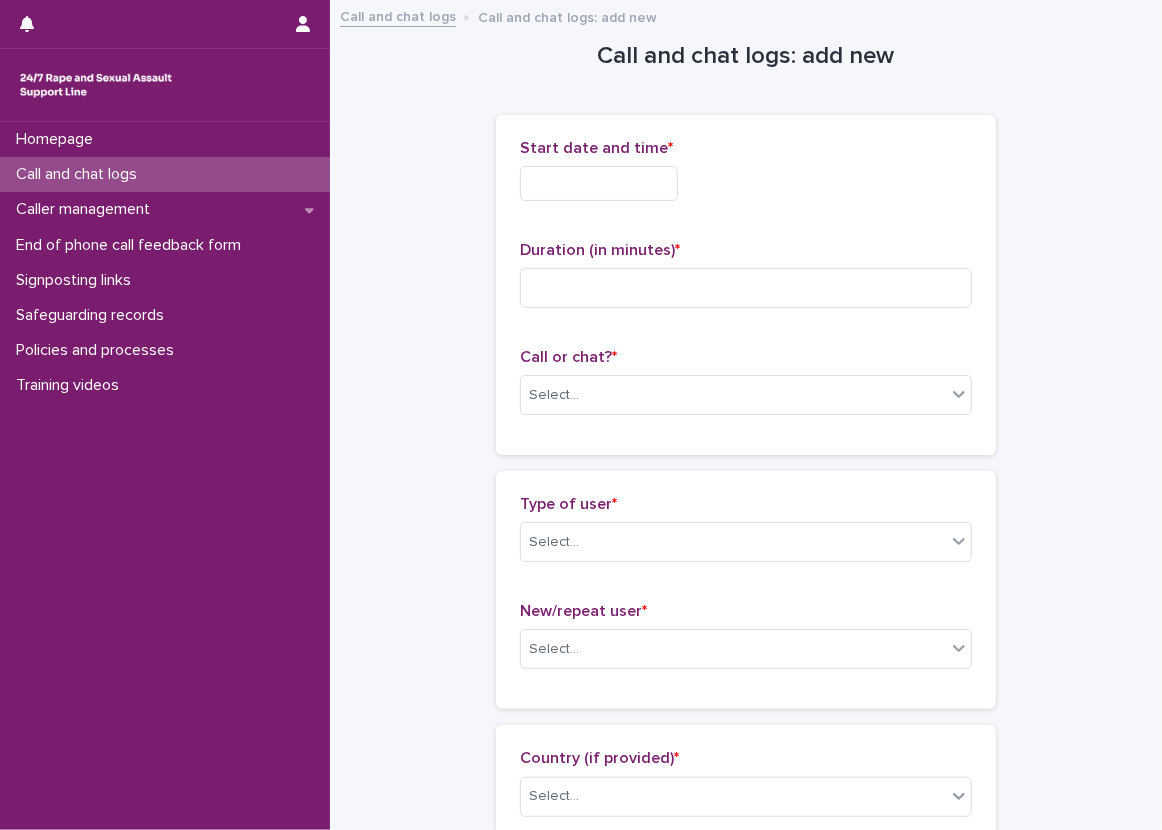 click at bounding box center (599, 183) 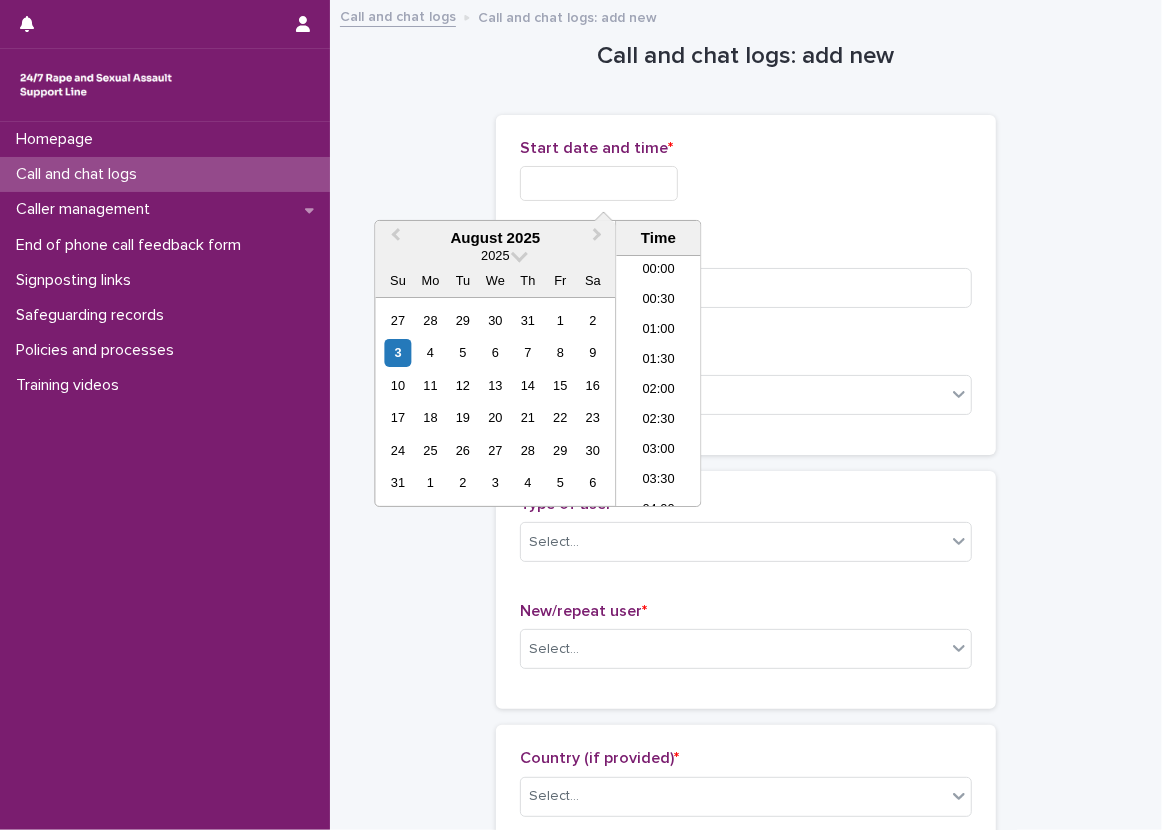 scroll, scrollTop: 729, scrollLeft: 0, axis: vertical 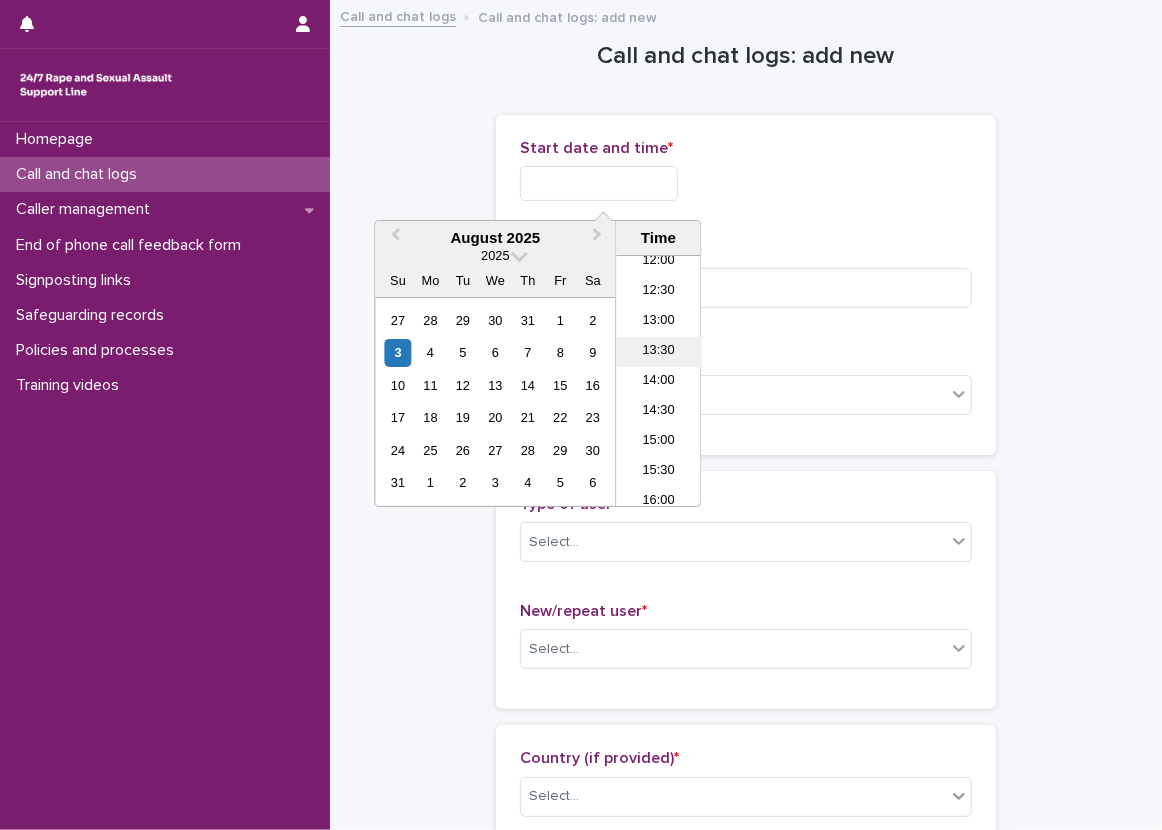 click on "13:30" at bounding box center (658, 352) 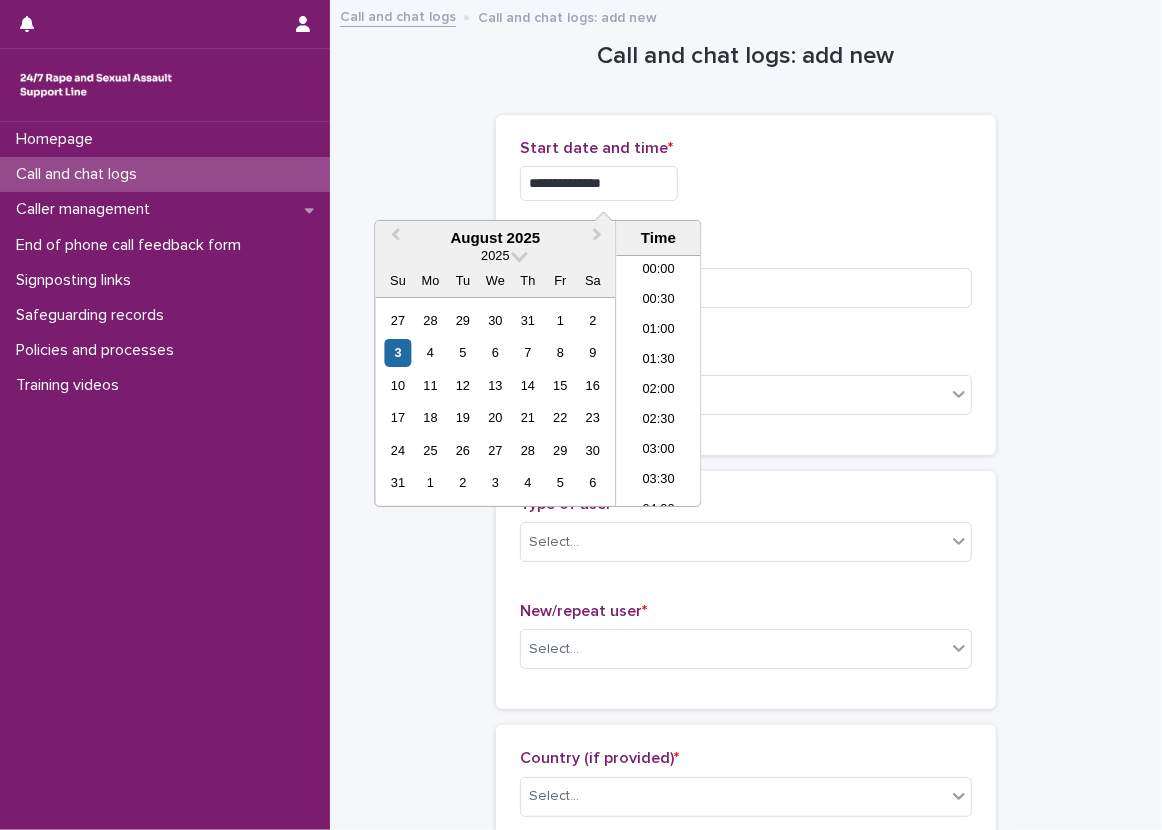 click on "**********" at bounding box center (599, 183) 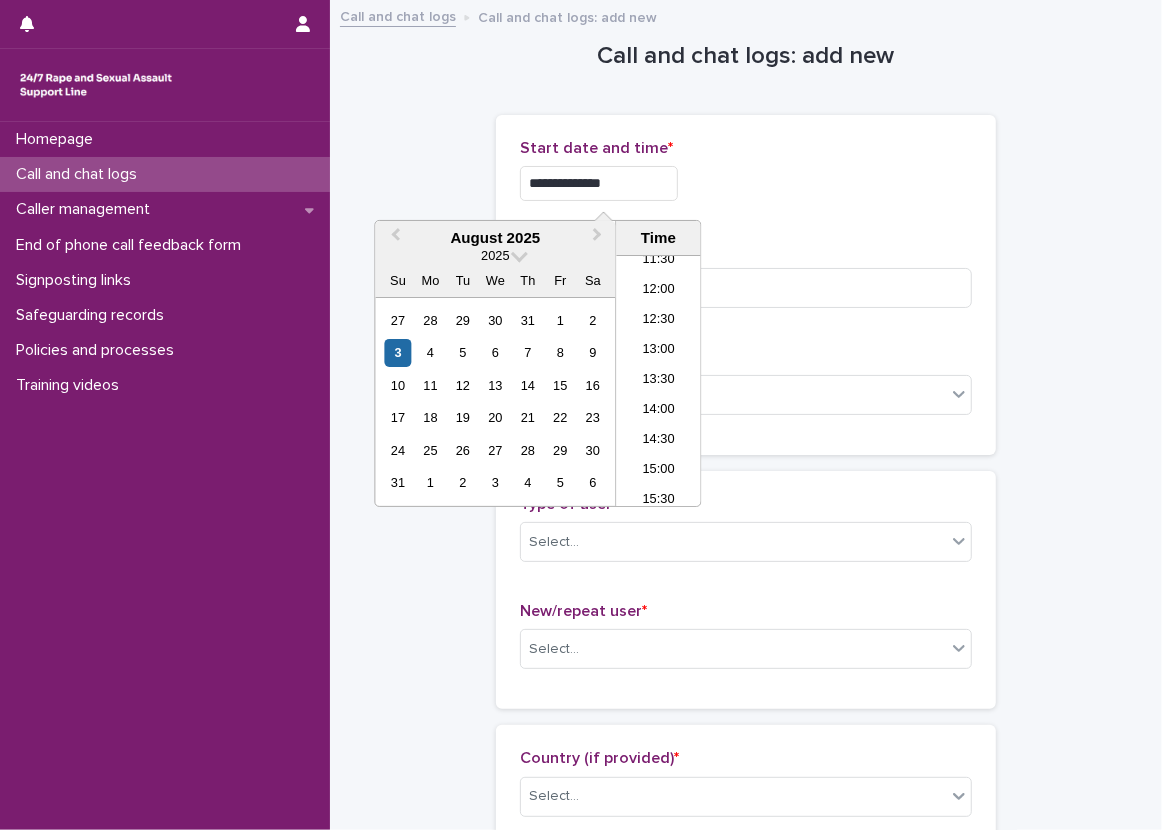 type on "**********" 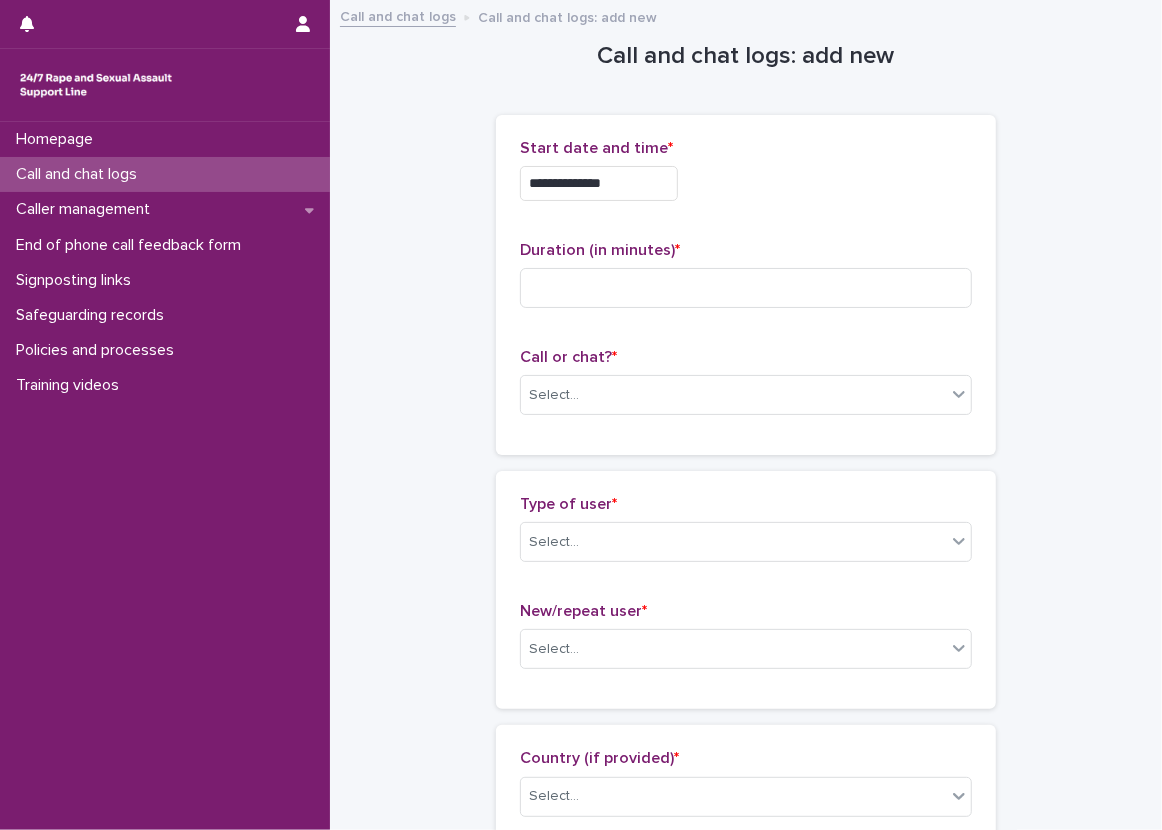 click on "**********" at bounding box center (746, 183) 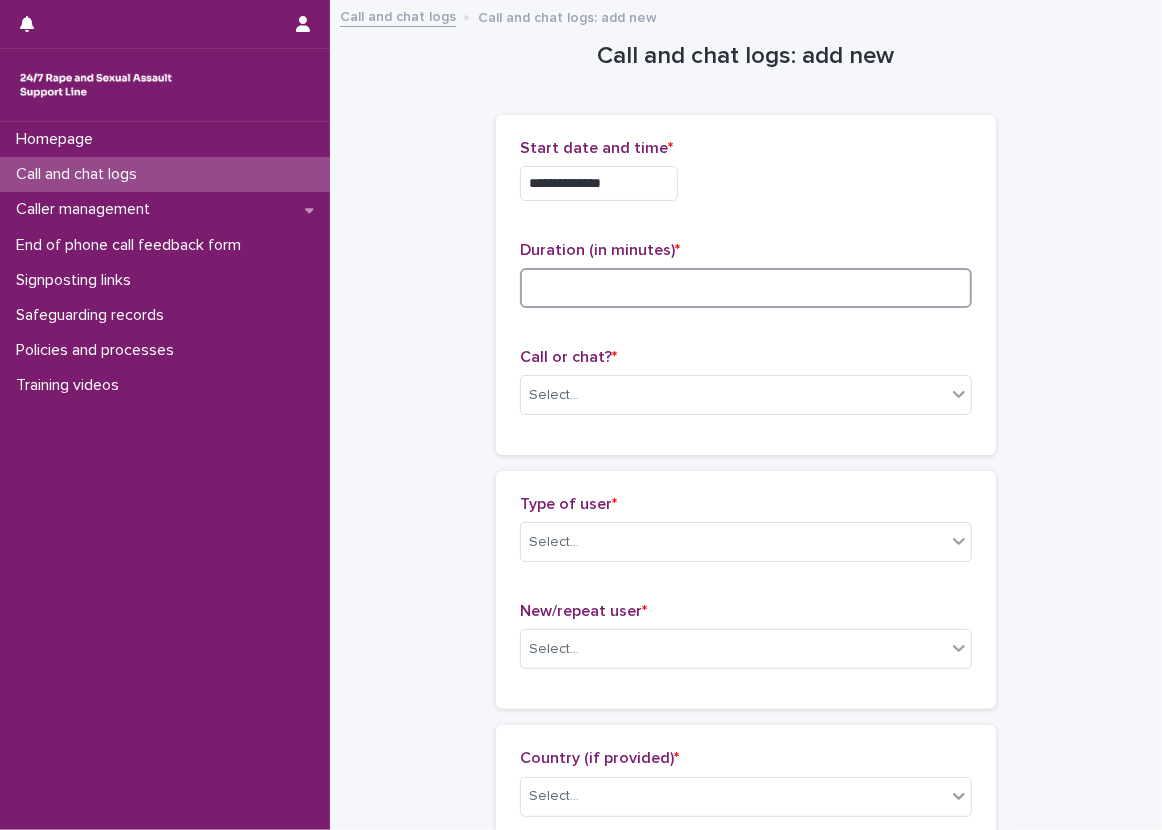 click at bounding box center [746, 288] 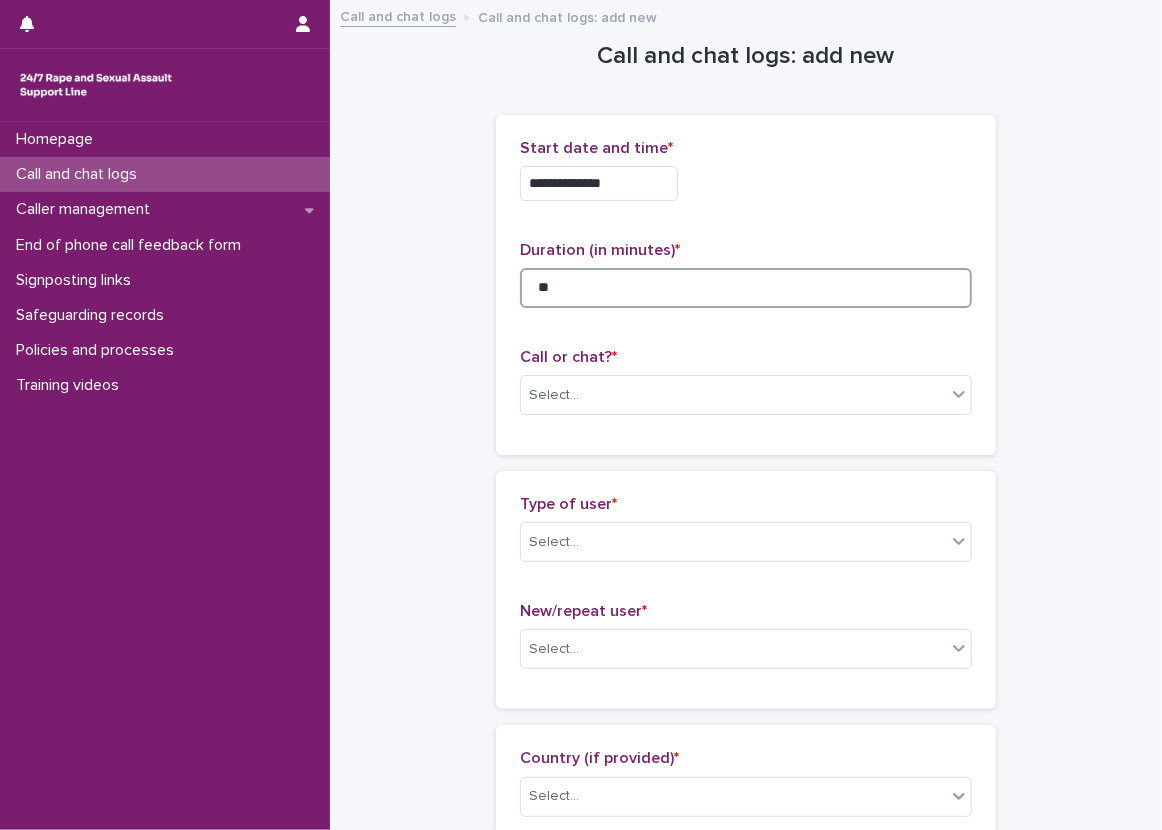 type on "**" 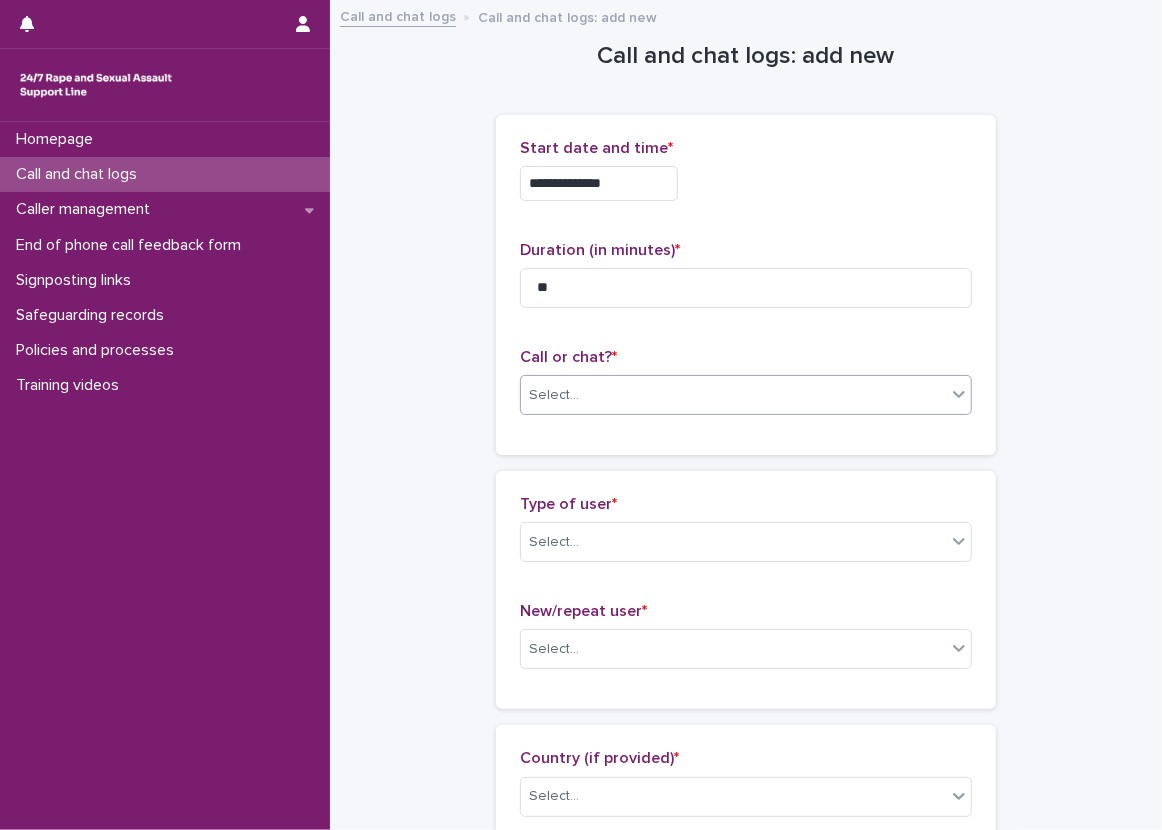 drag, startPoint x: 543, startPoint y: 415, endPoint x: 539, endPoint y: 404, distance: 11.7046995 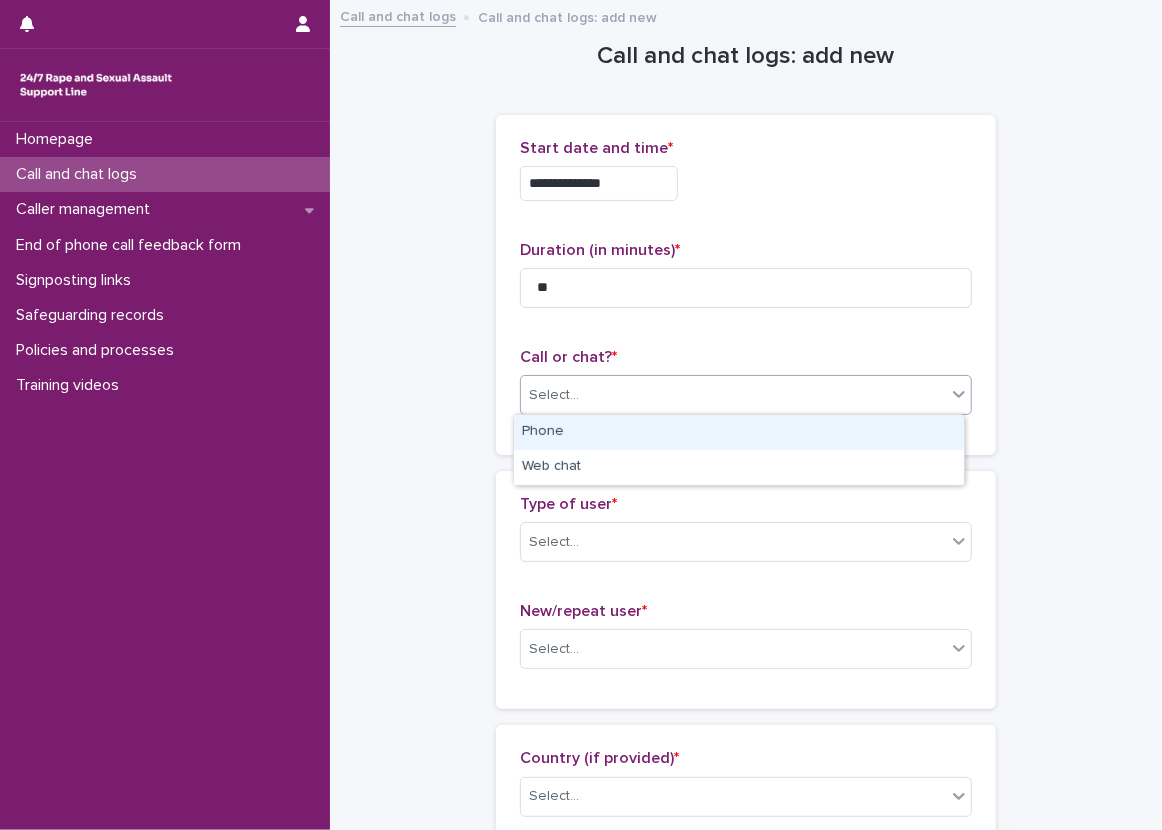 click on "Select..." at bounding box center [554, 395] 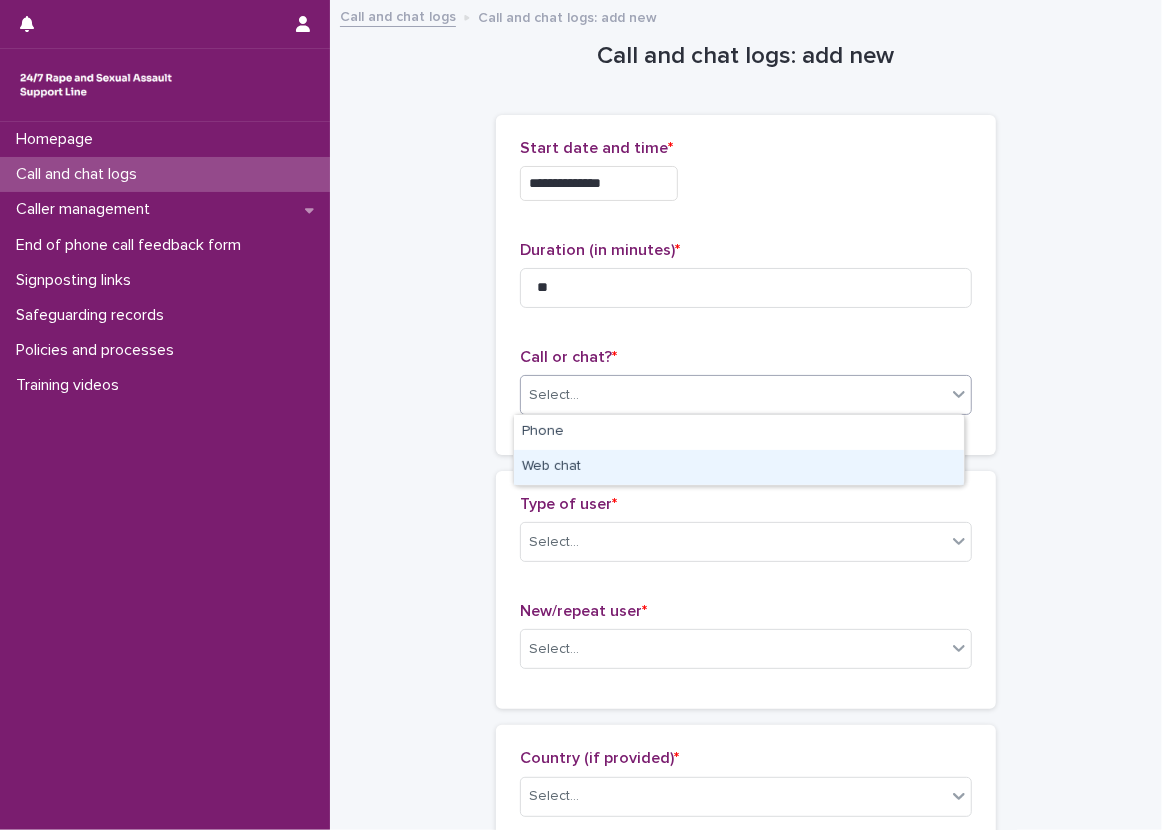 click on "Web chat" at bounding box center [739, 467] 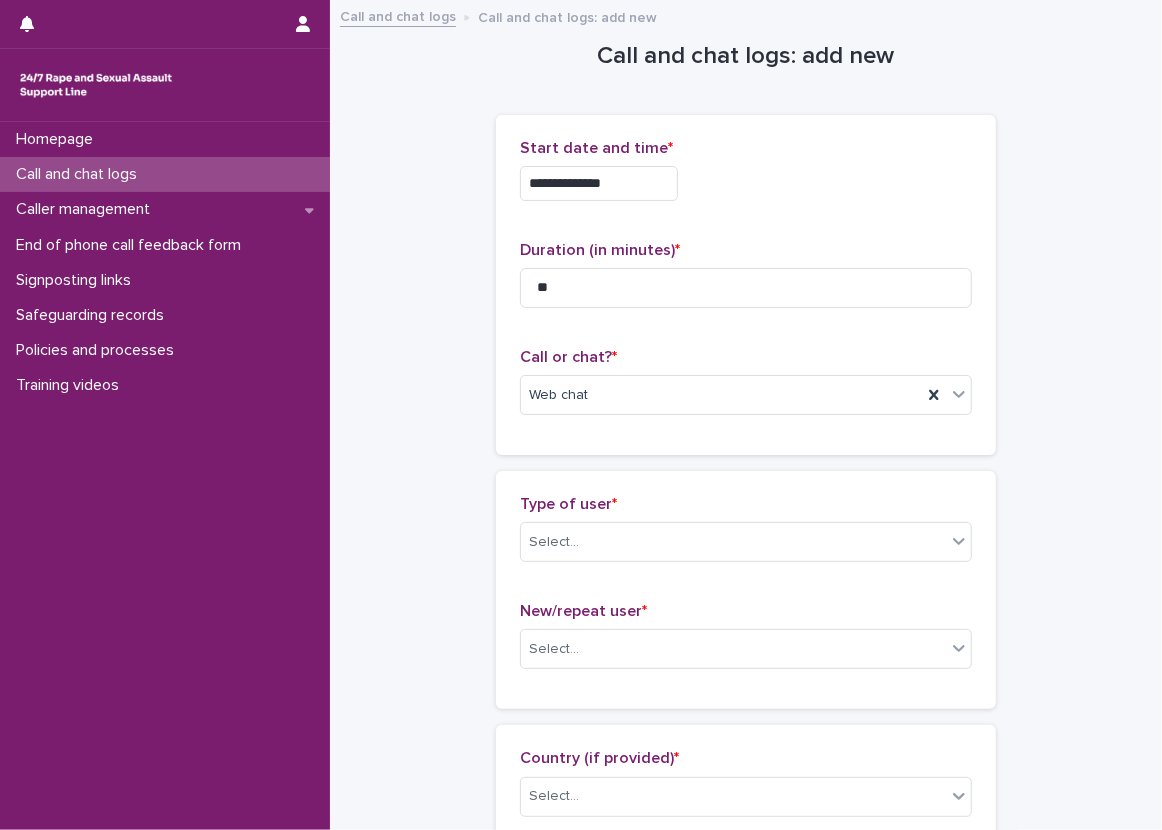 click on "**********" at bounding box center [746, 1084] 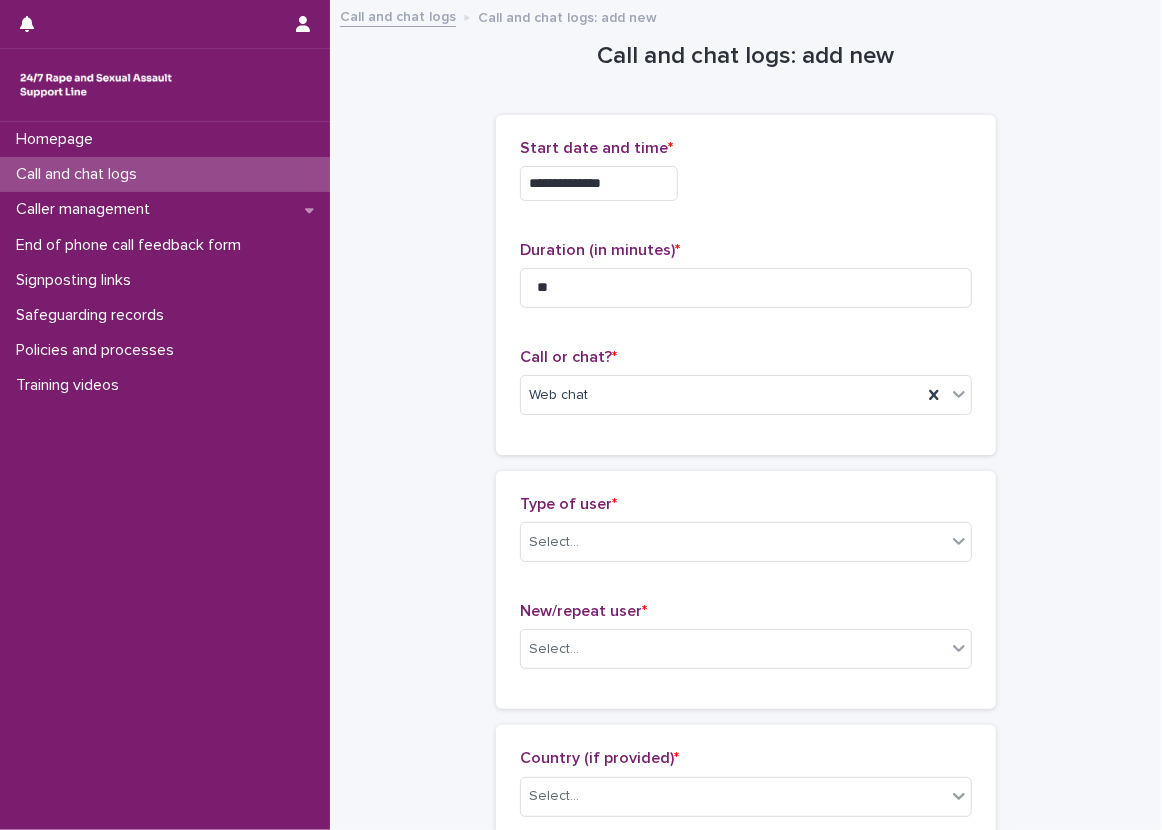 click on "**********" at bounding box center (746, 1109) 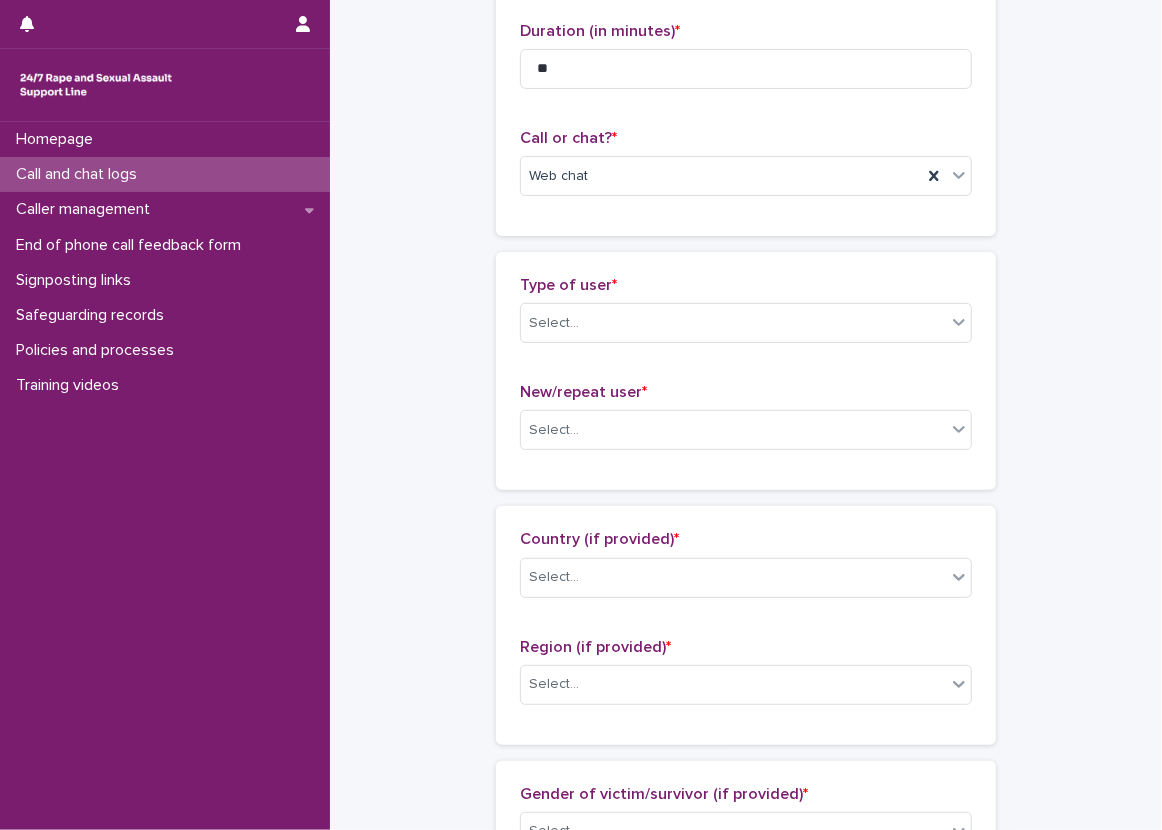 scroll, scrollTop: 300, scrollLeft: 0, axis: vertical 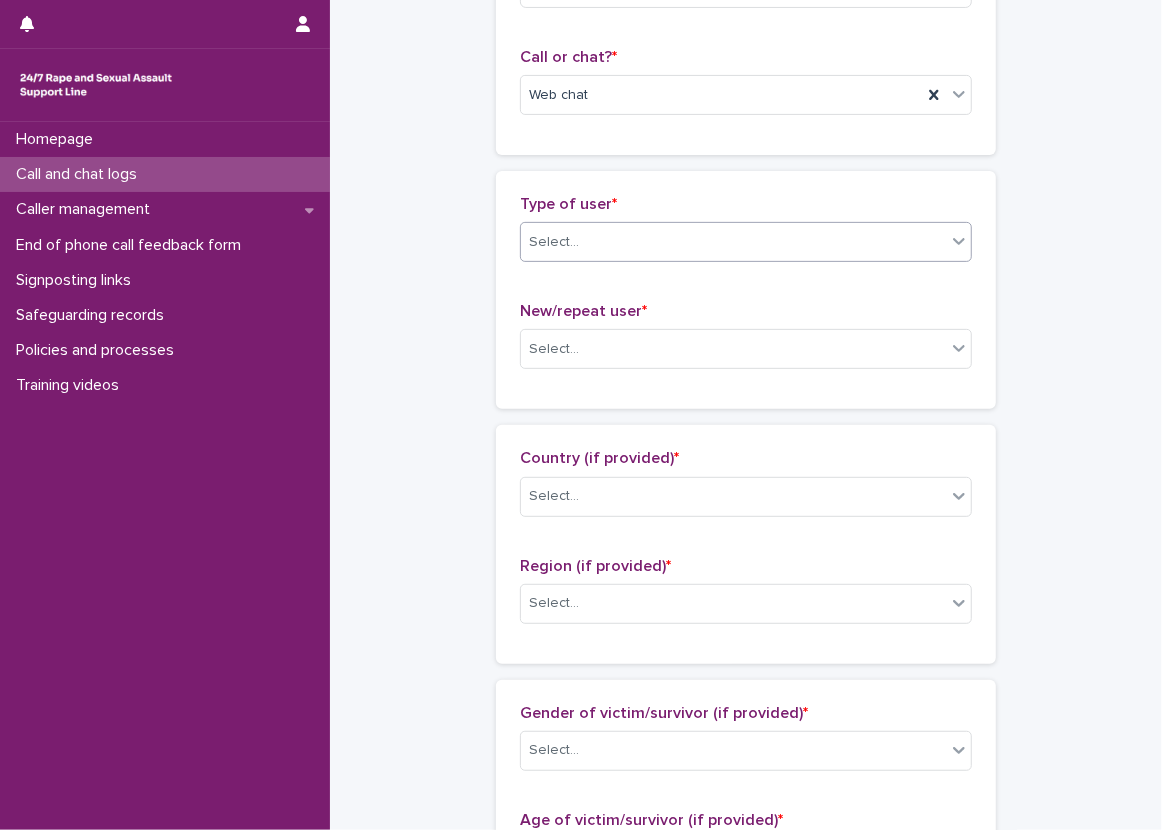 click on "Select..." at bounding box center [746, 242] 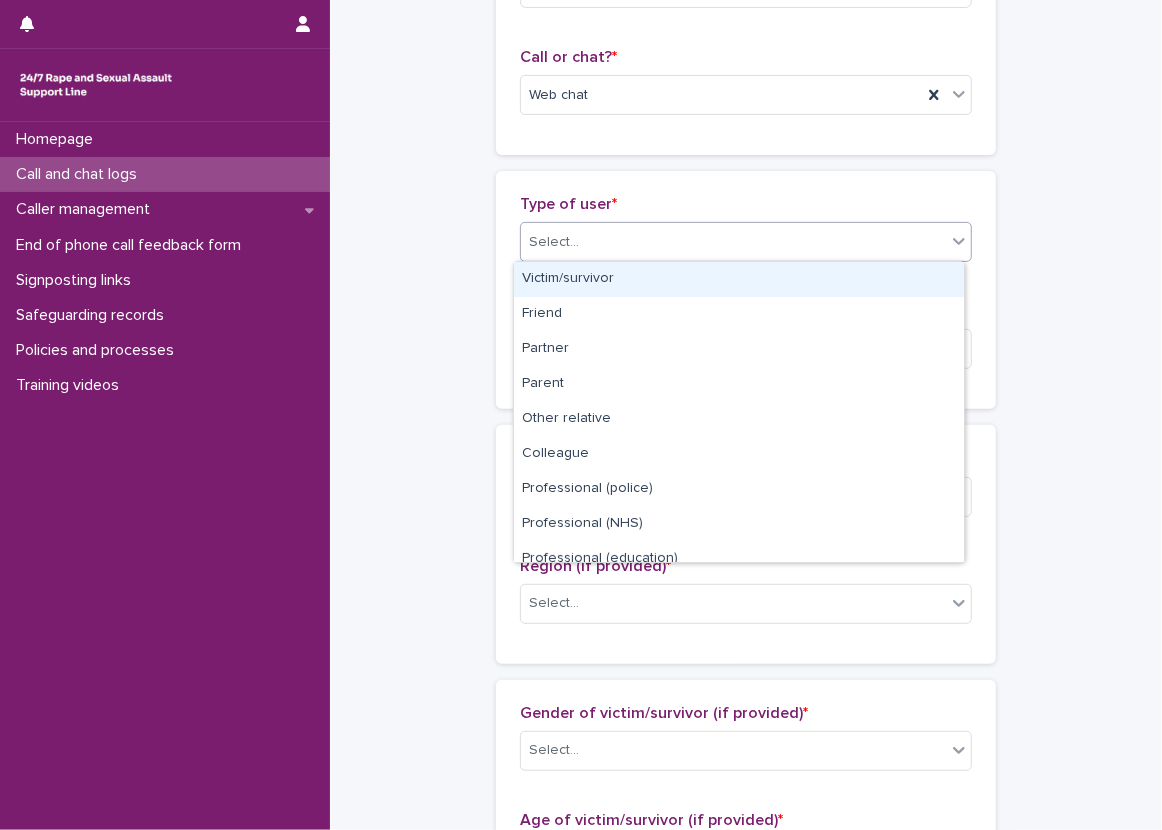 click on "Victim/survivor" at bounding box center (739, 279) 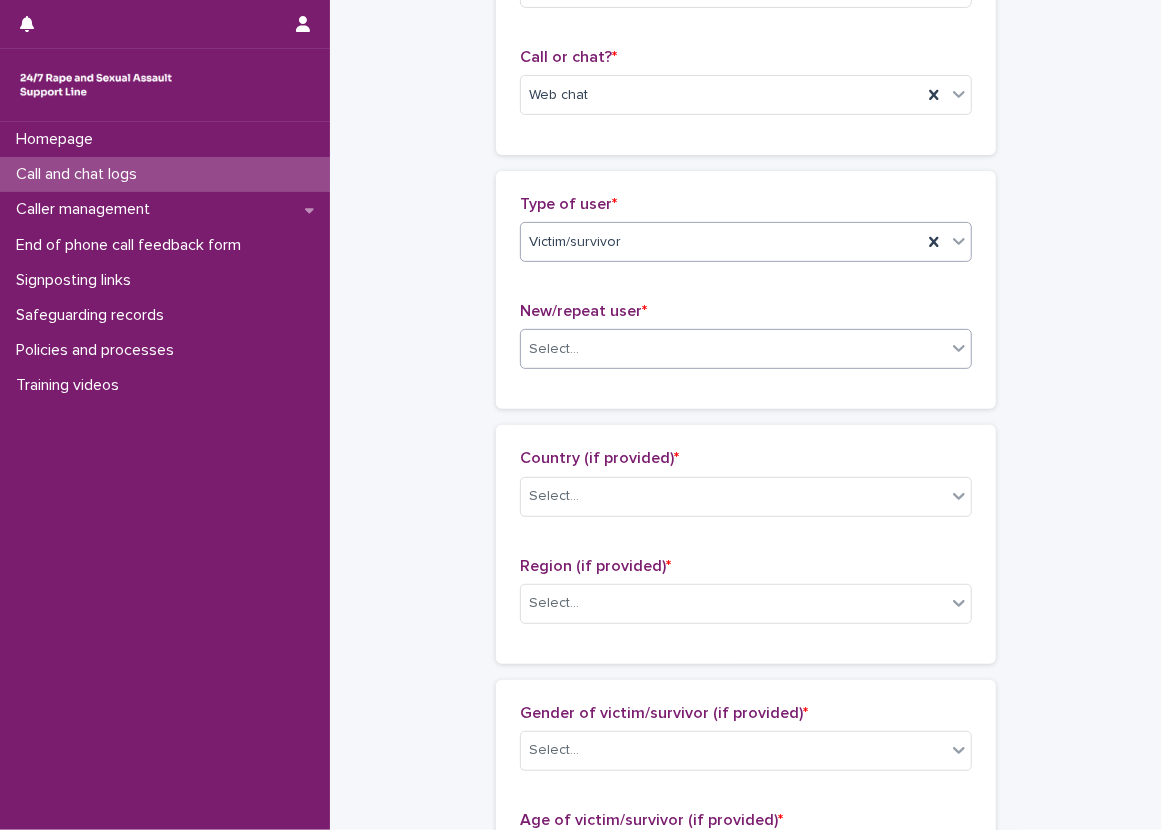 click on "Select..." at bounding box center (746, 349) 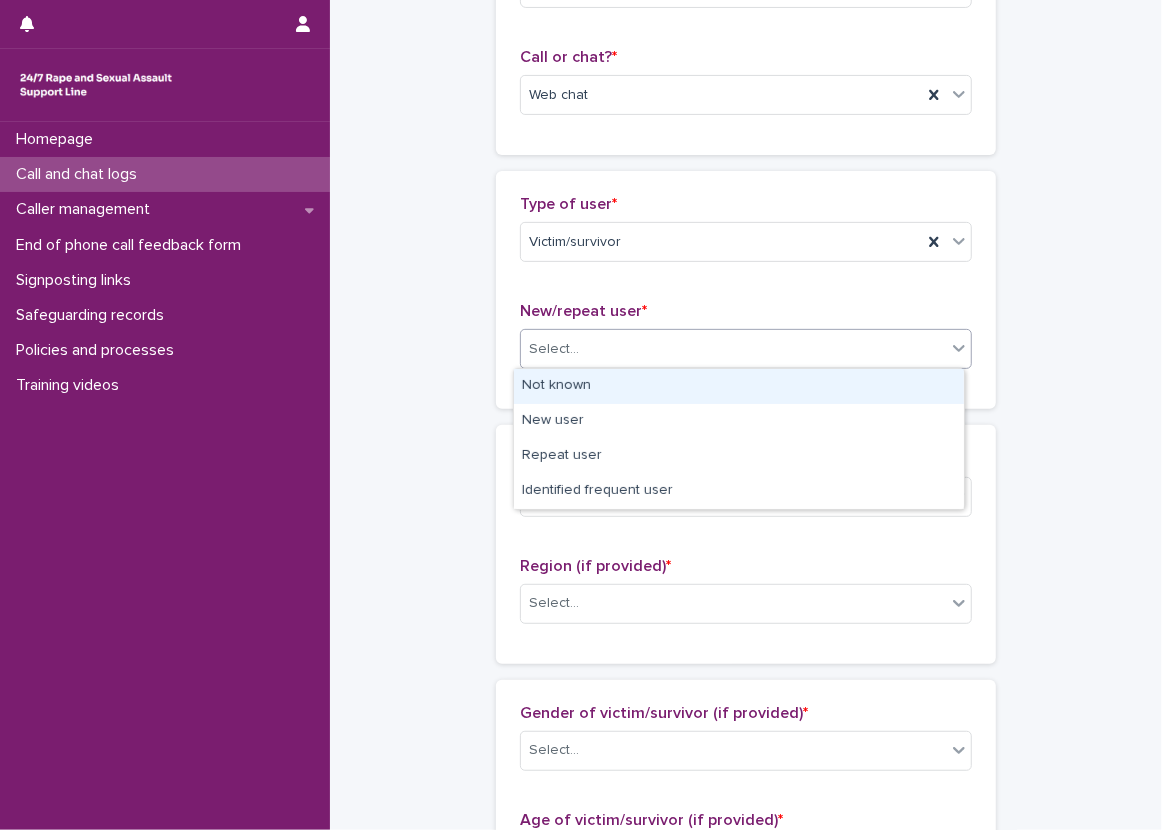 click on "Not known" at bounding box center [739, 386] 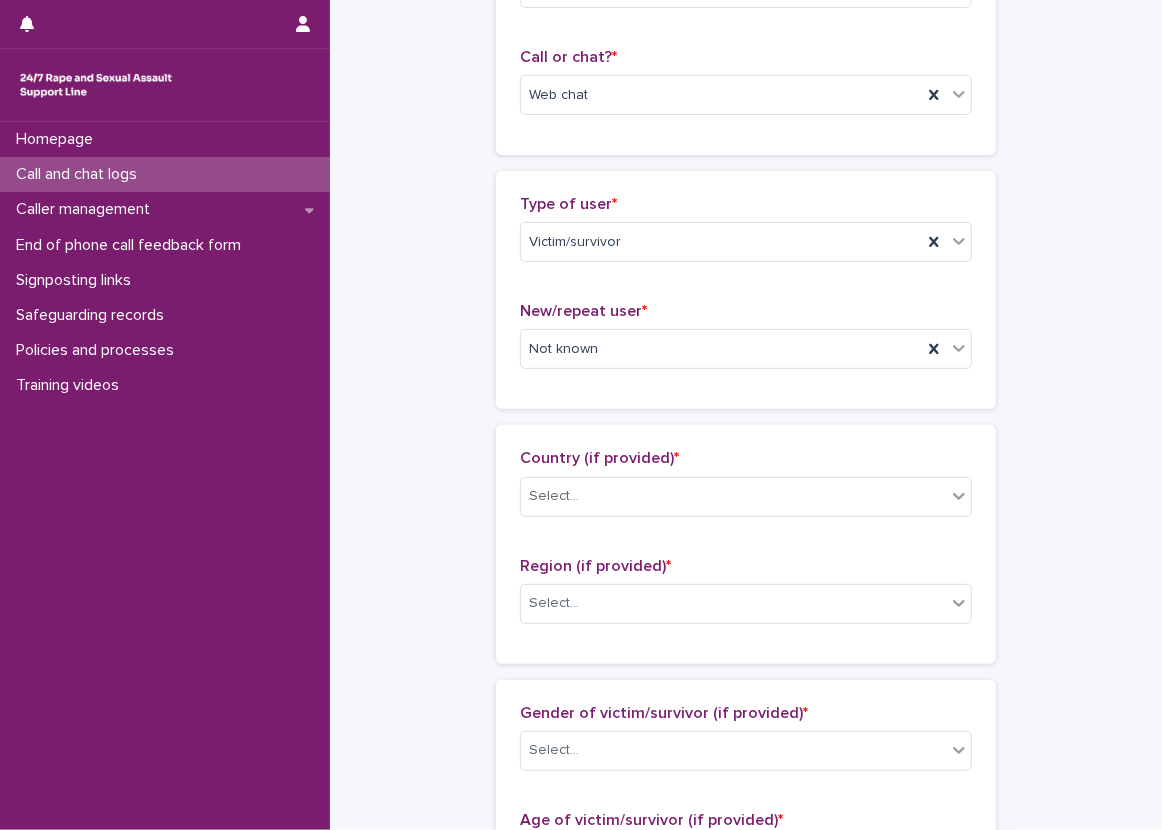 click on "Type of user * Victim/survivor New/repeat user * Not known" at bounding box center [746, 290] 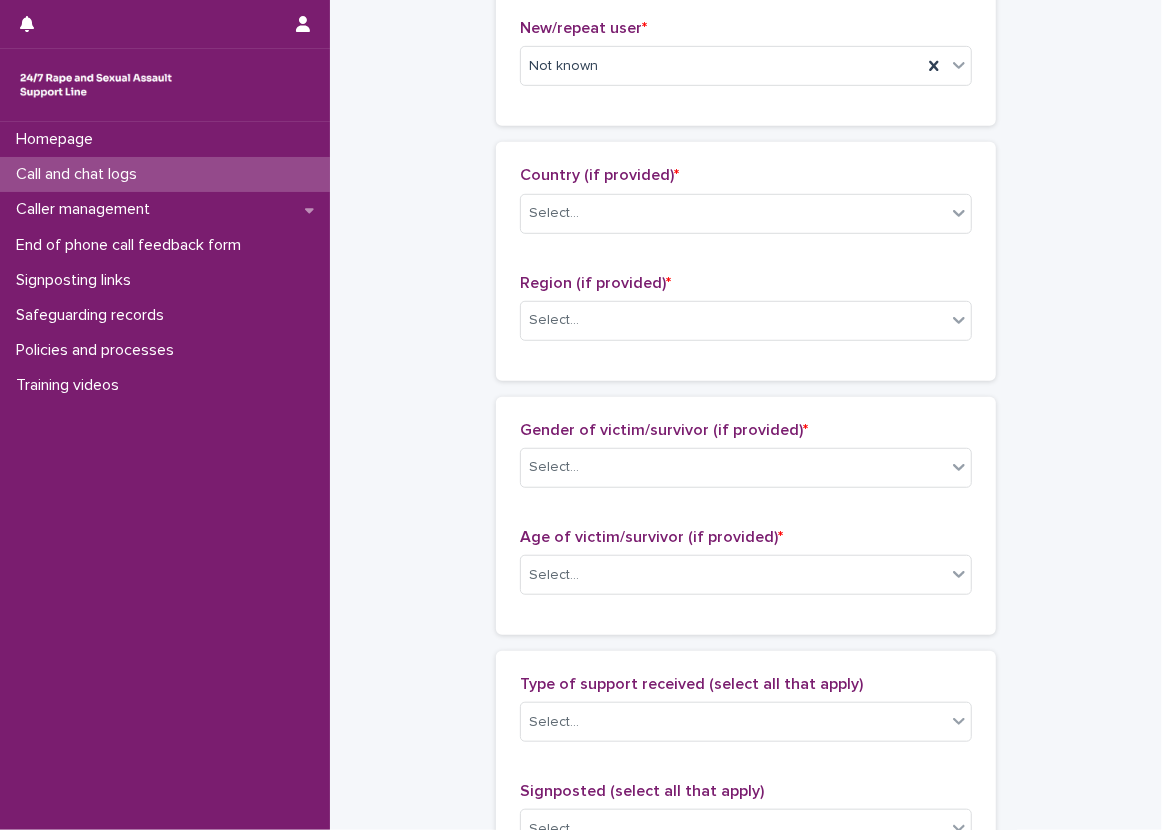scroll, scrollTop: 600, scrollLeft: 0, axis: vertical 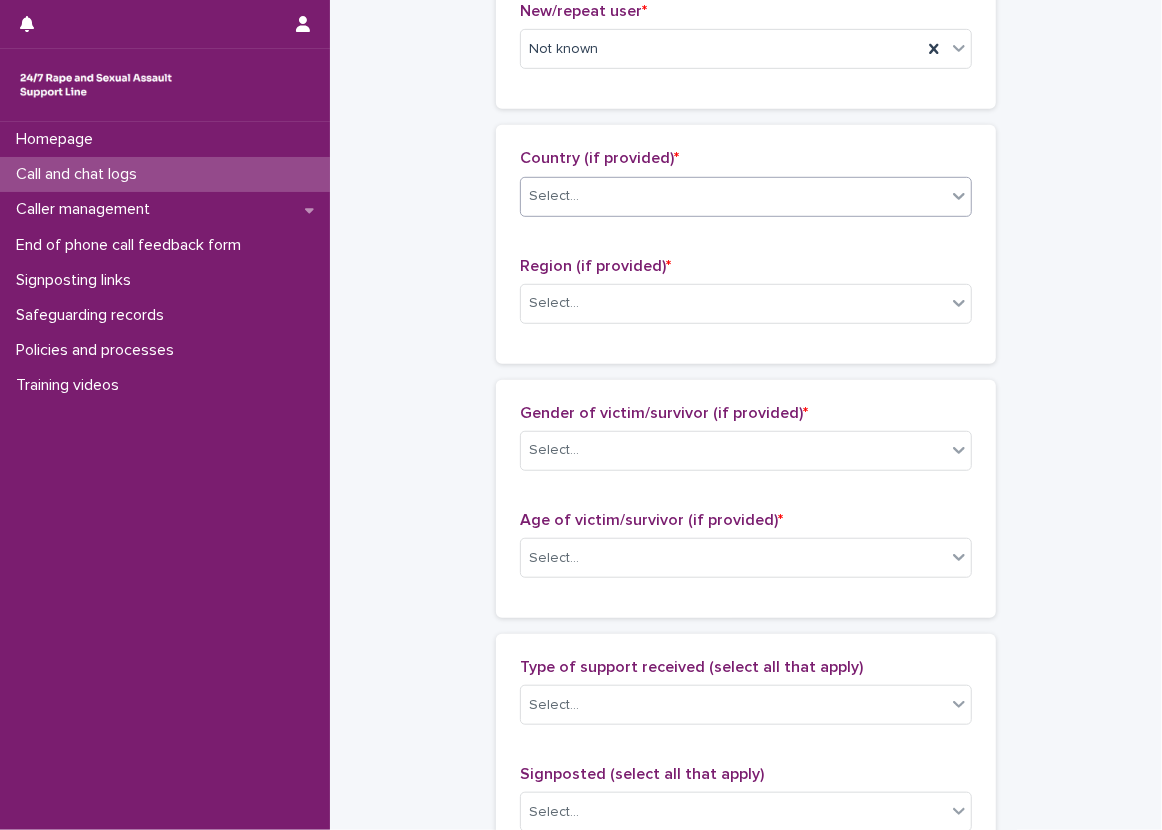 click on "**********" at bounding box center [581, 415] 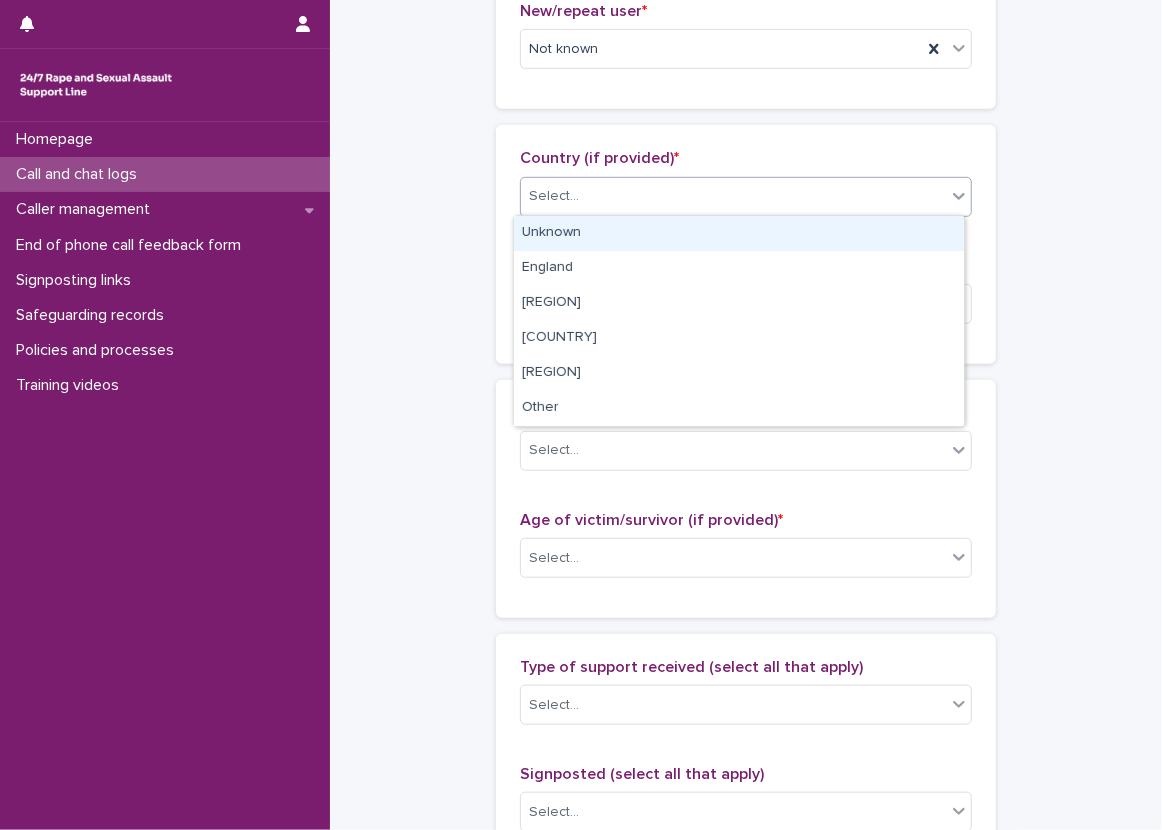 click on "Unknown" at bounding box center [739, 233] 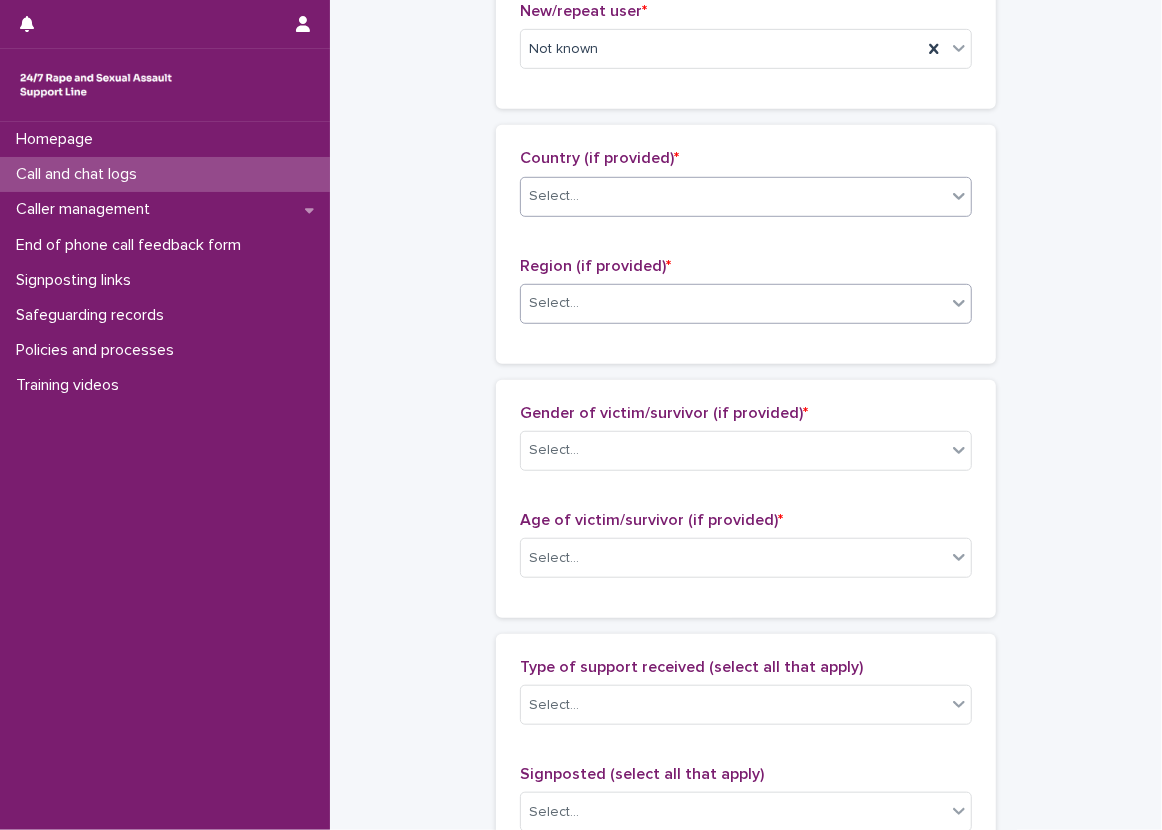 click on "Select..." at bounding box center (733, 303) 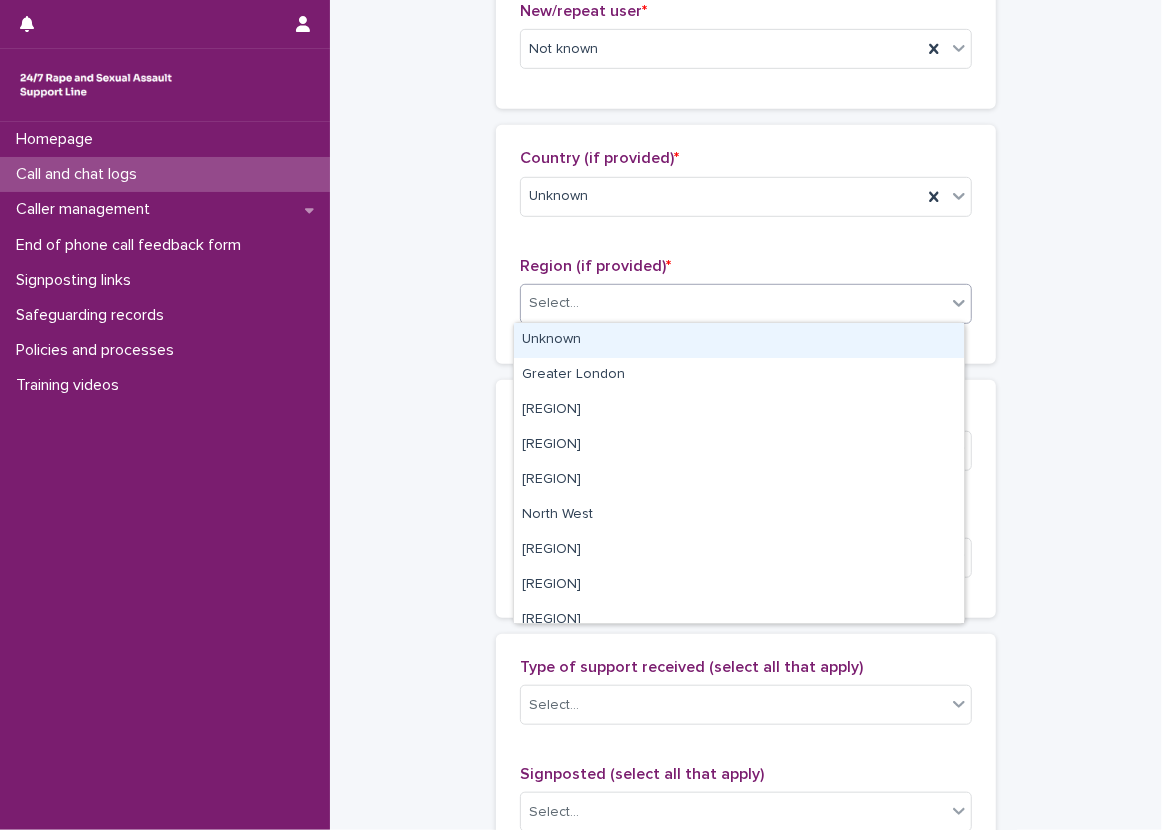 click on "Unknown" at bounding box center [739, 340] 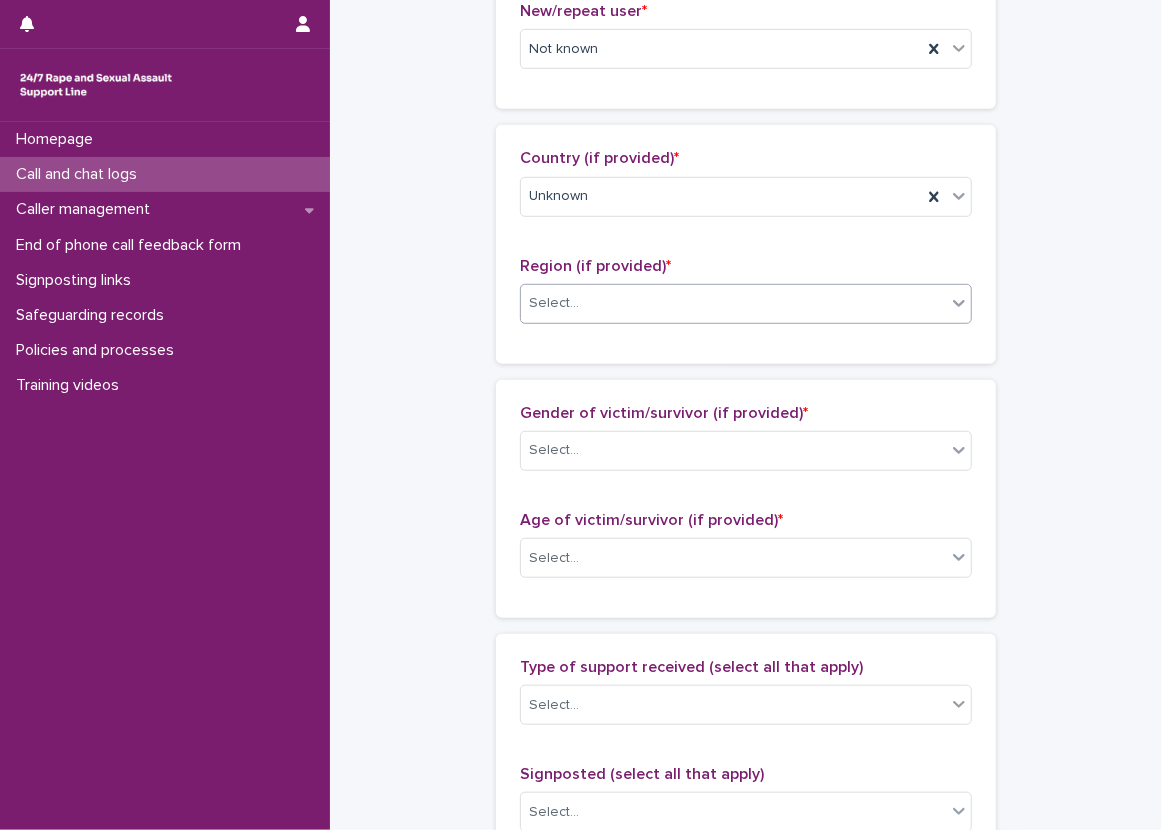 click on "**********" at bounding box center [746, 484] 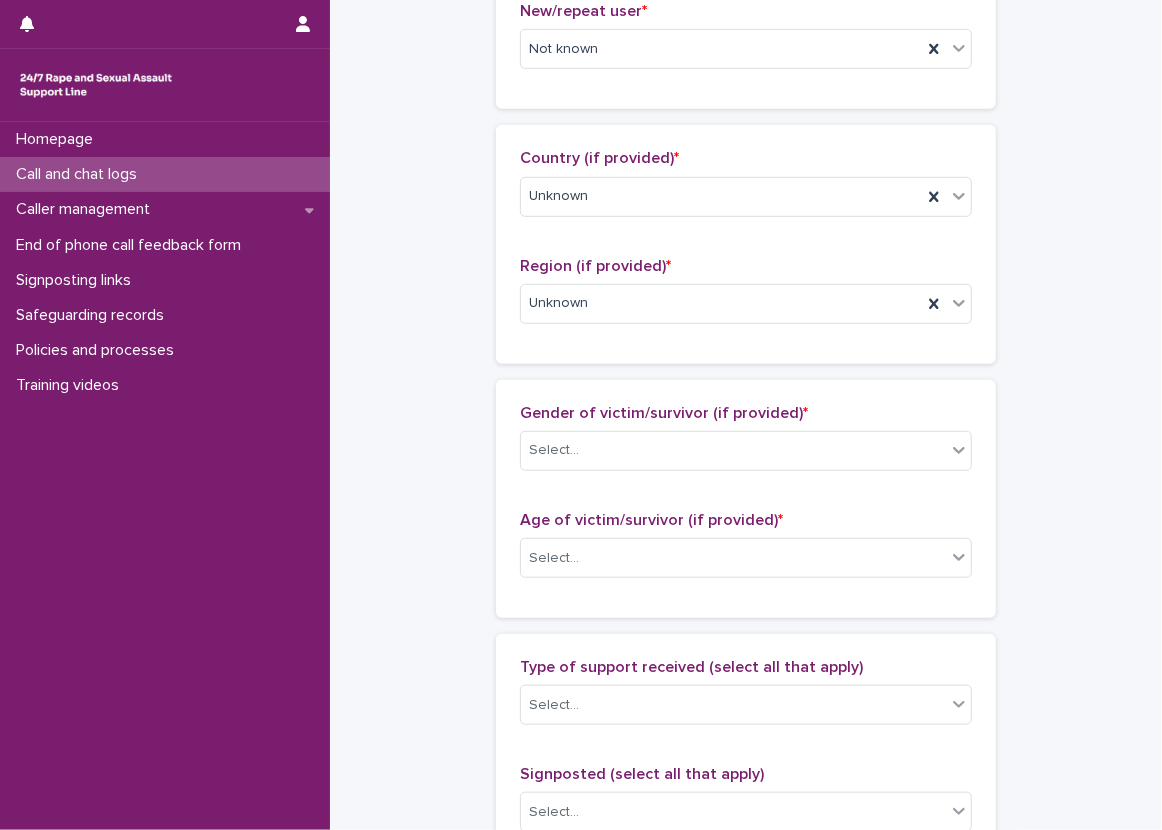 scroll, scrollTop: 700, scrollLeft: 0, axis: vertical 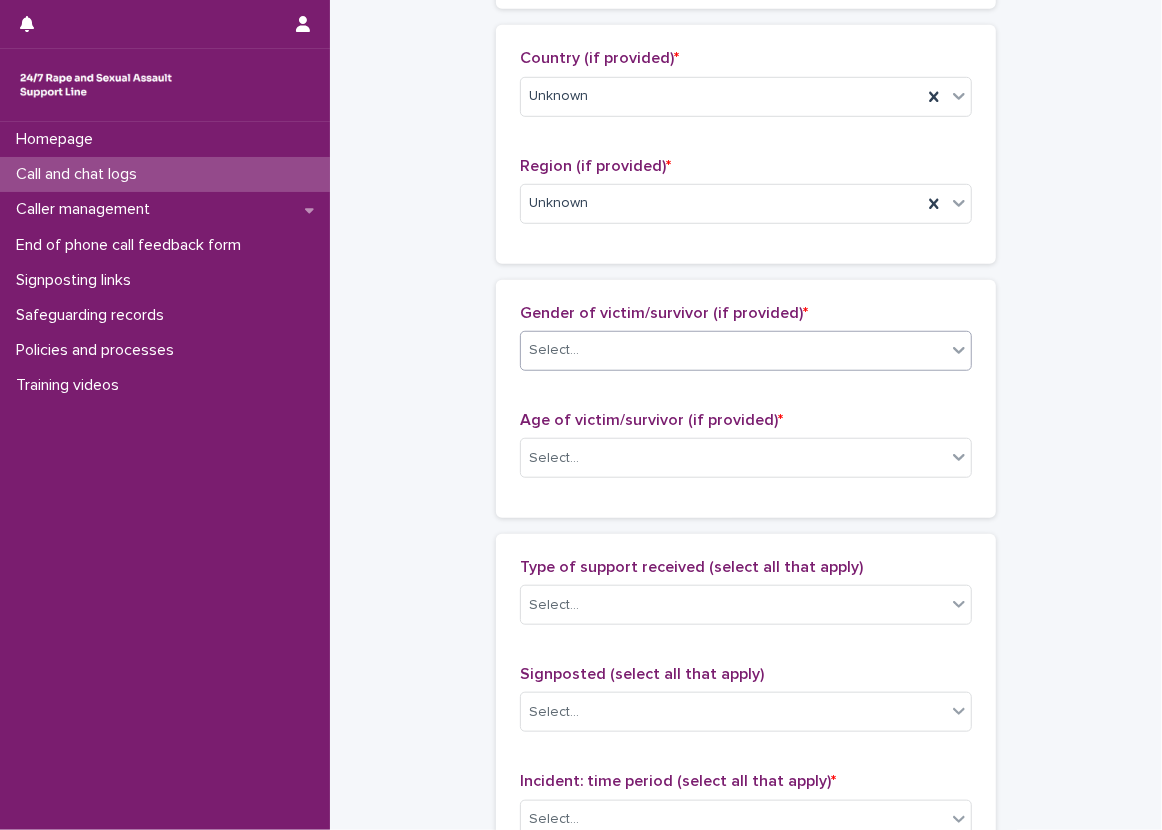 click on "Select..." at bounding box center (733, 350) 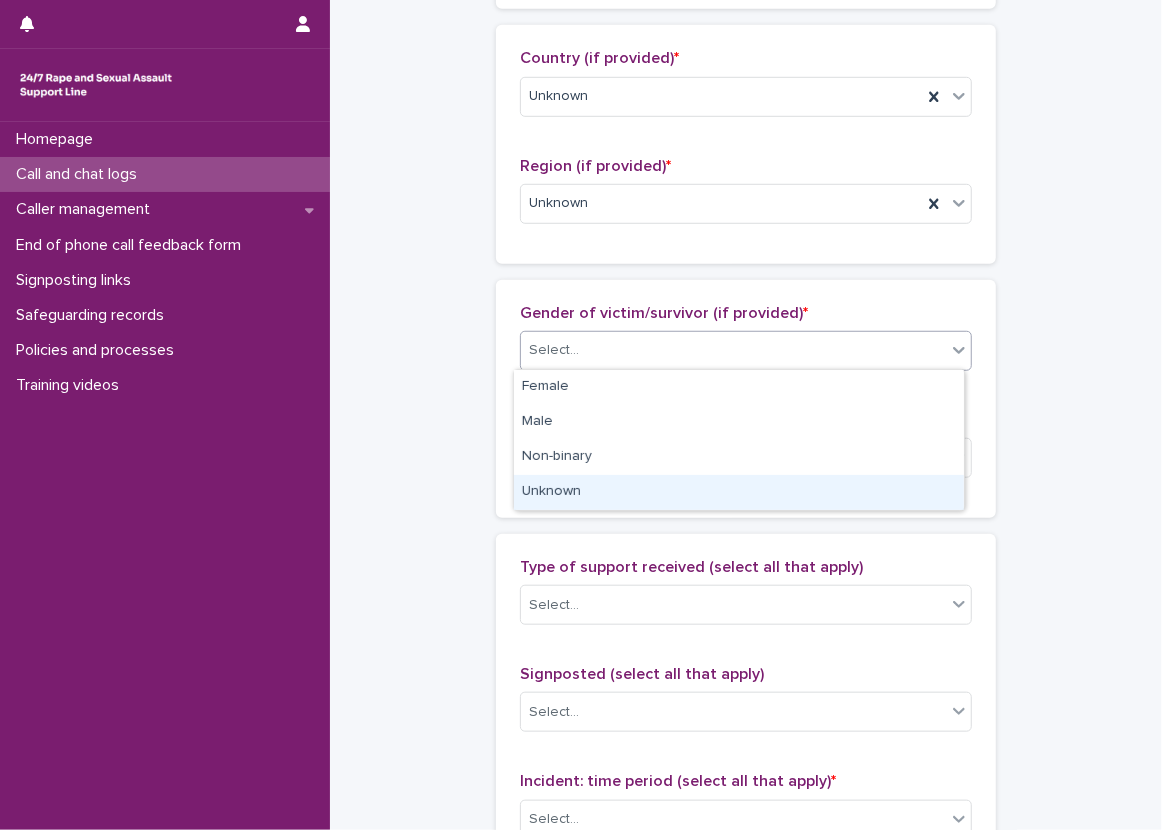 click on "Unknown" at bounding box center (739, 492) 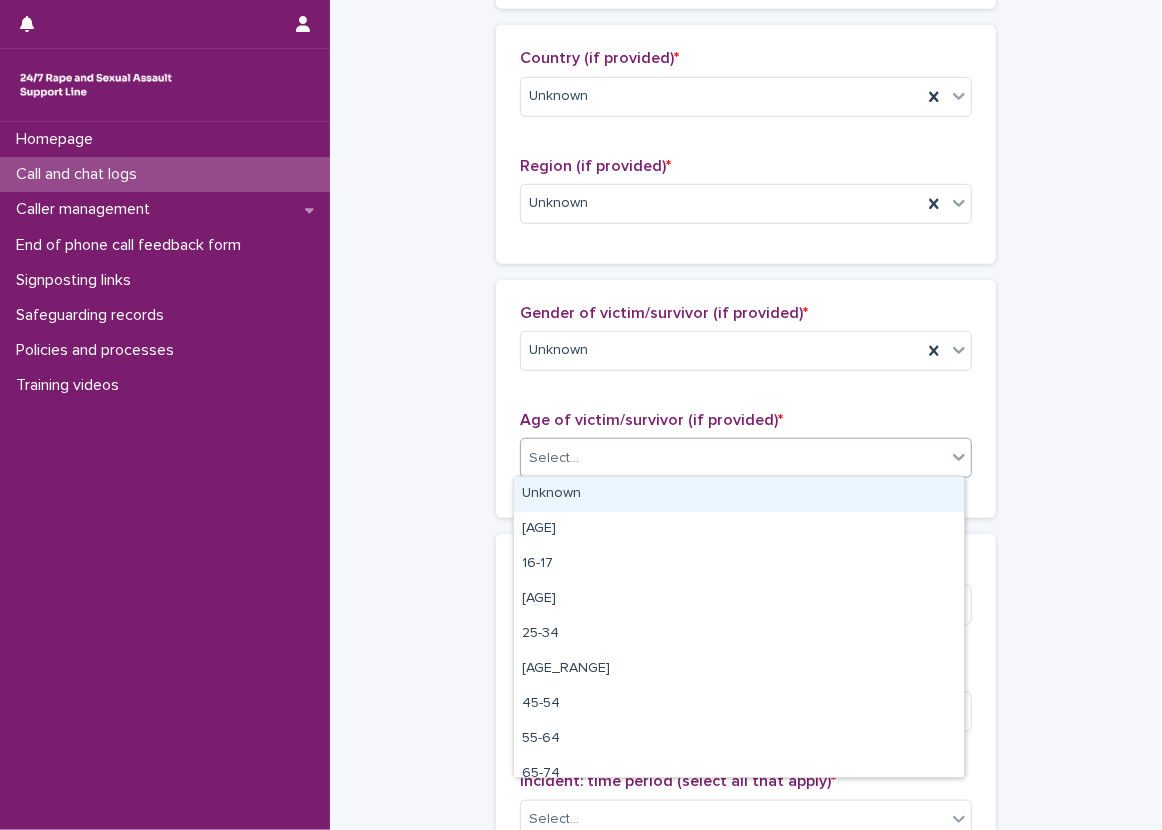 click on "Select..." at bounding box center (733, 458) 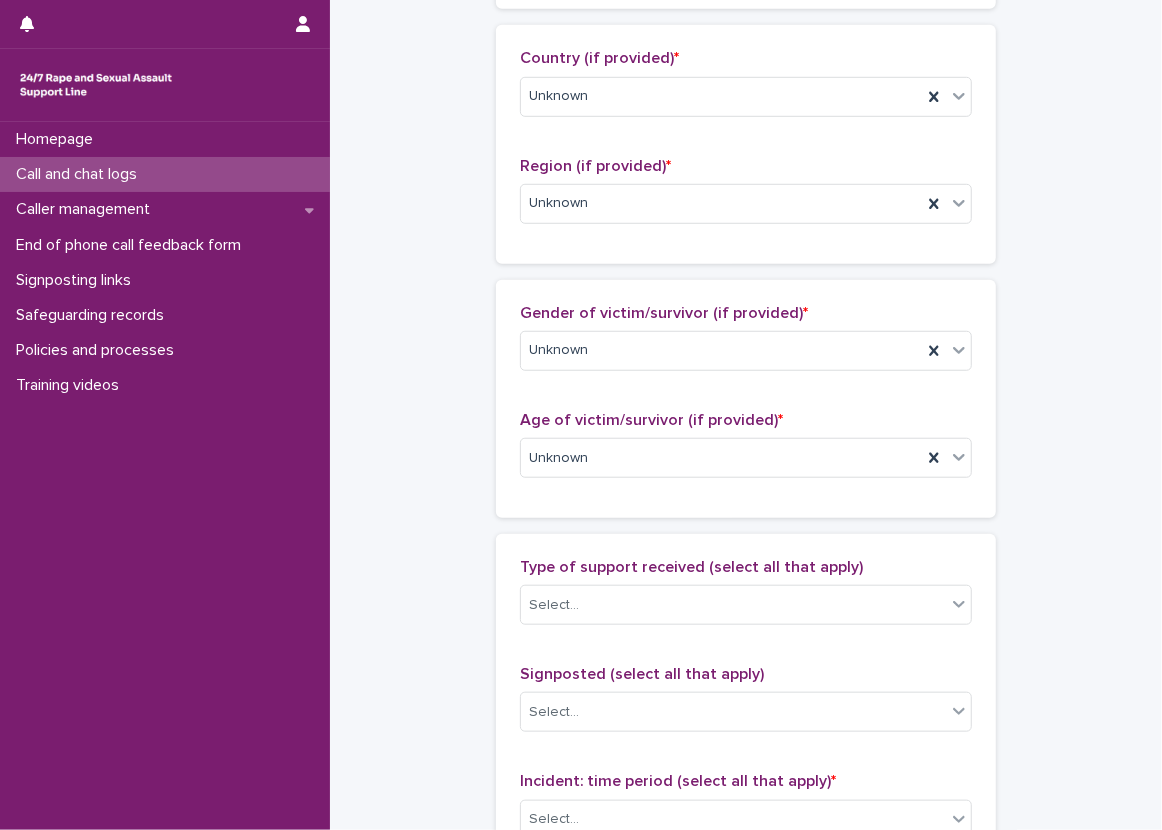 click on "**********" at bounding box center (746, 384) 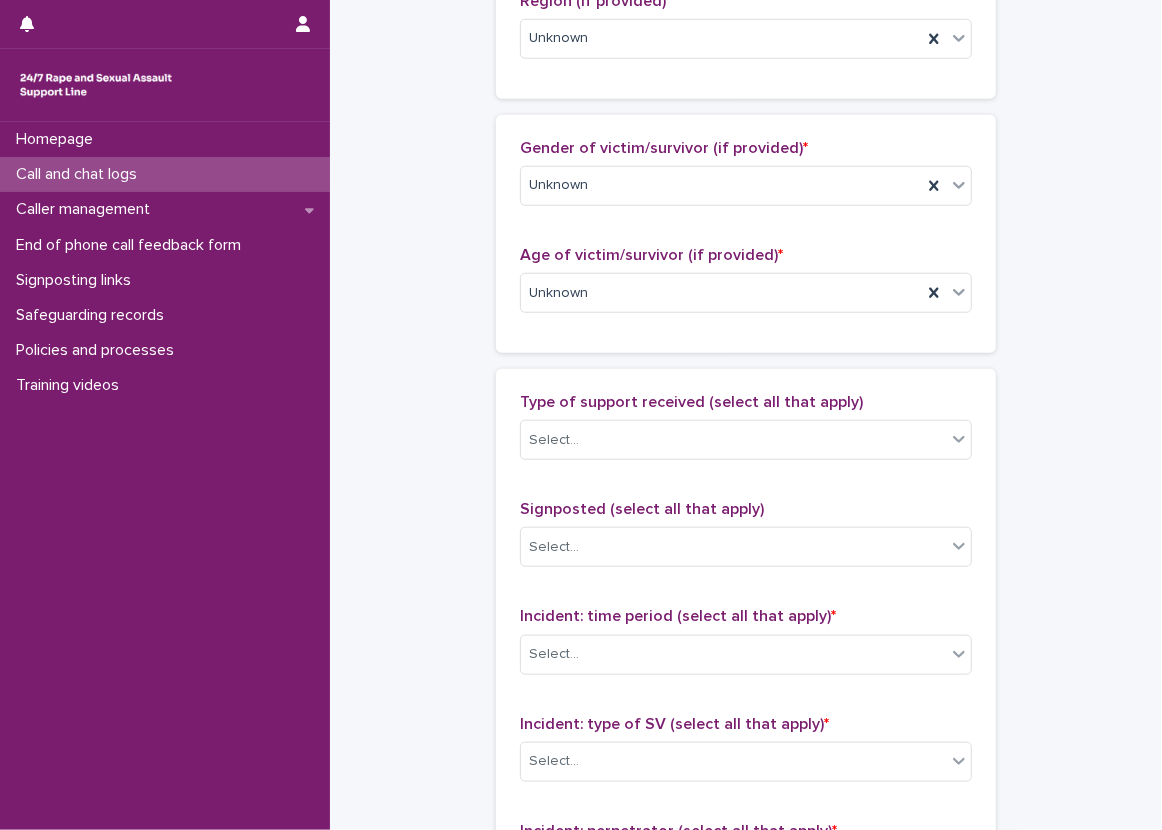 scroll, scrollTop: 900, scrollLeft: 0, axis: vertical 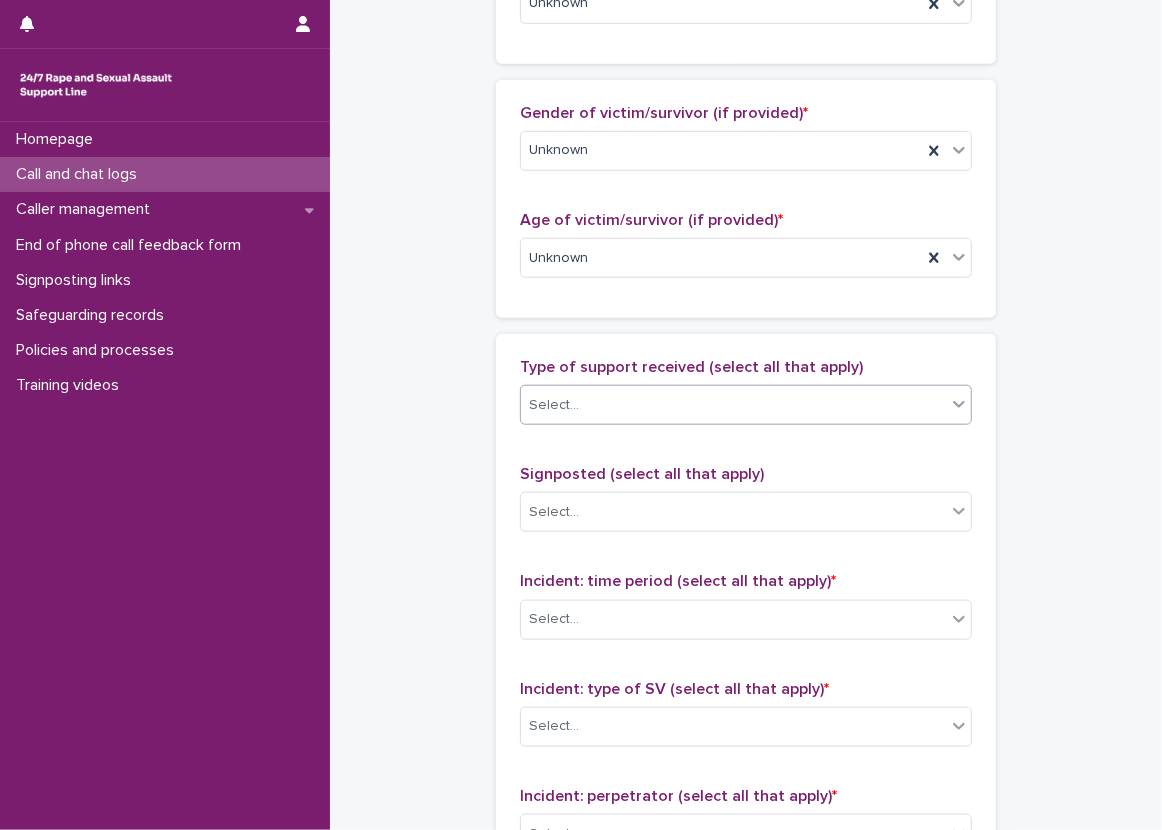 click on "Select..." at bounding box center [554, 405] 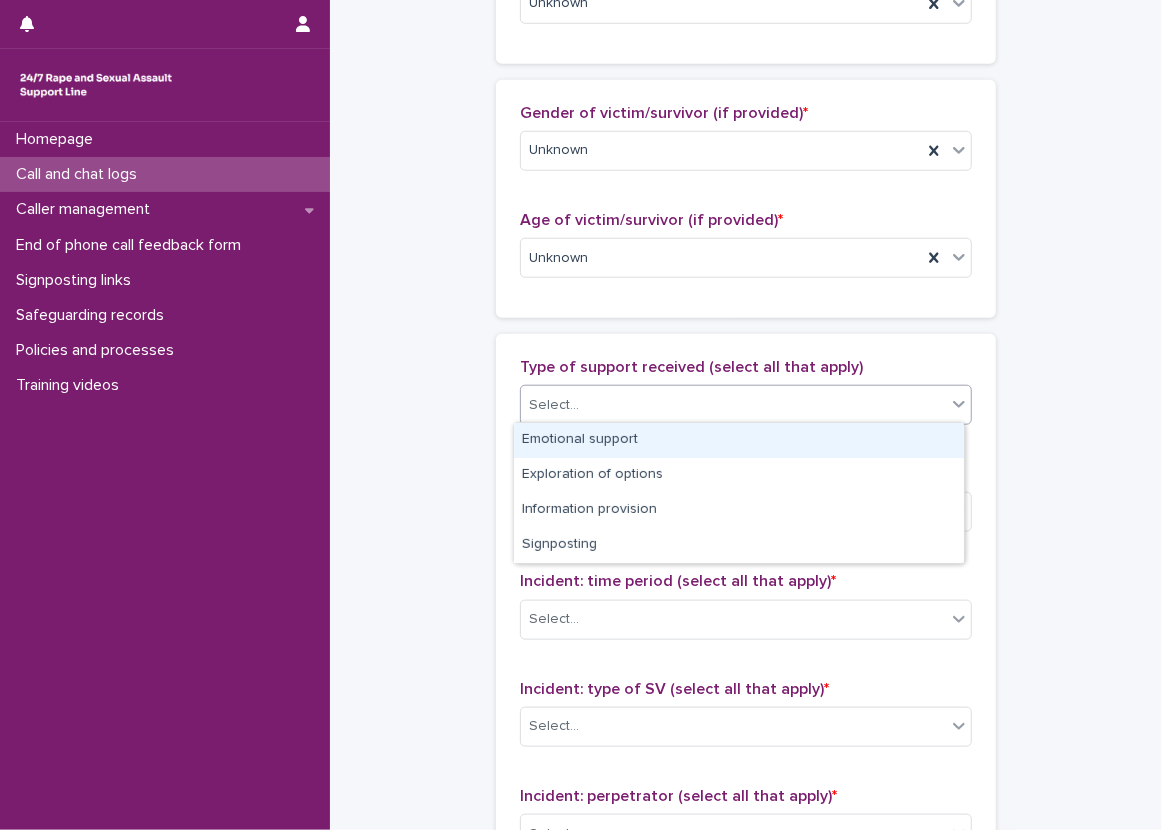 click on "Emotional support" at bounding box center [739, 440] 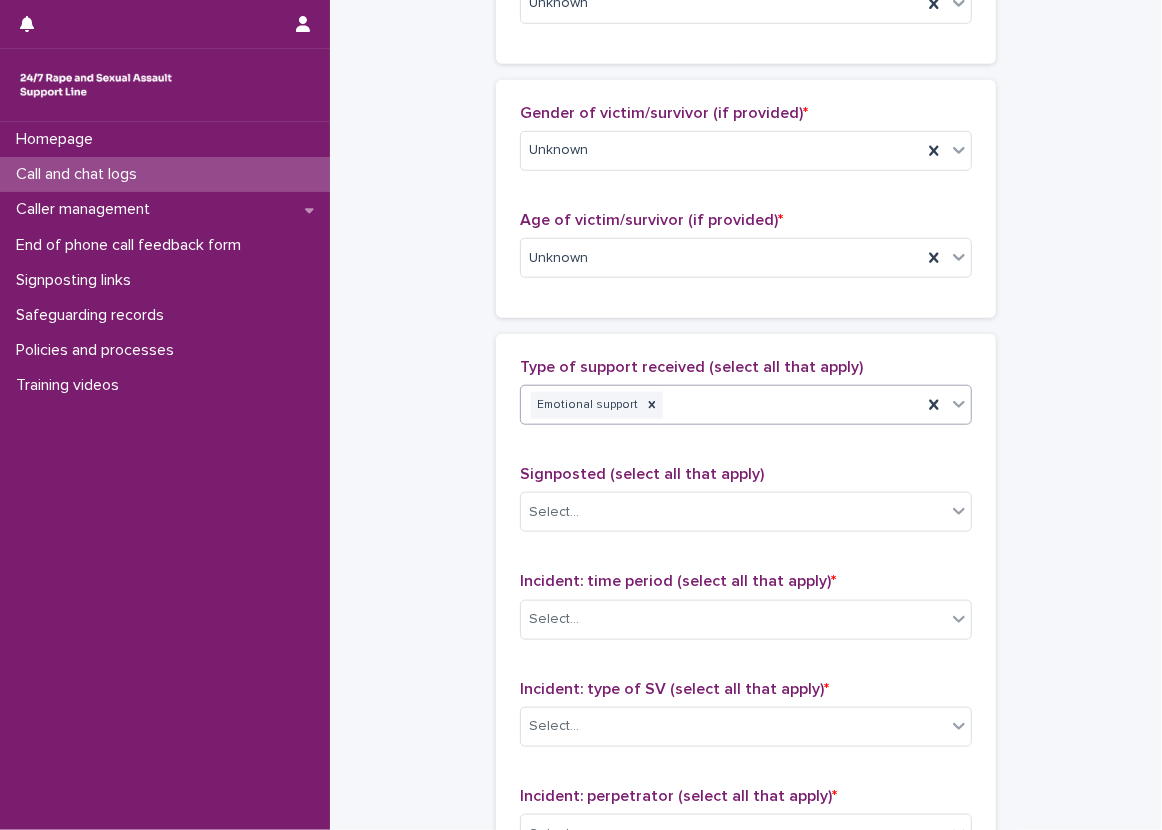 click on "**********" at bounding box center [746, 184] 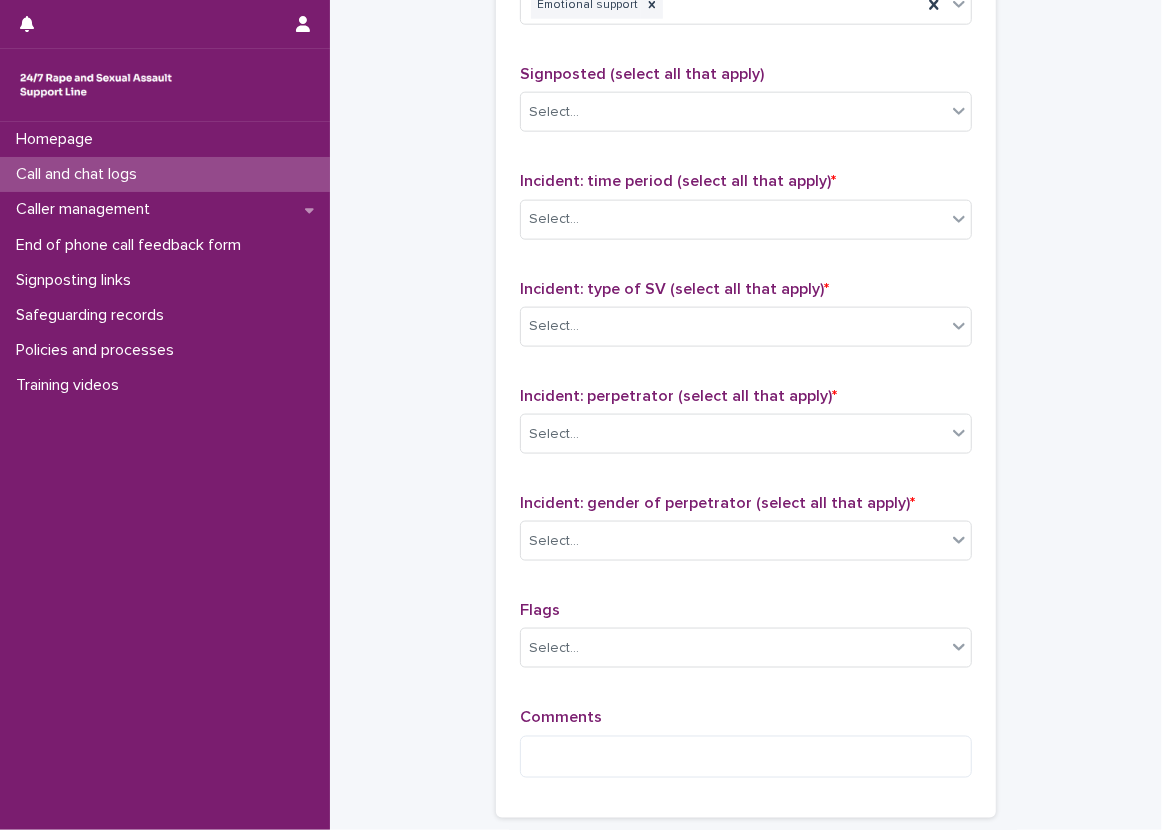 scroll, scrollTop: 1200, scrollLeft: 0, axis: vertical 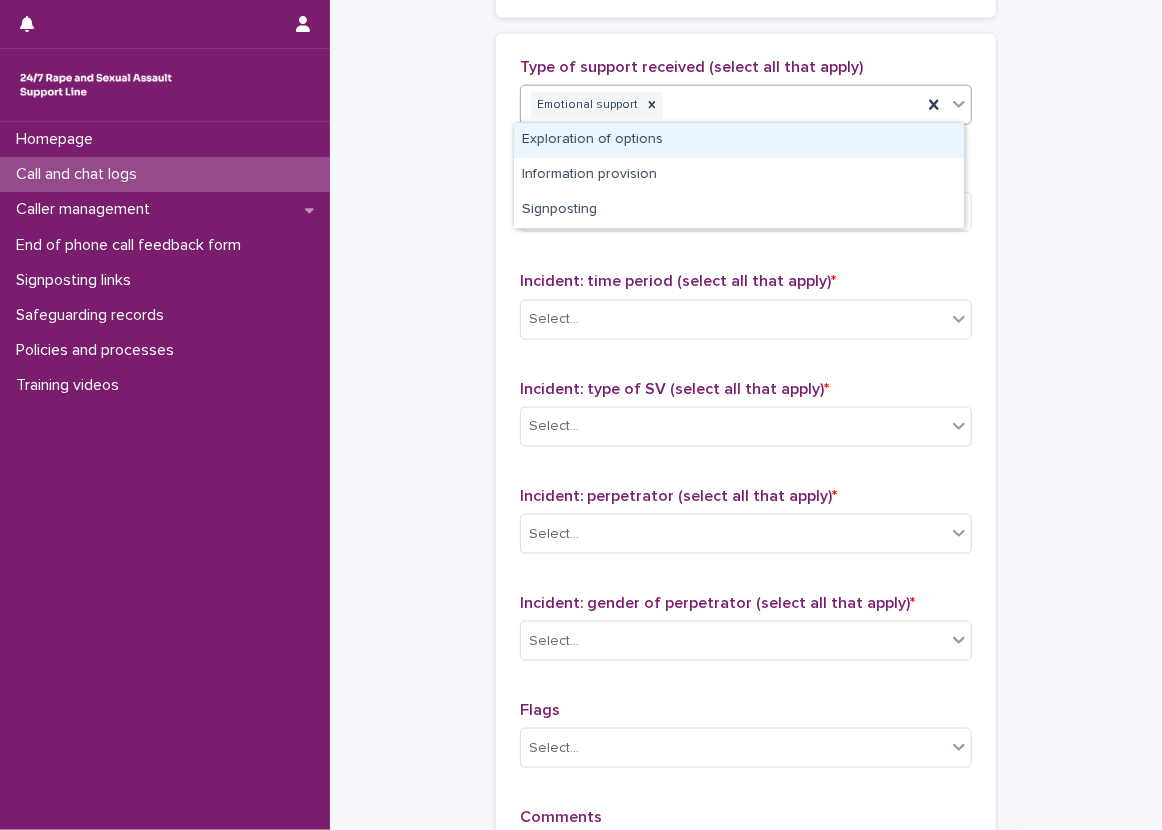 click on "Emotional support" at bounding box center (721, 105) 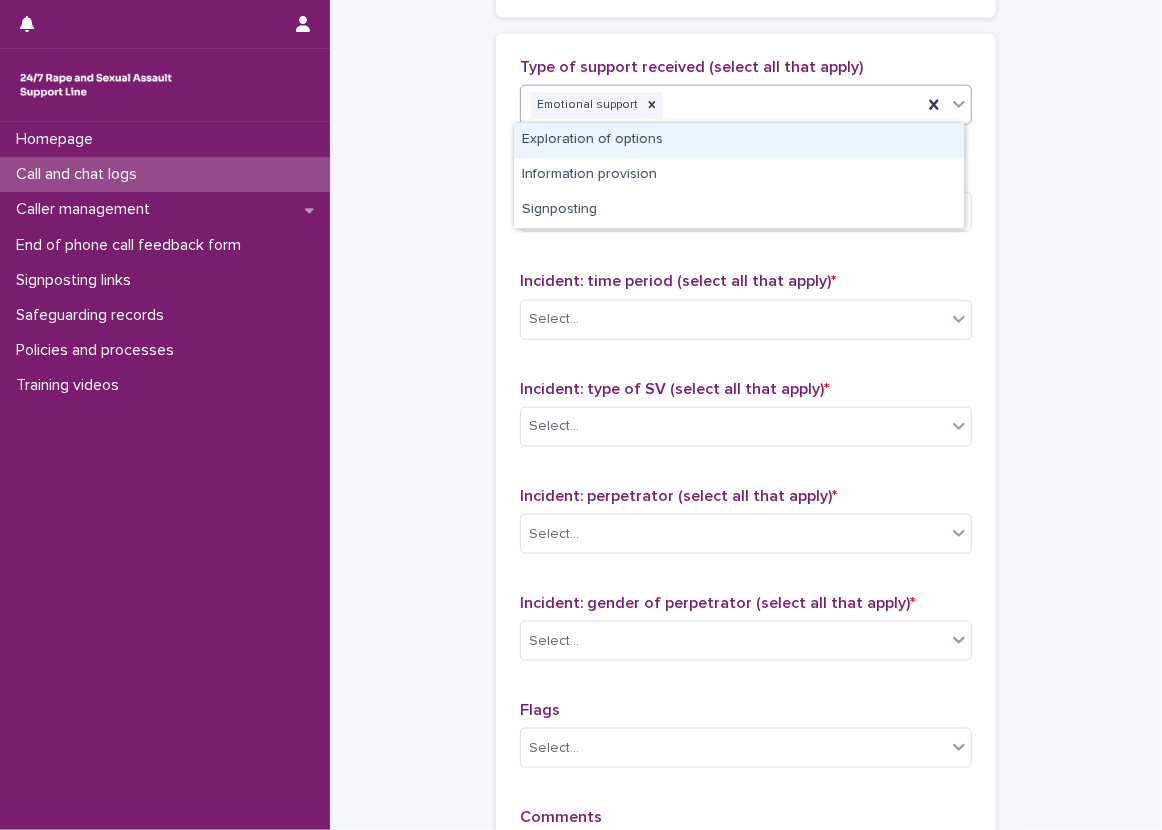 click on "Exploration of options" at bounding box center (739, 140) 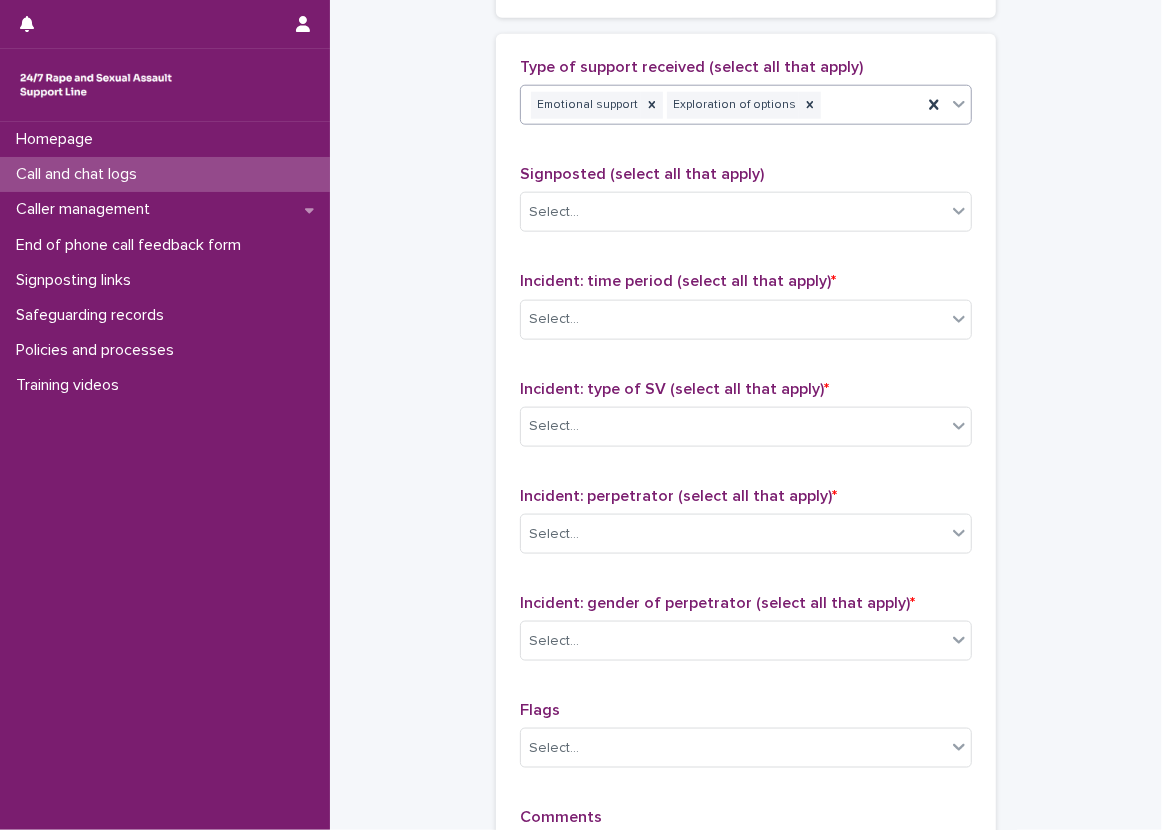 click on "**********" at bounding box center (746, -116) 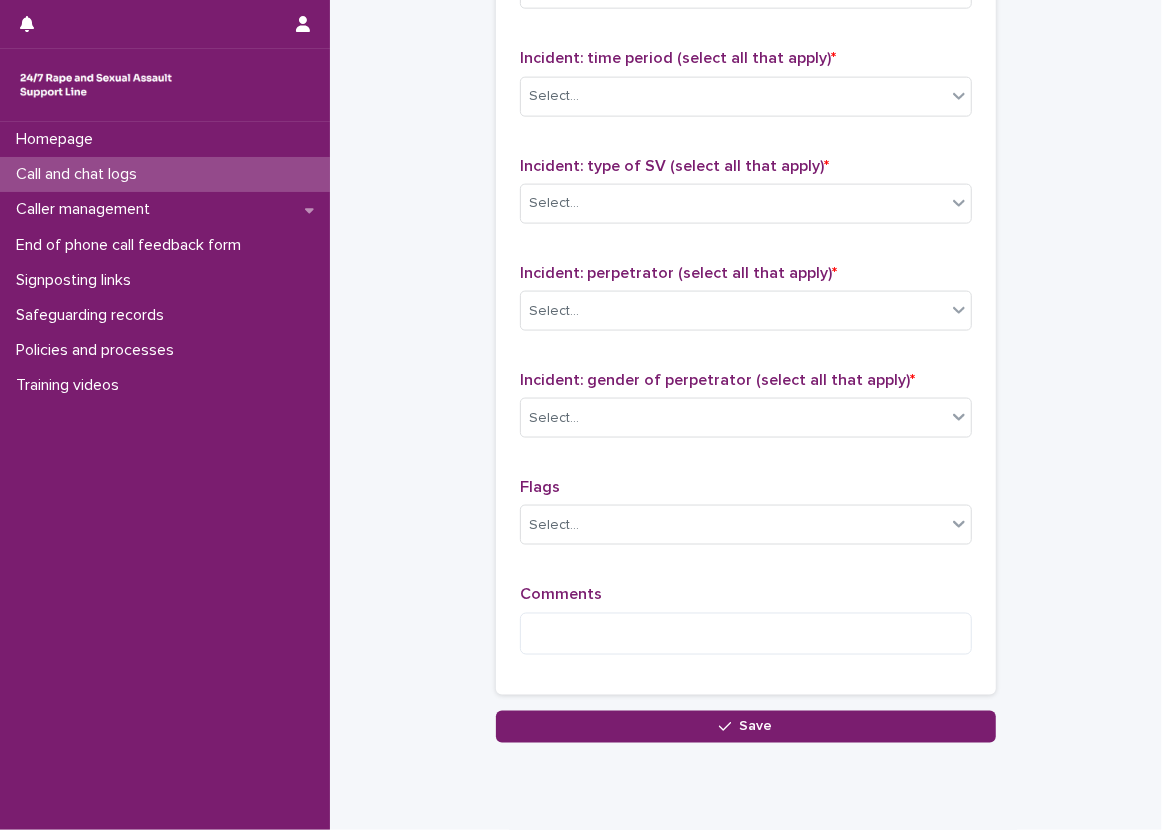 scroll, scrollTop: 1388, scrollLeft: 0, axis: vertical 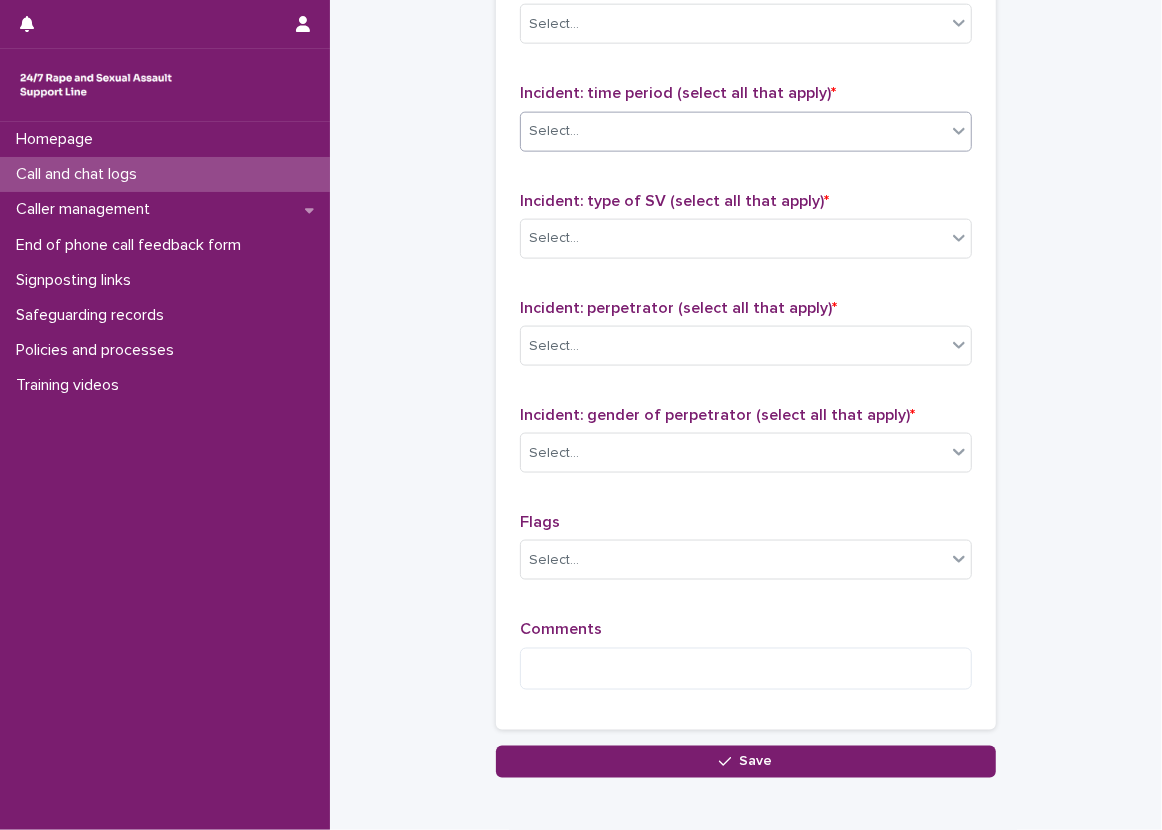 click on "Select..." at bounding box center (733, 131) 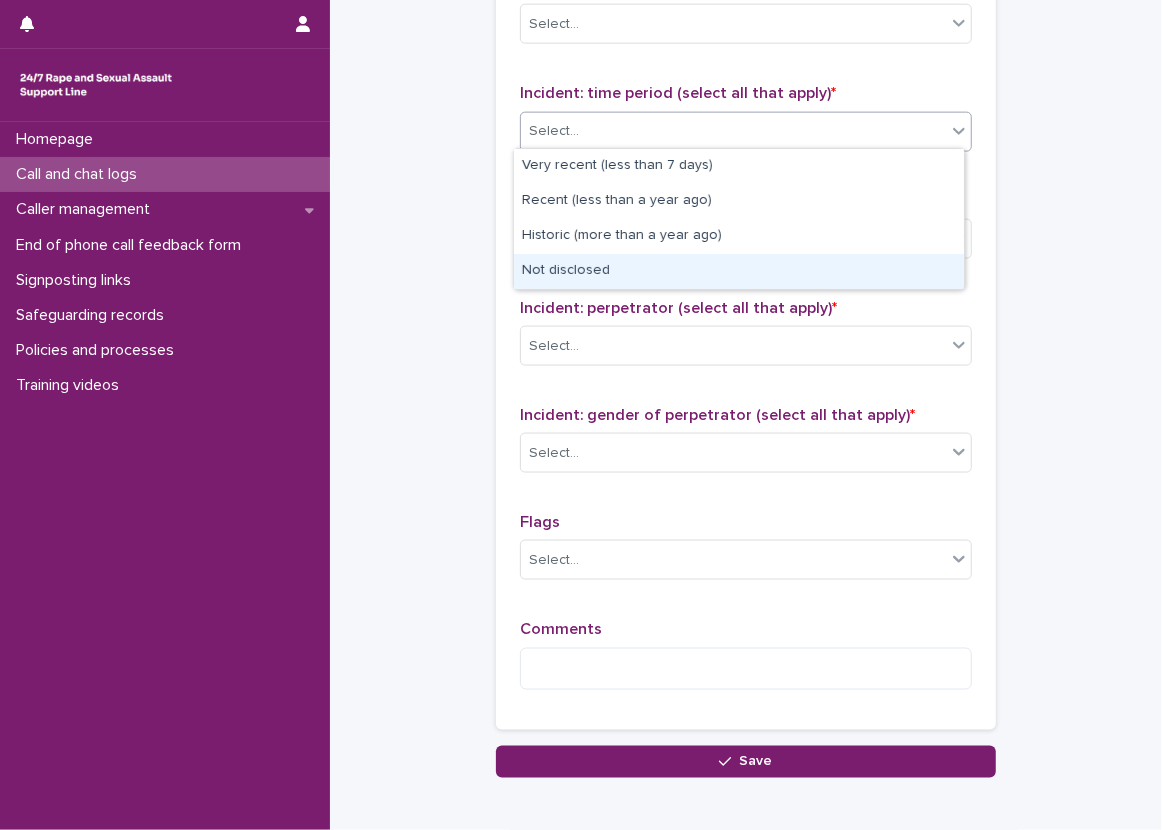 click on "Not disclosed" at bounding box center (739, 271) 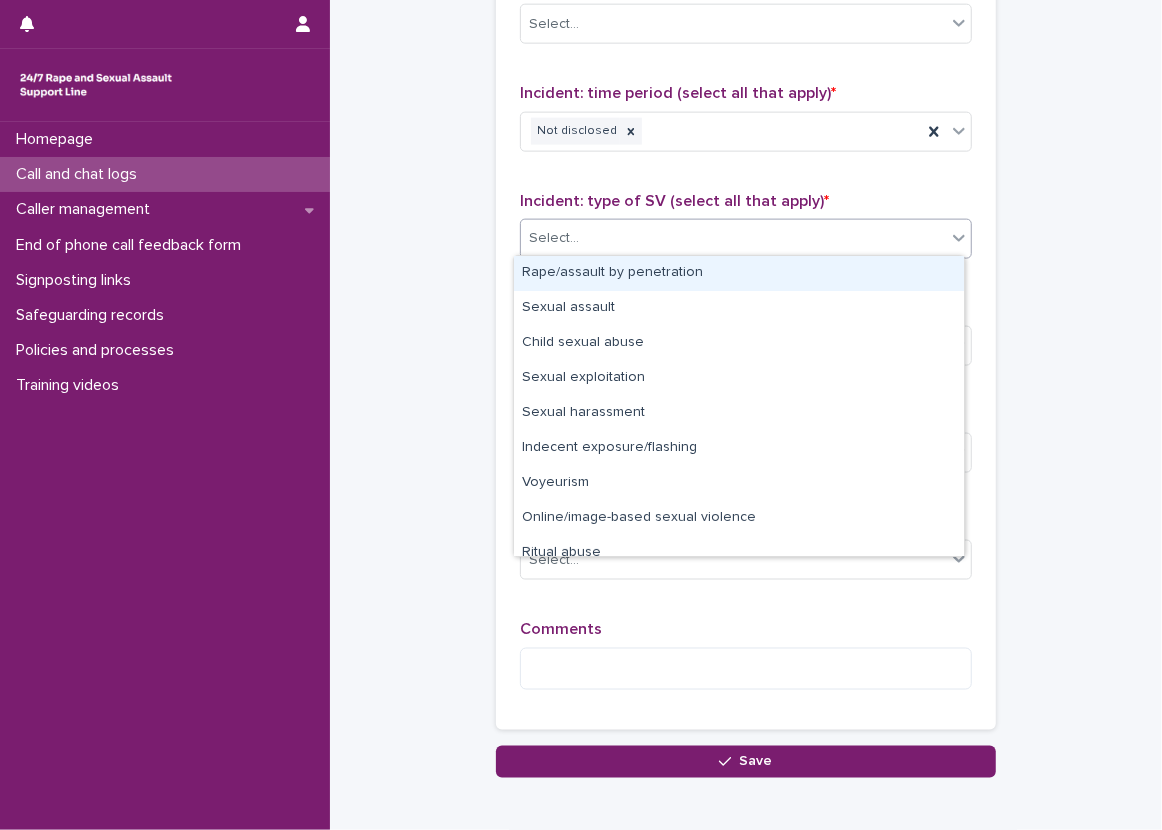 click on "Select..." at bounding box center [733, 238] 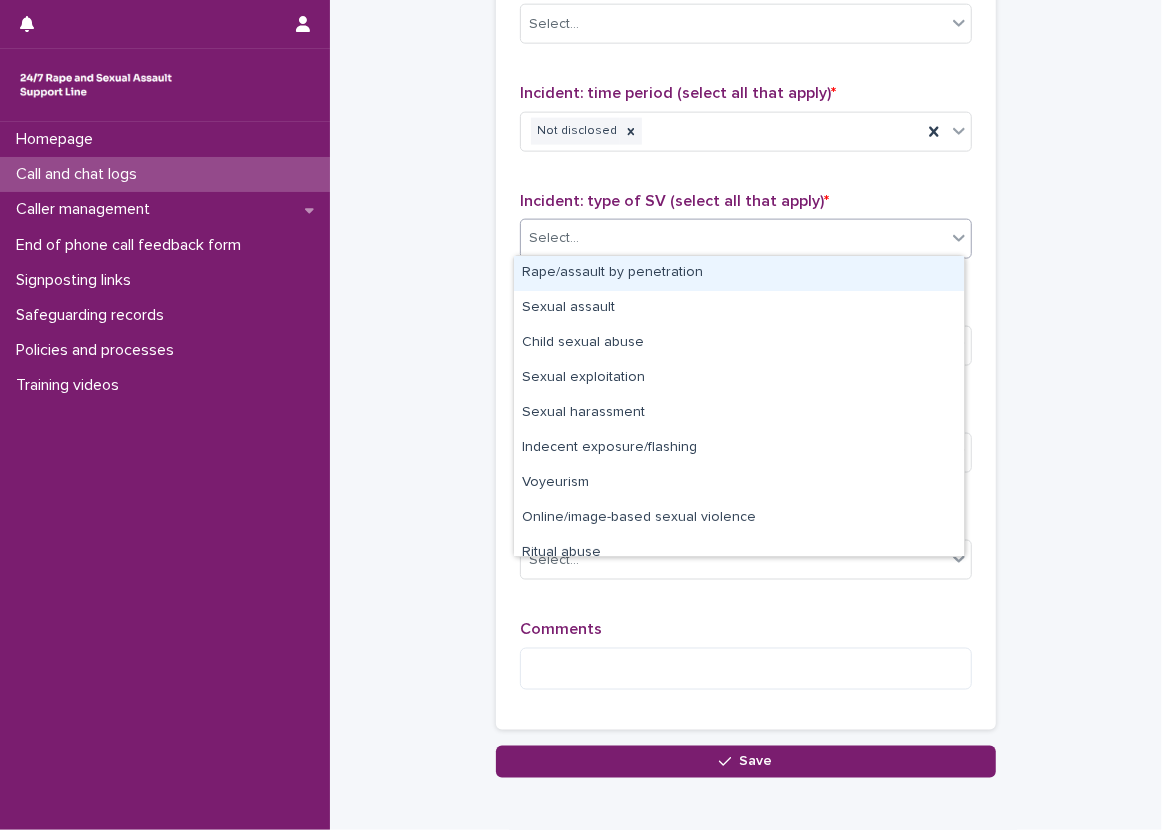 click on "Type of support received (select all that apply) Emotional support Exploration of options Signposted (select all that apply) Select... Incident: time period (select all that apply) * Not disclosed Incident: type of SV (select all that apply) *      option Rape/assault by penetration focused, 1 of 10. 10 results available. Use Up and Down to choose options, press Enter to select the currently focused option, press Escape to exit the menu, press Tab to select the option and exit the menu. Select... Incident: perpetrator (select all that apply) * Select... Incident: gender of perpetrator (select all that apply) * Select... Flags Select... Comments" at bounding box center [746, 288] 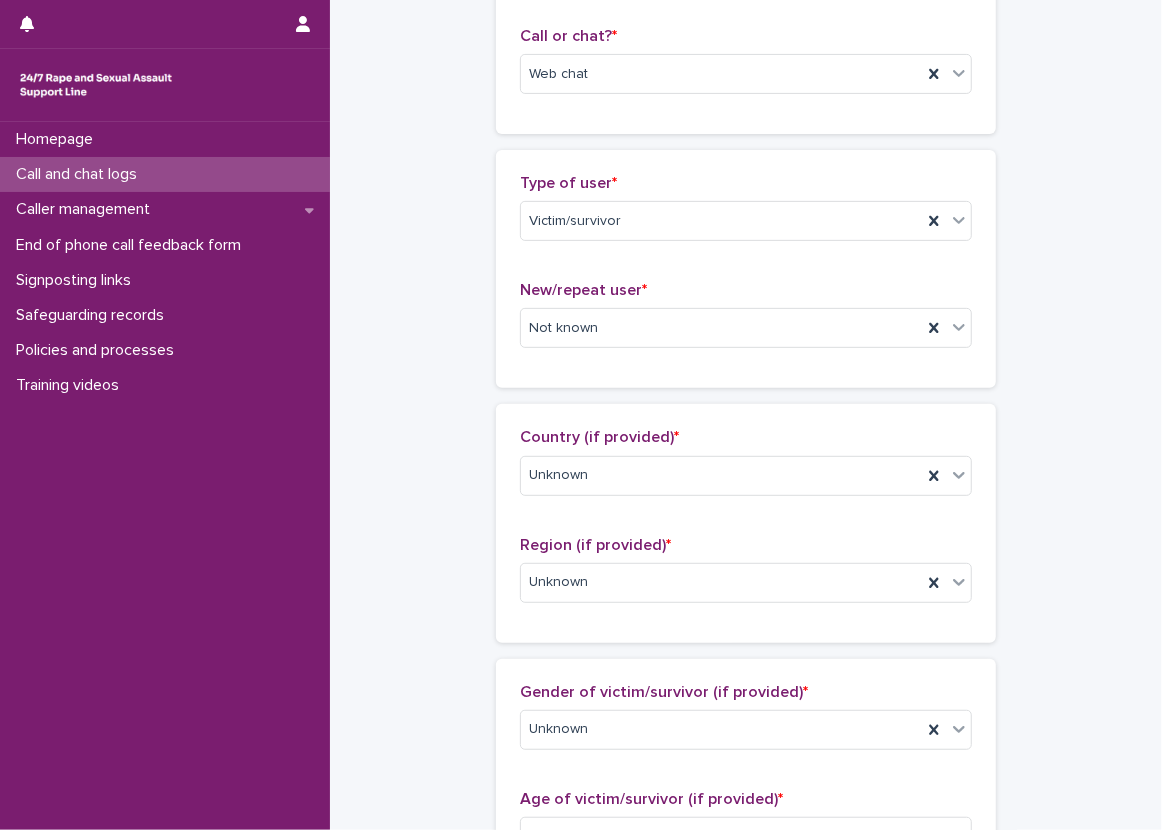 scroll, scrollTop: 400, scrollLeft: 0, axis: vertical 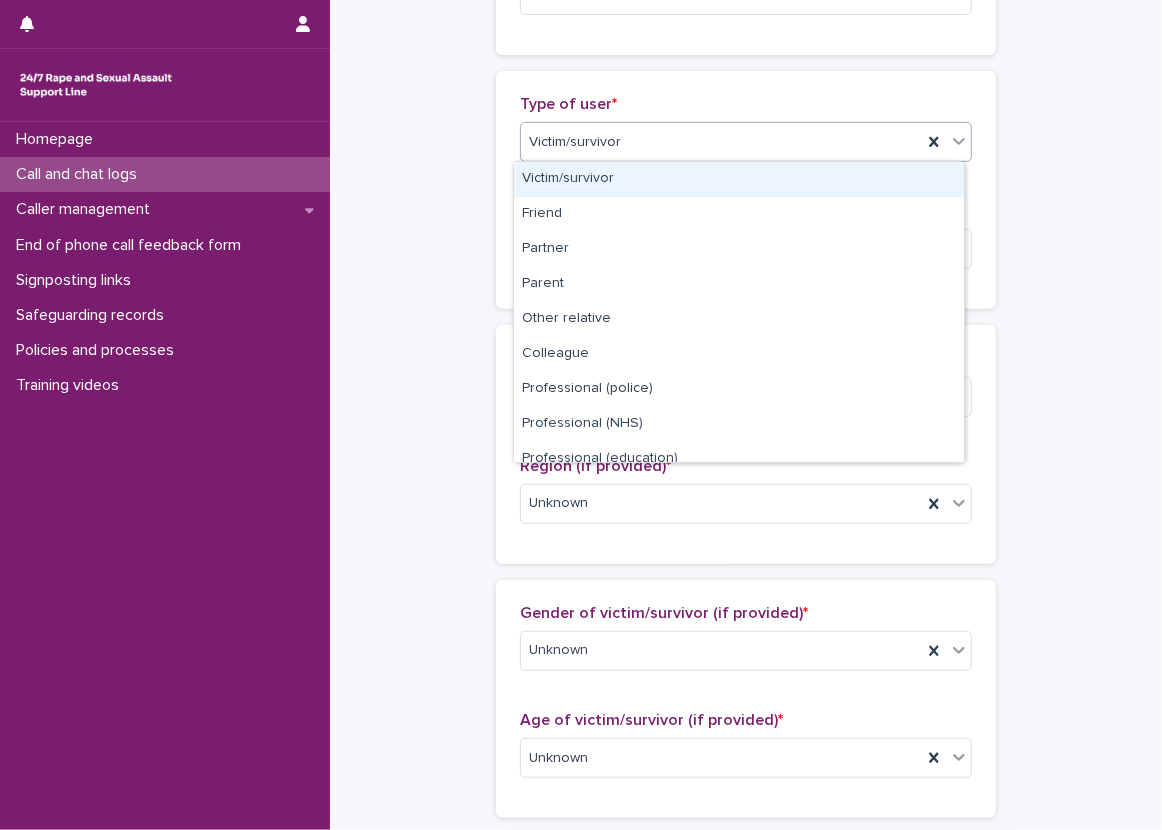 click on "Victim/survivor" at bounding box center (721, 142) 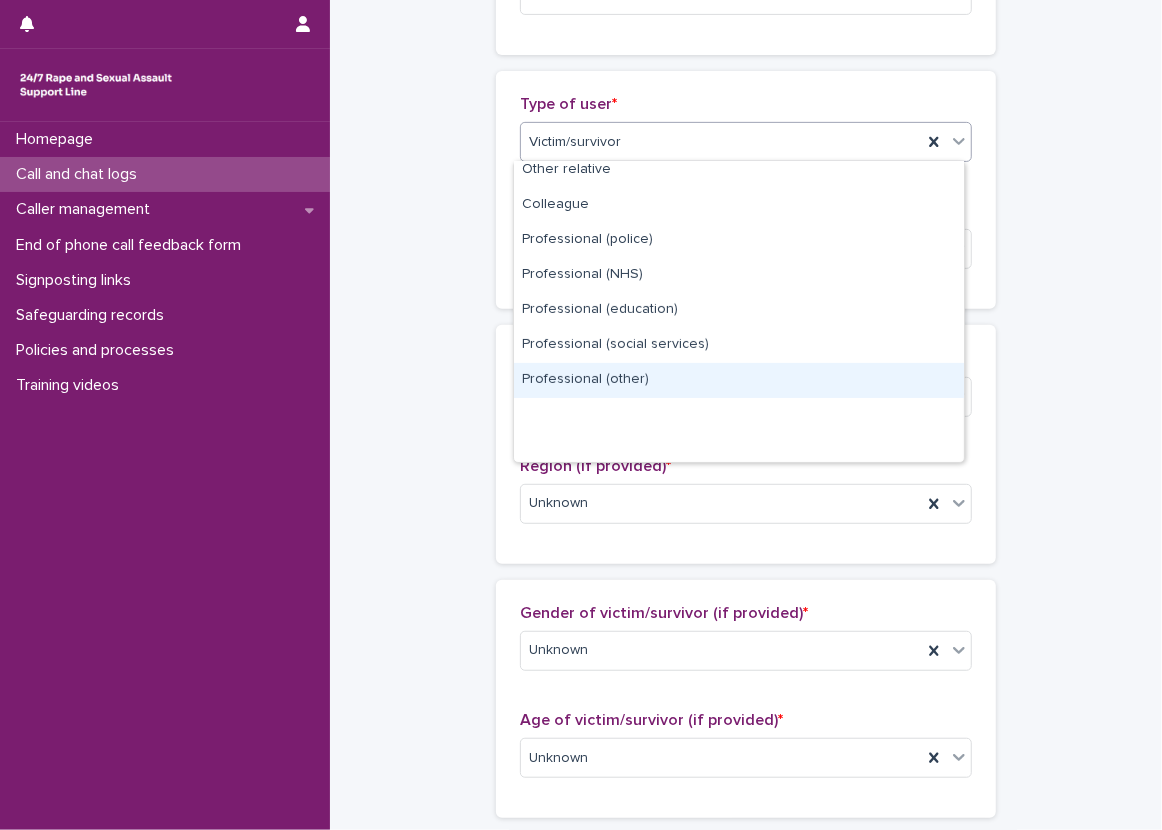 scroll, scrollTop: 0, scrollLeft: 0, axis: both 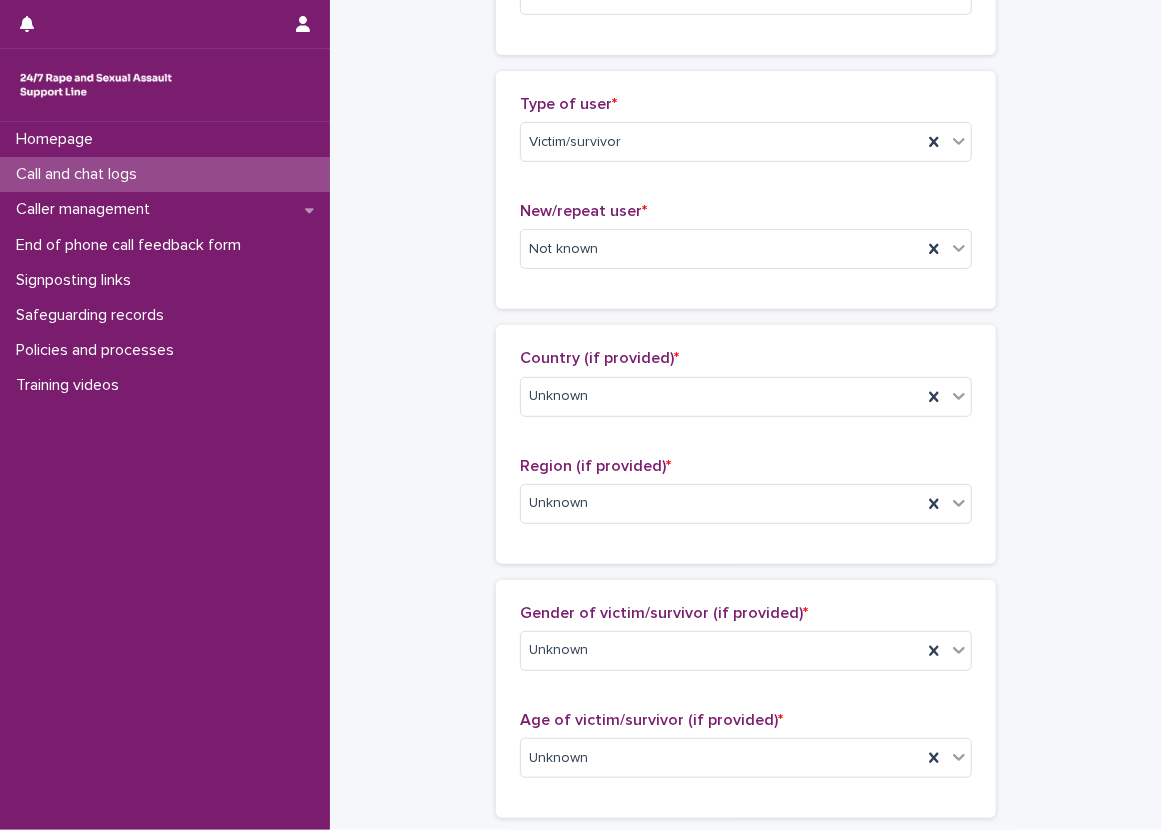 click on "**********" at bounding box center [746, 684] 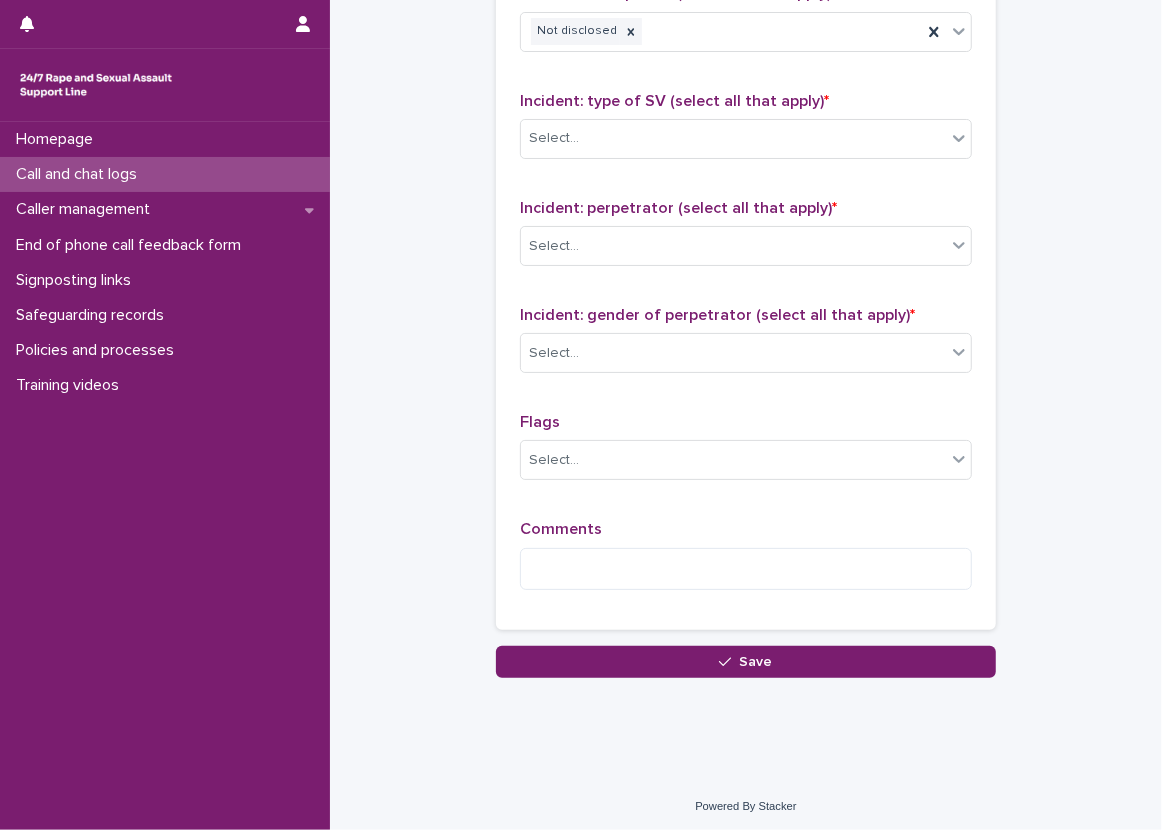 scroll, scrollTop: 1388, scrollLeft: 0, axis: vertical 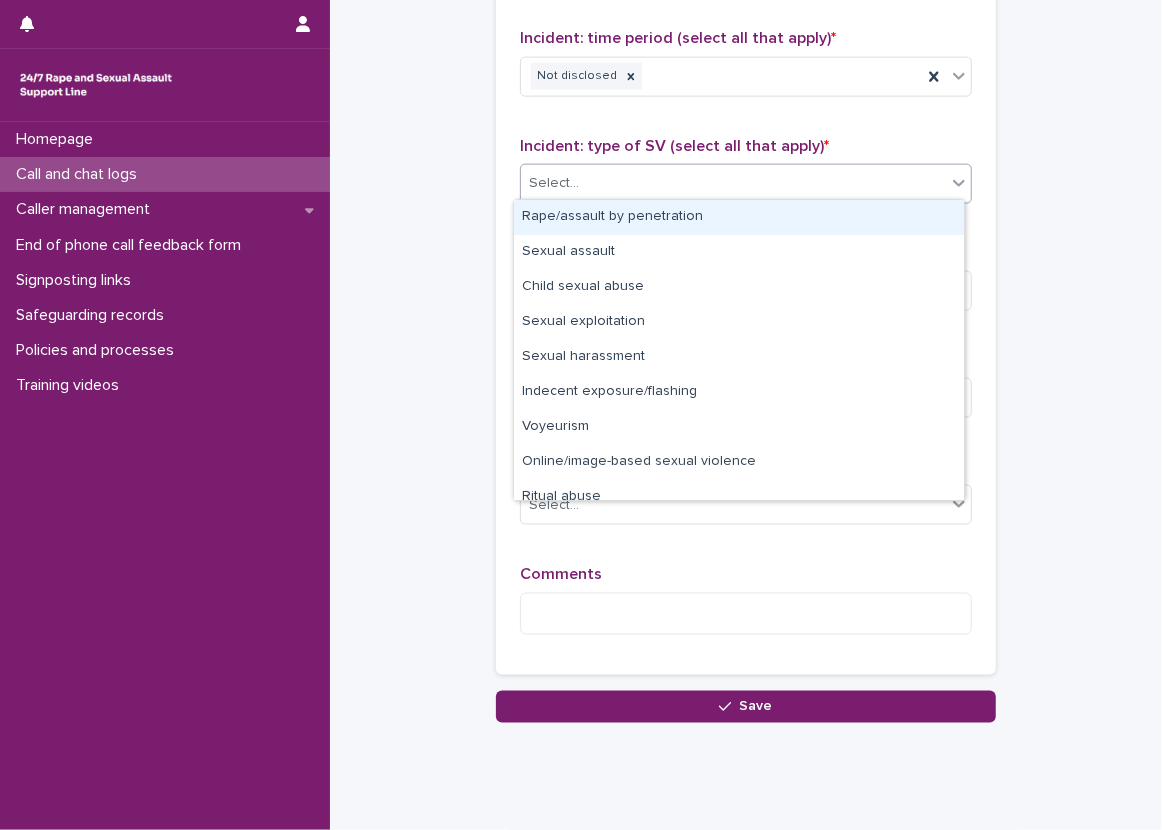 click at bounding box center (959, 183) 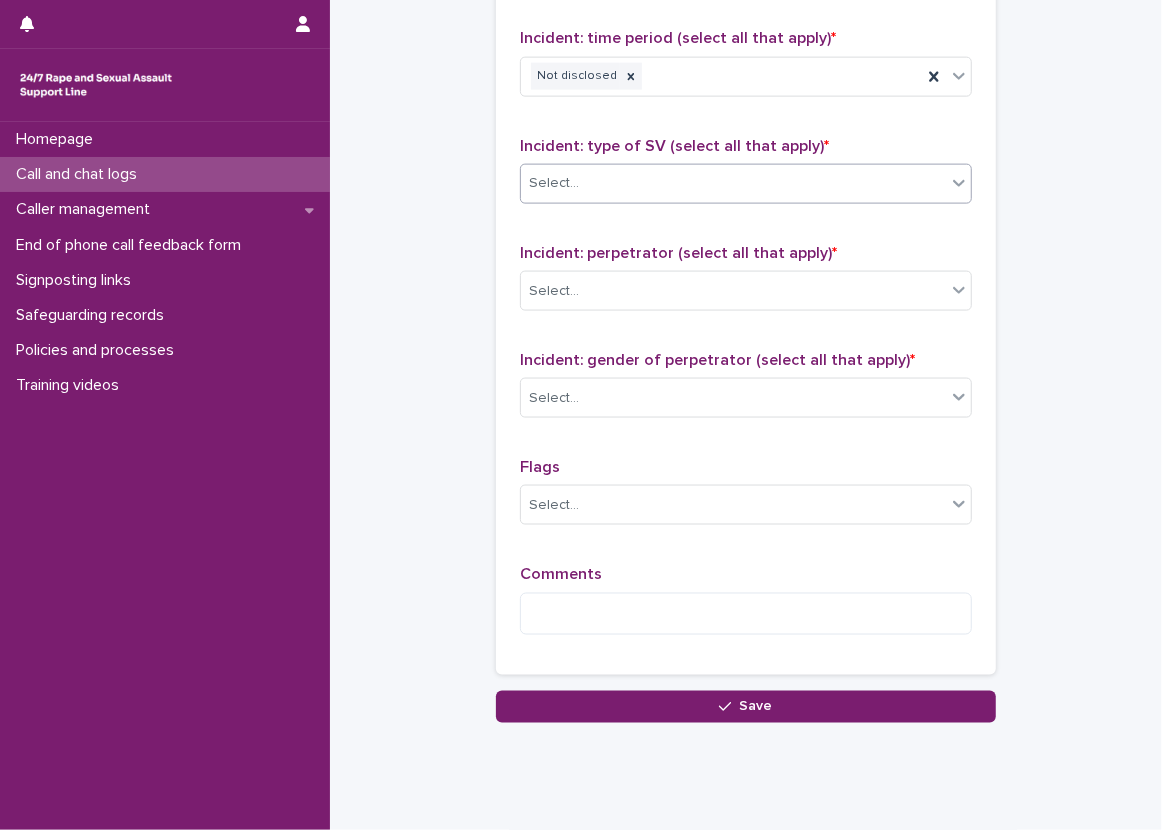 click on "Incident: perpetrator (select all that apply) *" at bounding box center [746, 253] 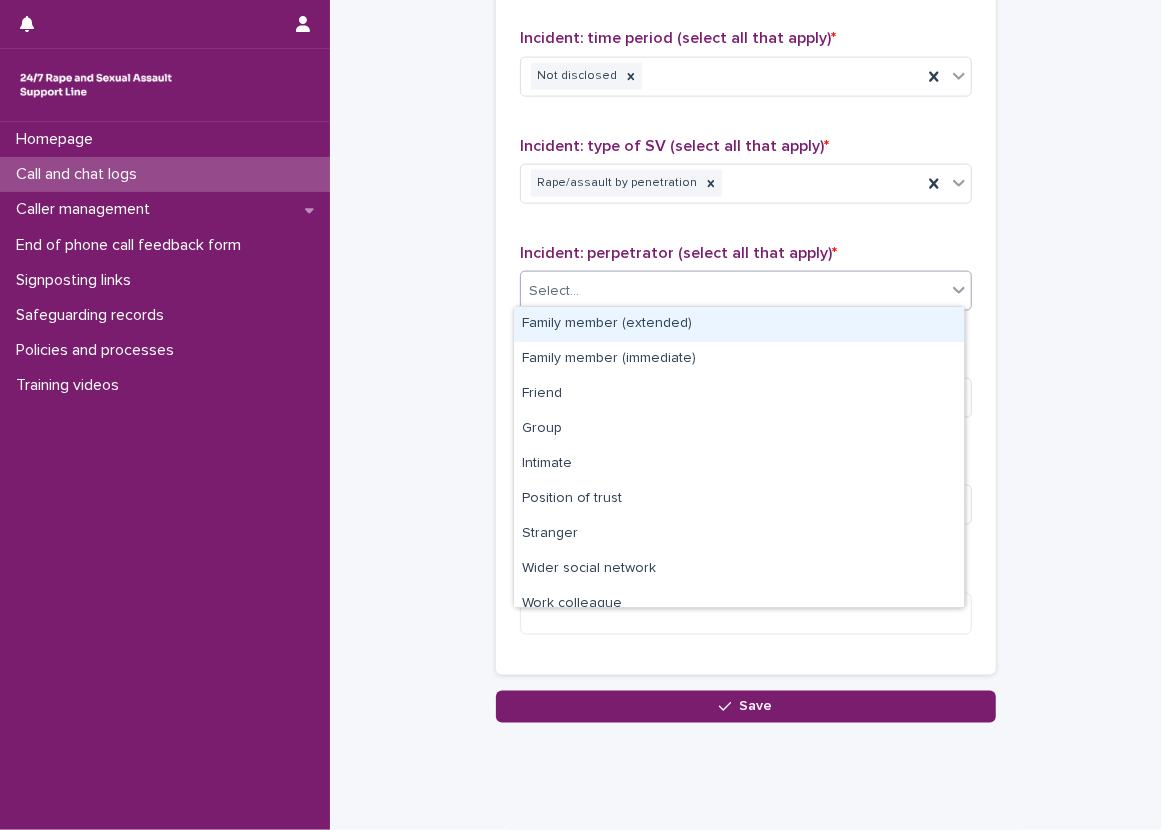 drag, startPoint x: 813, startPoint y: 293, endPoint x: 805, endPoint y: 300, distance: 10.630146 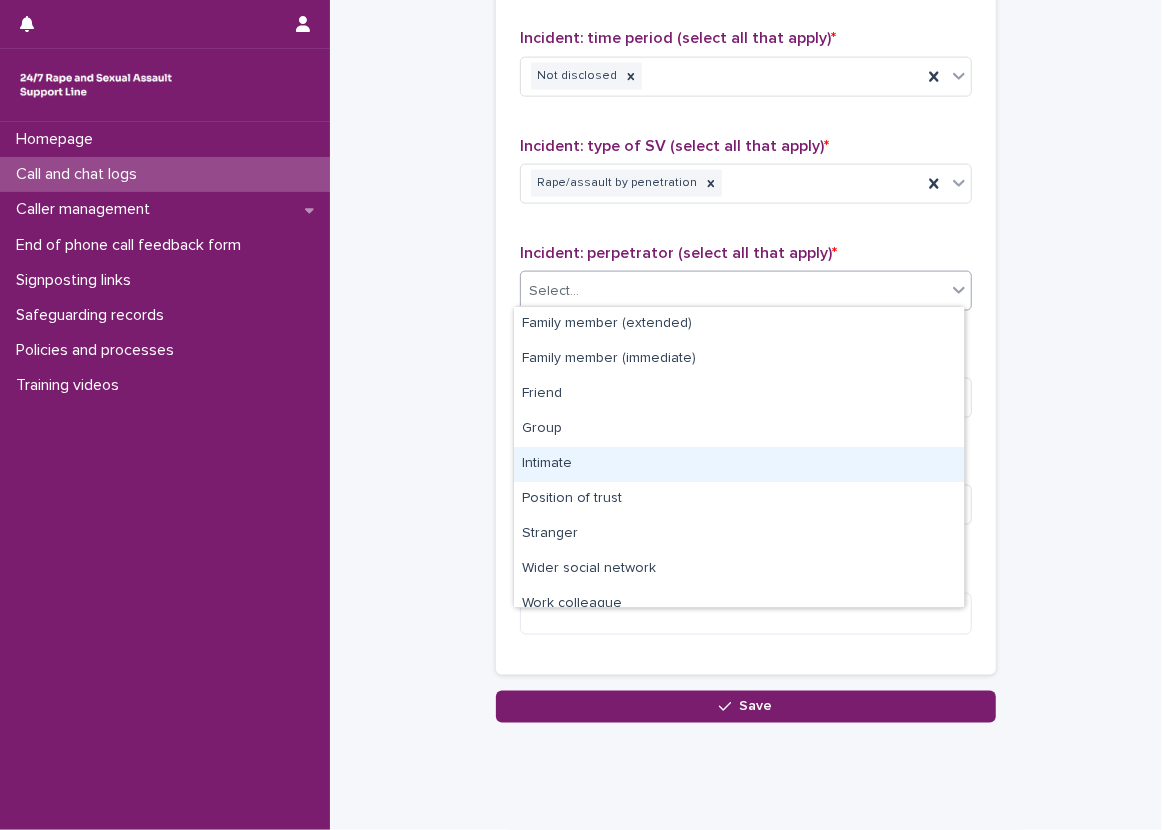 click on "Intimate" at bounding box center [739, 464] 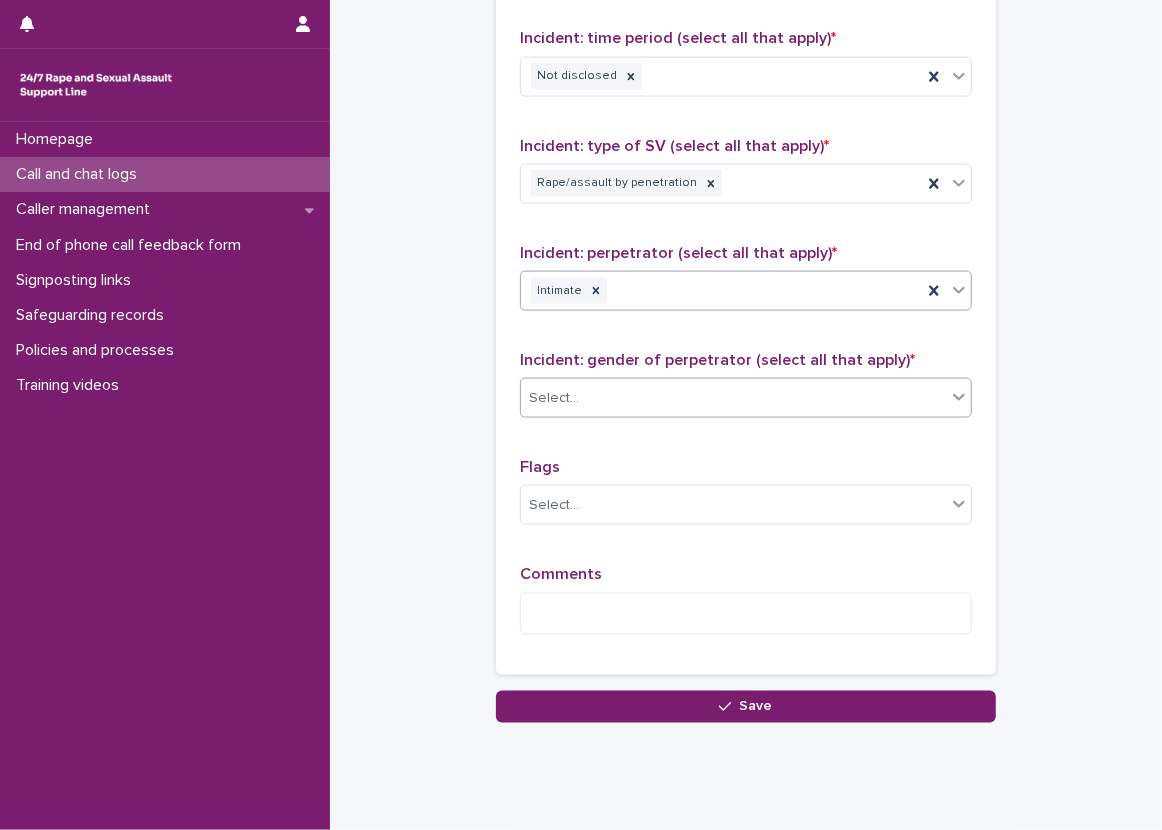 click on "Select..." at bounding box center [733, 398] 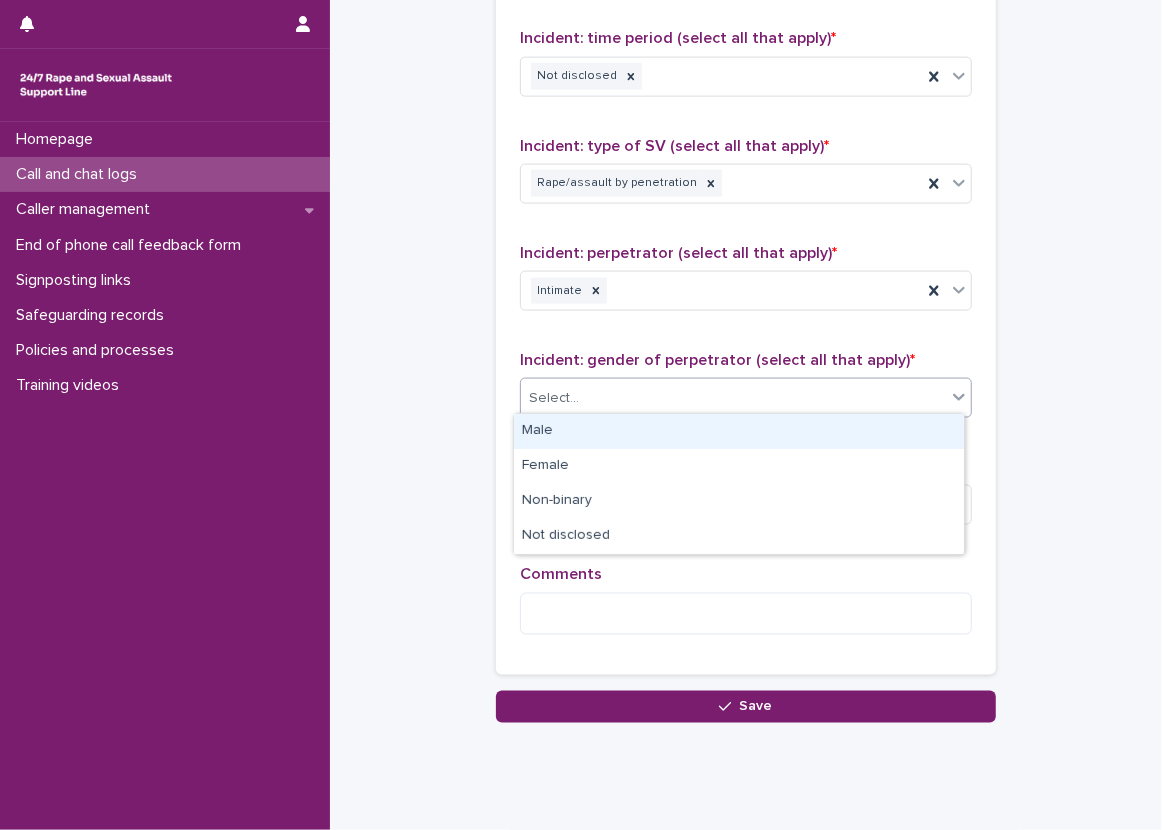 click on "Type of support received (select all that apply) Emotional support Exploration of options Signposted (select all that apply) Select... Incident: time period (select all that apply) * Not disclosed Incident: type of SV (select all that apply) * Rape/assault by penetration Incident: perpetrator (select all that apply) * Intimate Incident: gender of perpetrator (select all that apply) *      option Male focused, 1 of 4. 4 results available. Use Up and Down to choose options, press Enter to select the currently focused option, press Escape to exit the menu, press Tab to select the option and exit the menu. Select... Flags Select... Comments" at bounding box center [746, 233] 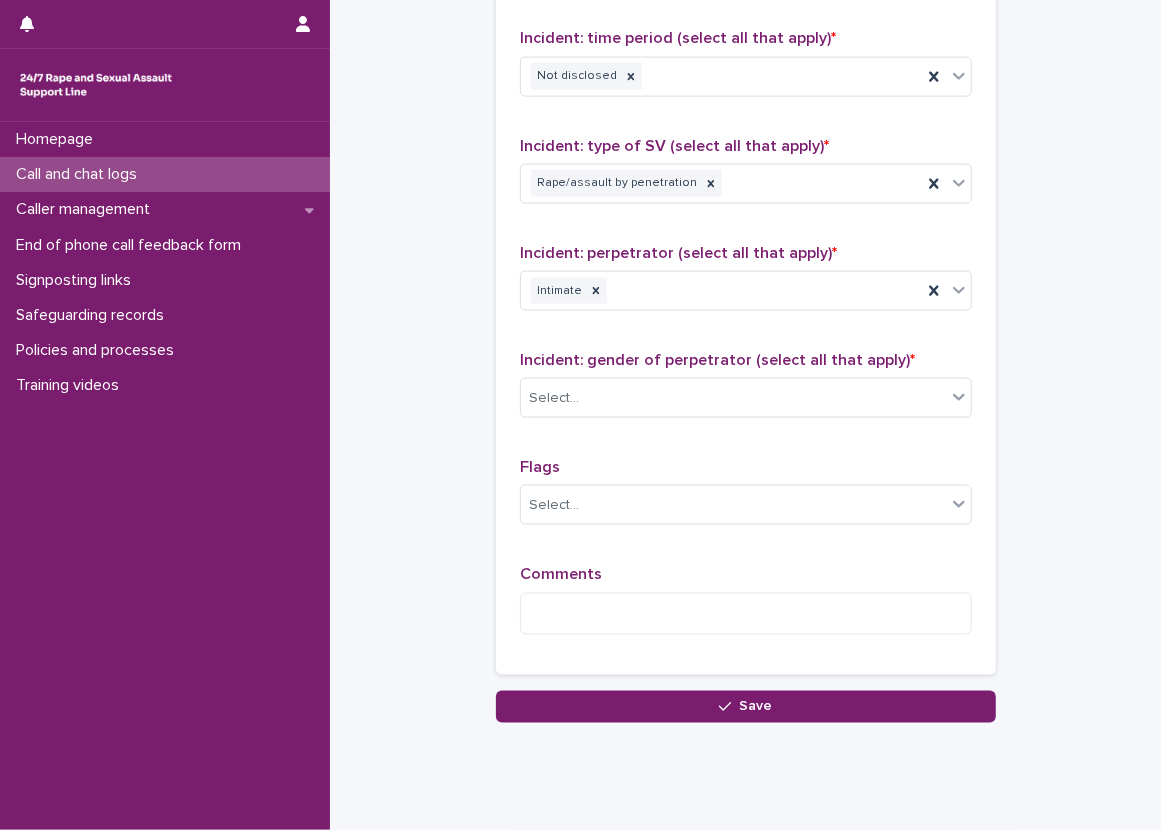 click on "Type of support received (select all that apply) Emotional support Exploration of options Signposted (select all that apply) Select... Incident: time period (select all that apply) * Not disclosed Incident: type of SV (select all that apply) * Rape/assault by penetration Incident: perpetrator (select all that apply) * Intimate Incident: gender of perpetrator (select all that apply) * Select... Flags Select... Comments" at bounding box center (746, 233) 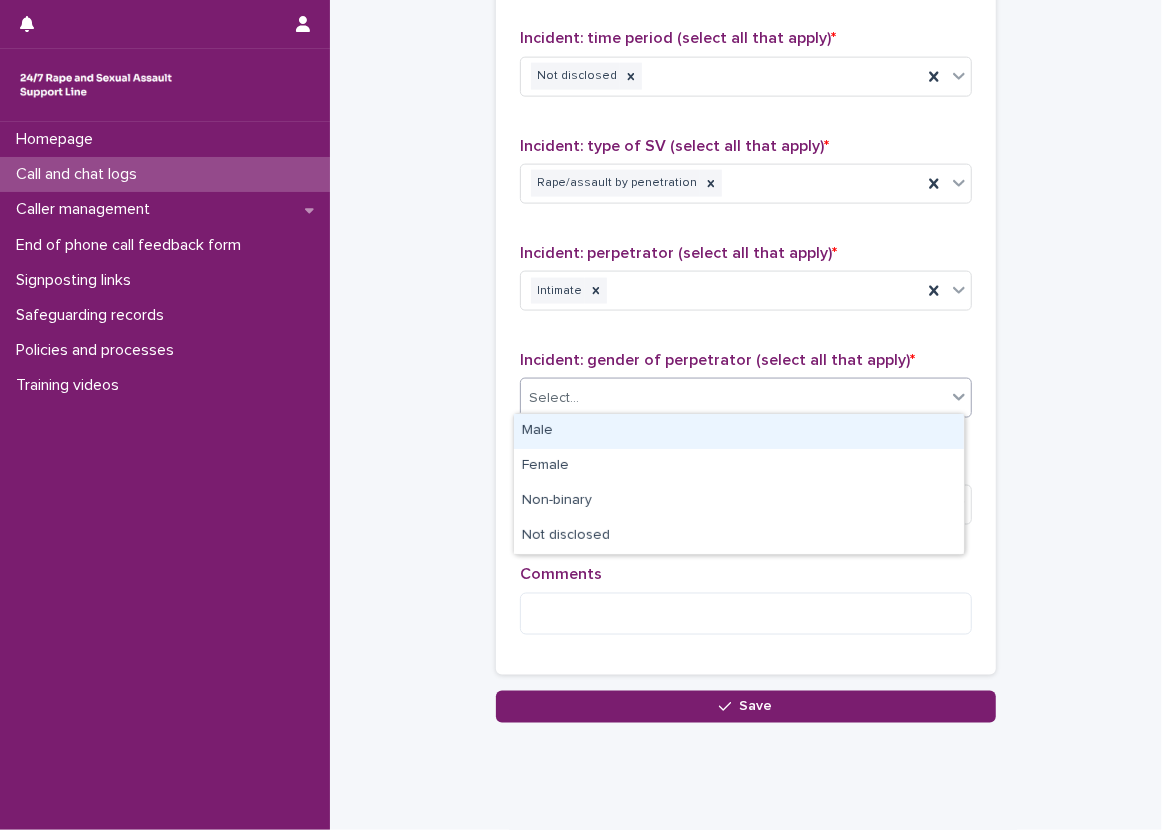click 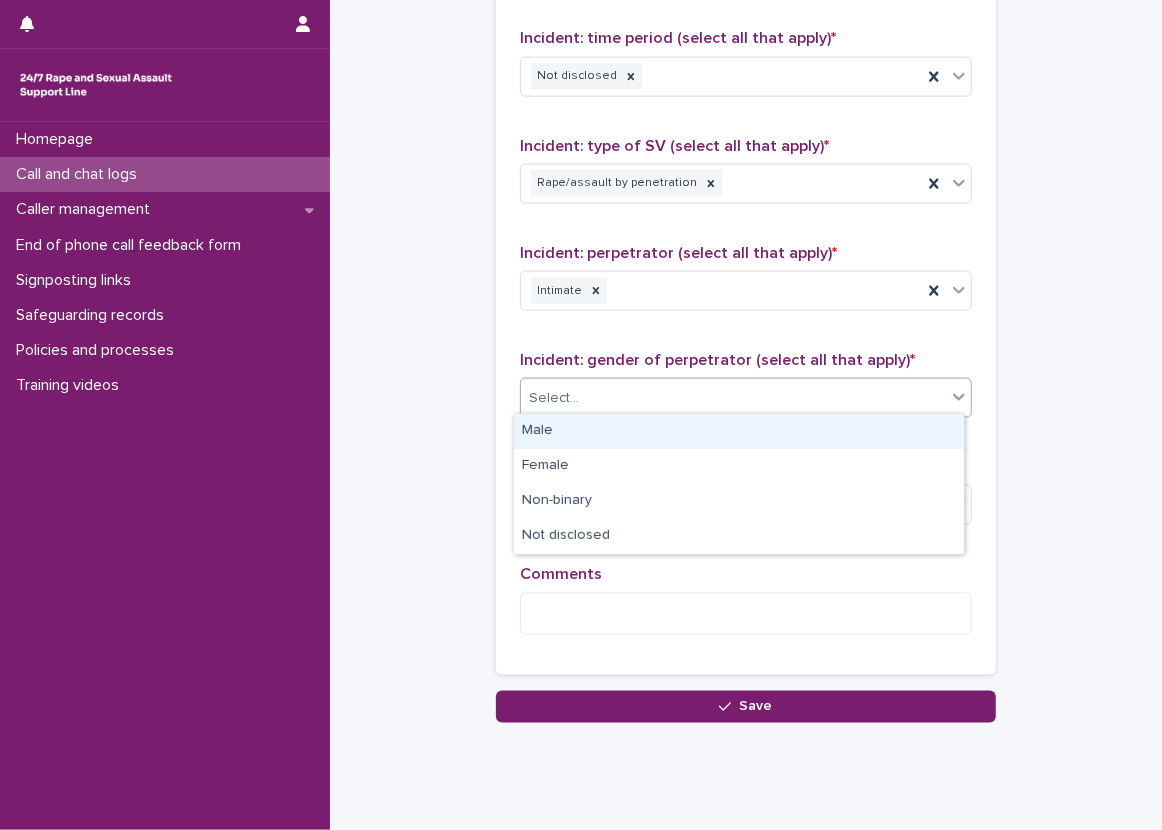 click on "Male" at bounding box center (739, 431) 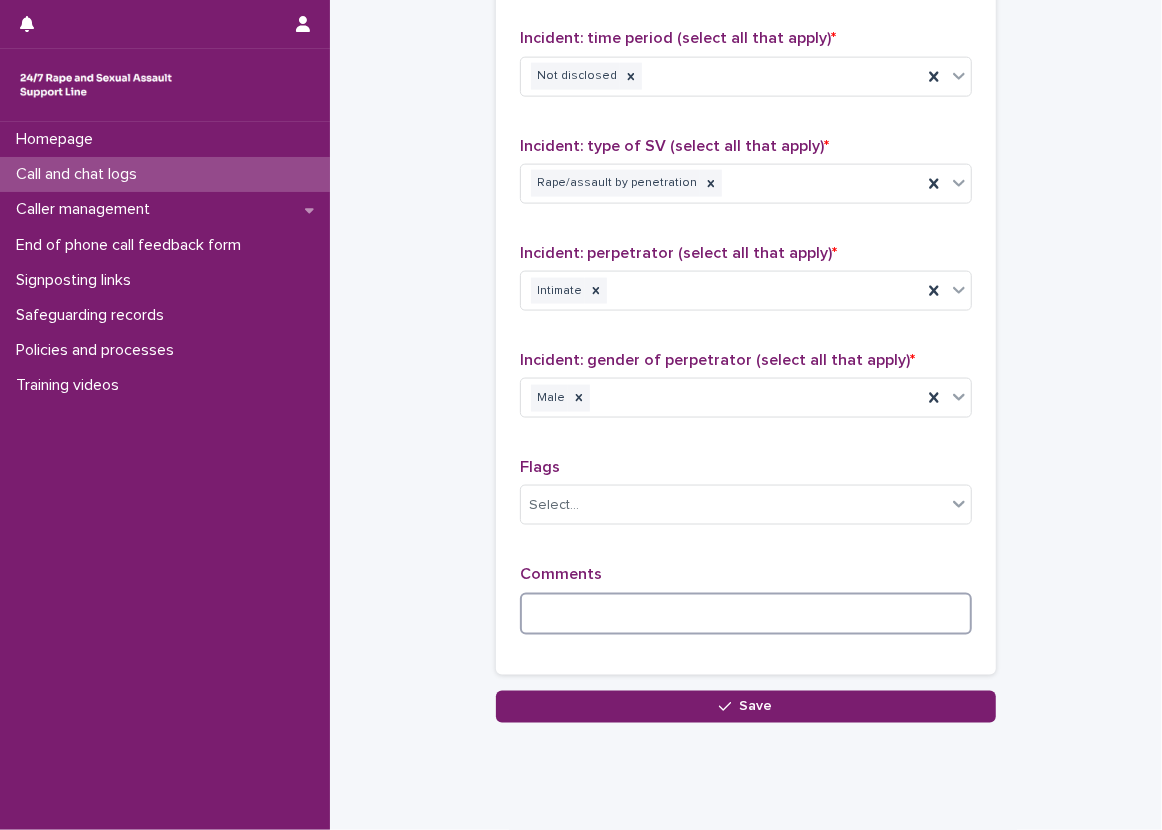 click at bounding box center (746, 614) 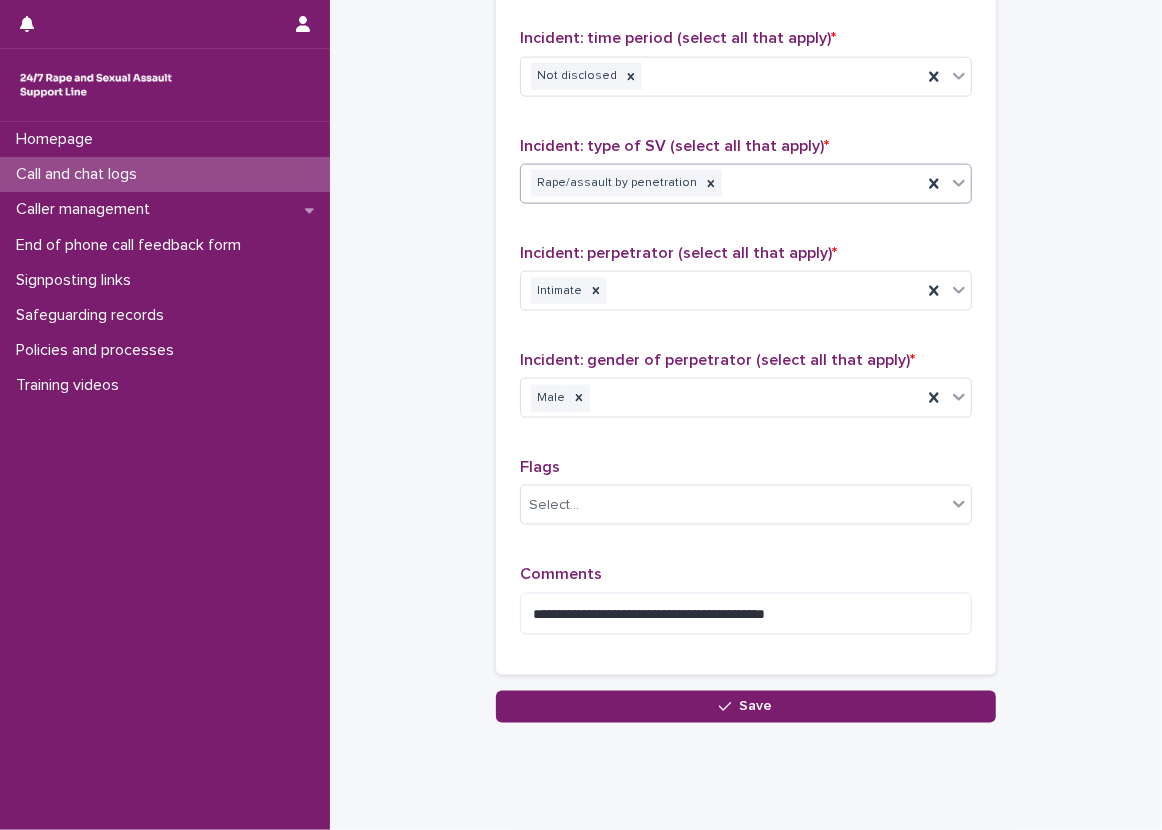 click at bounding box center (959, 183) 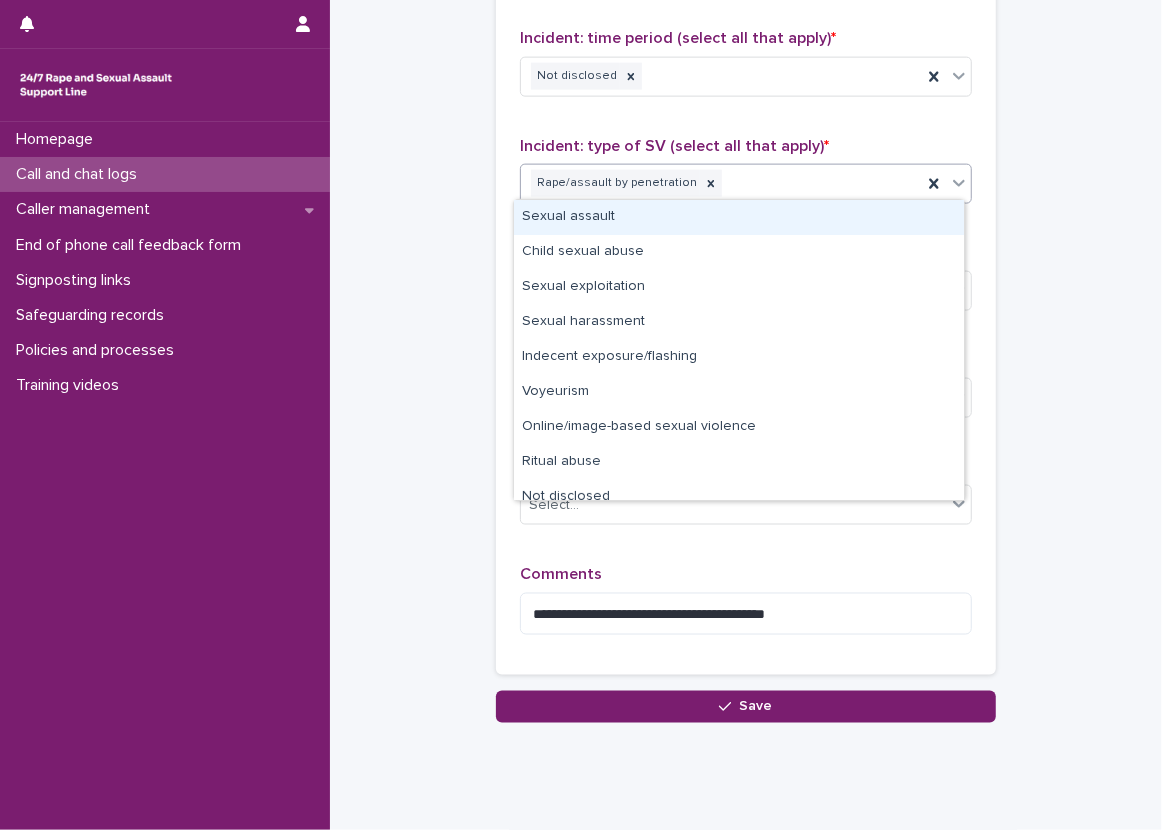 click on "**********" at bounding box center [746, 233] 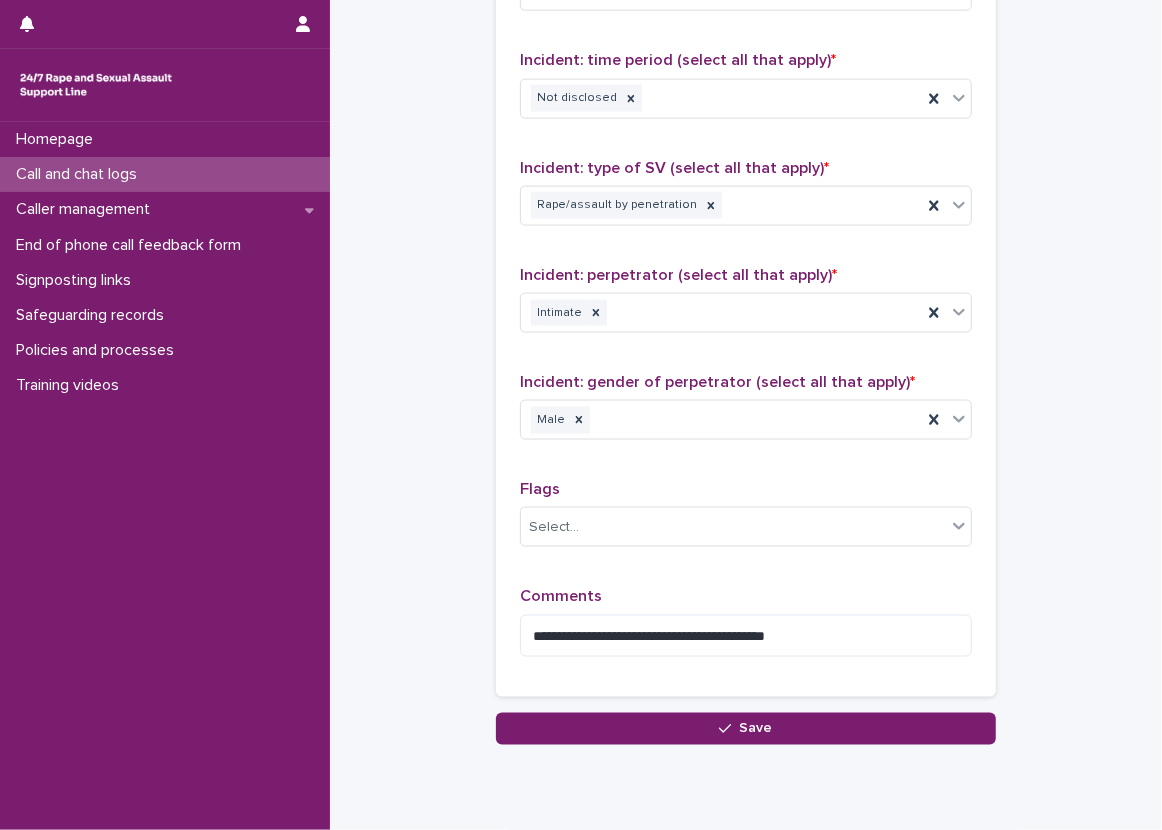 scroll, scrollTop: 1388, scrollLeft: 0, axis: vertical 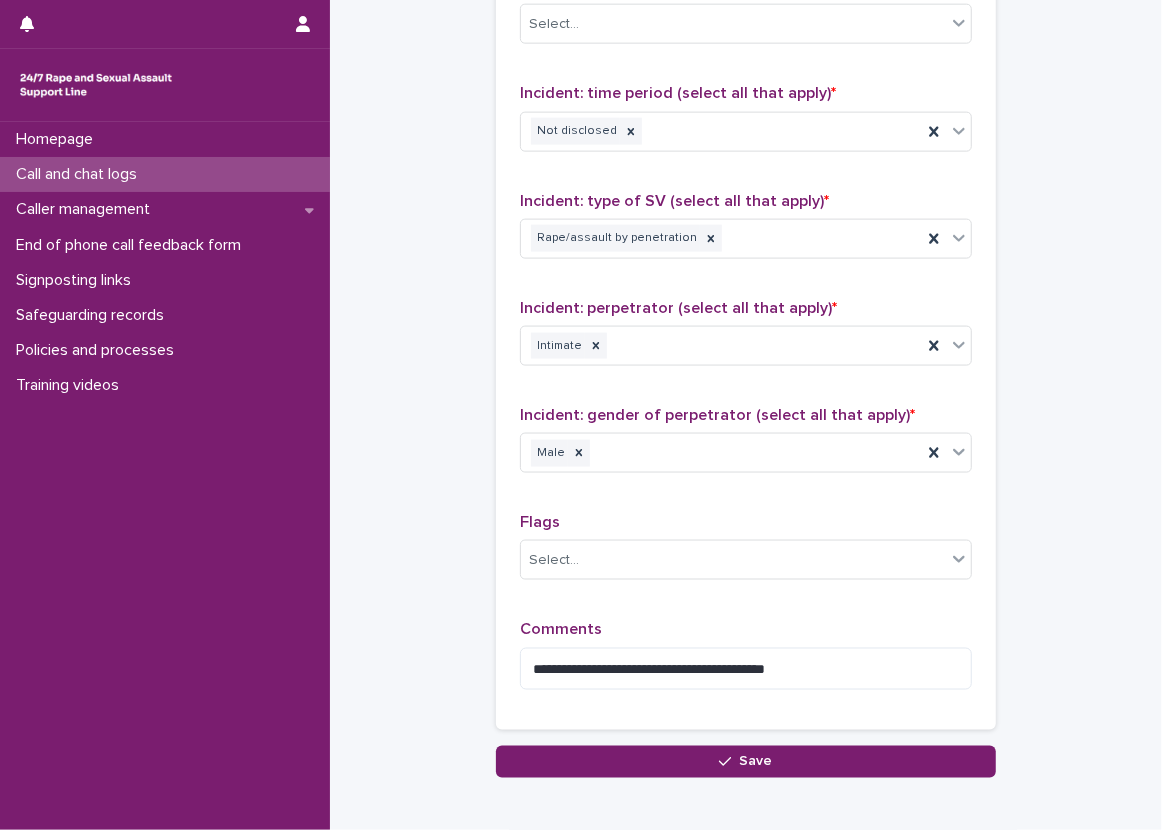 click on "**********" at bounding box center (746, -254) 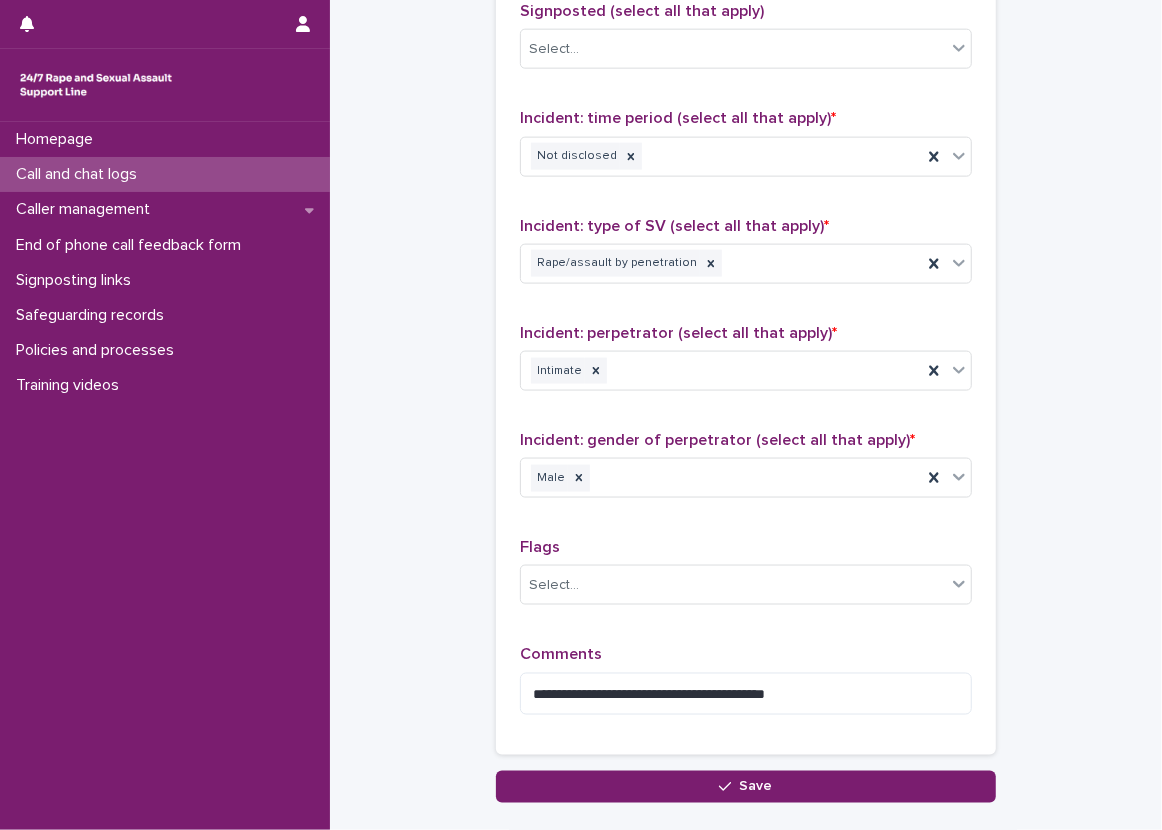 scroll, scrollTop: 1360, scrollLeft: 0, axis: vertical 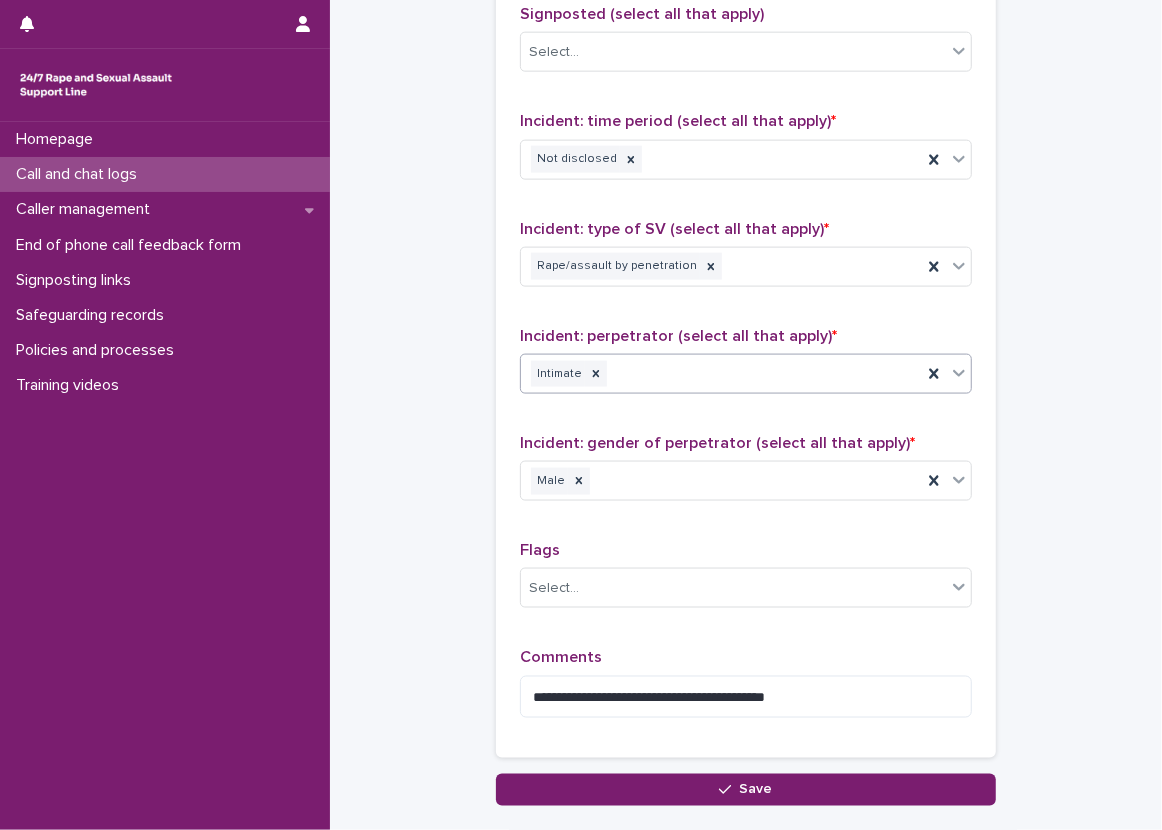 click 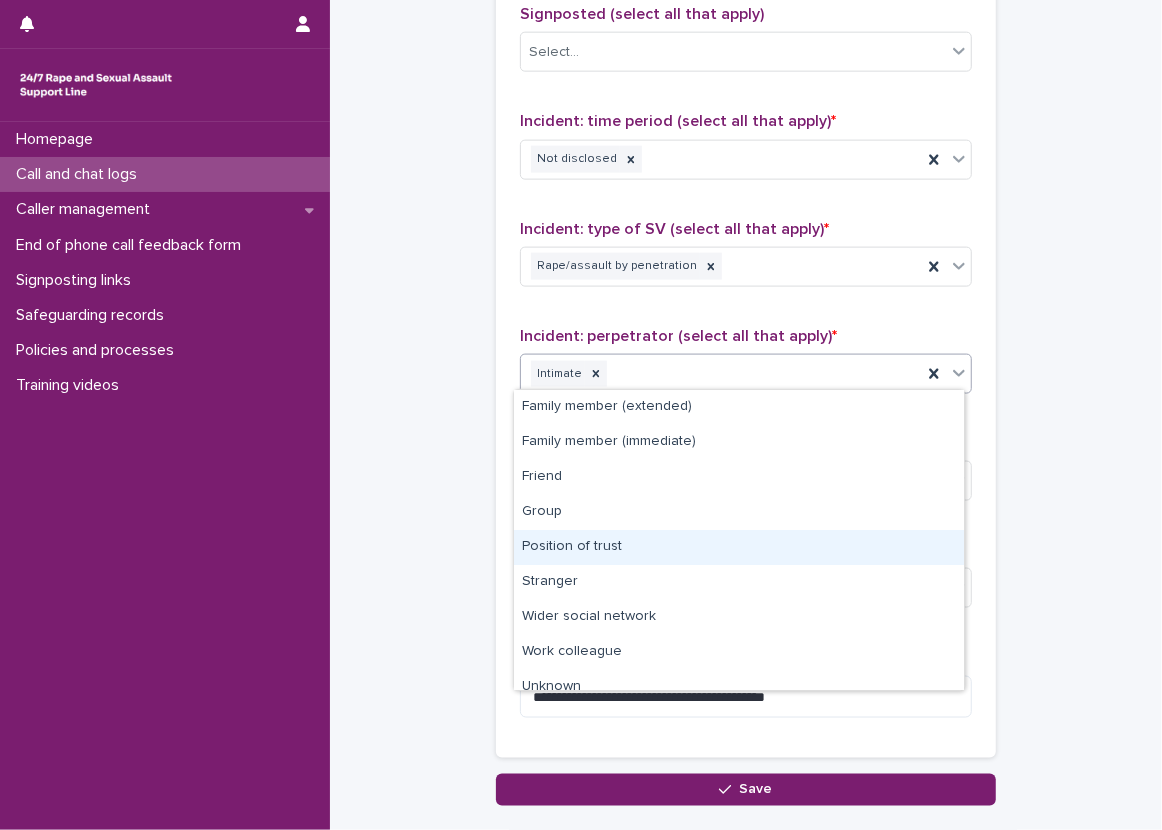 scroll, scrollTop: 50, scrollLeft: 0, axis: vertical 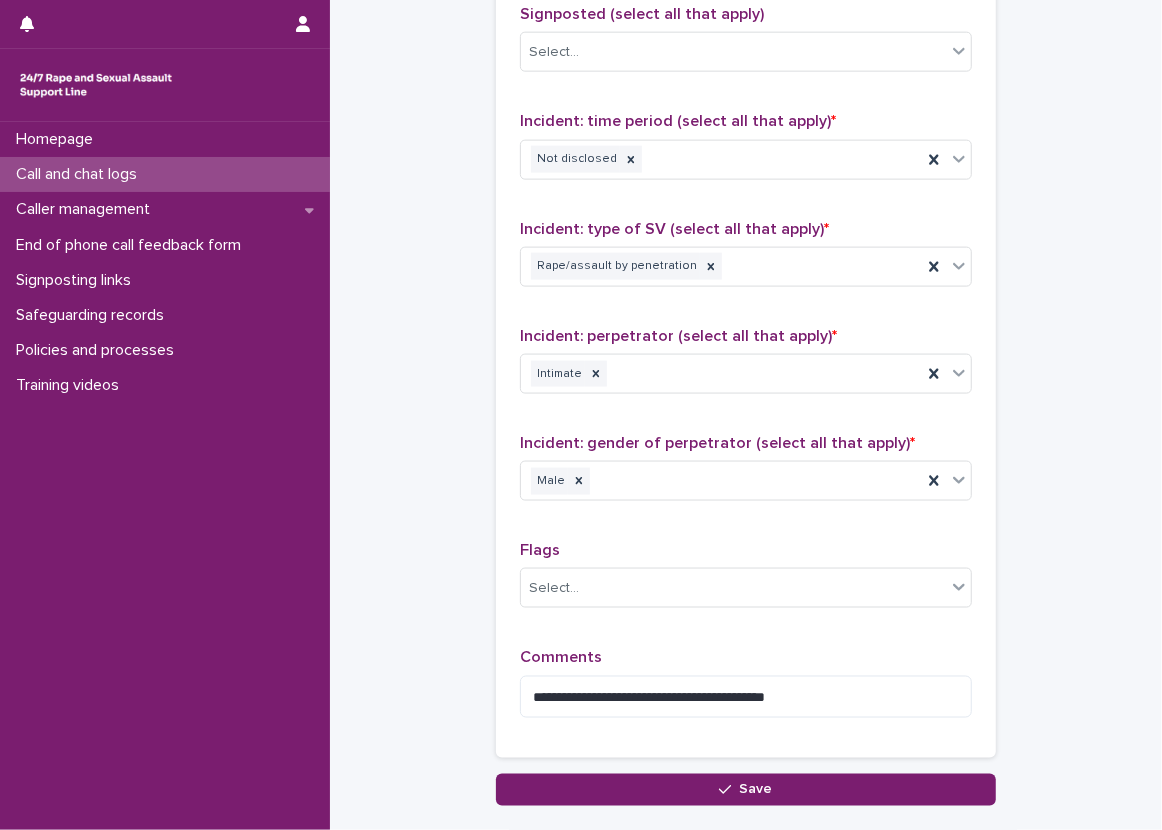 click on "**********" at bounding box center [746, -276] 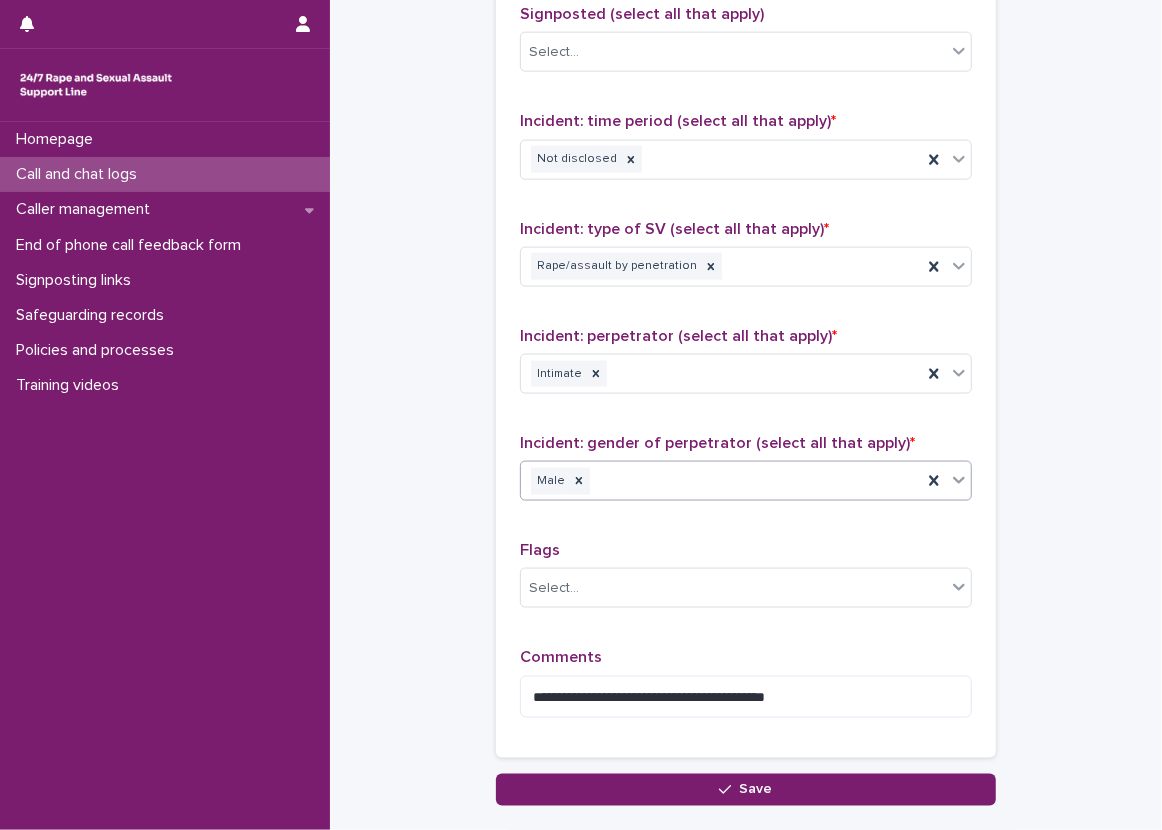 click at bounding box center (959, 480) 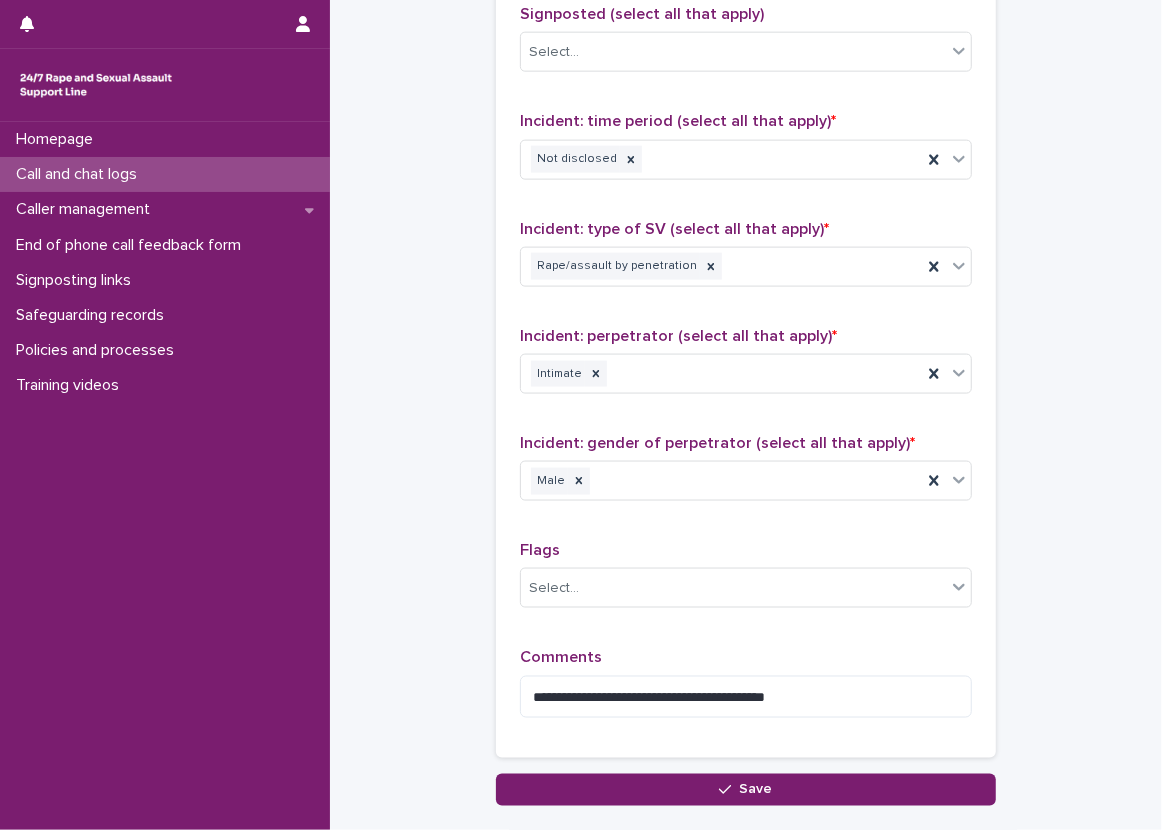 click on "**********" at bounding box center [746, -276] 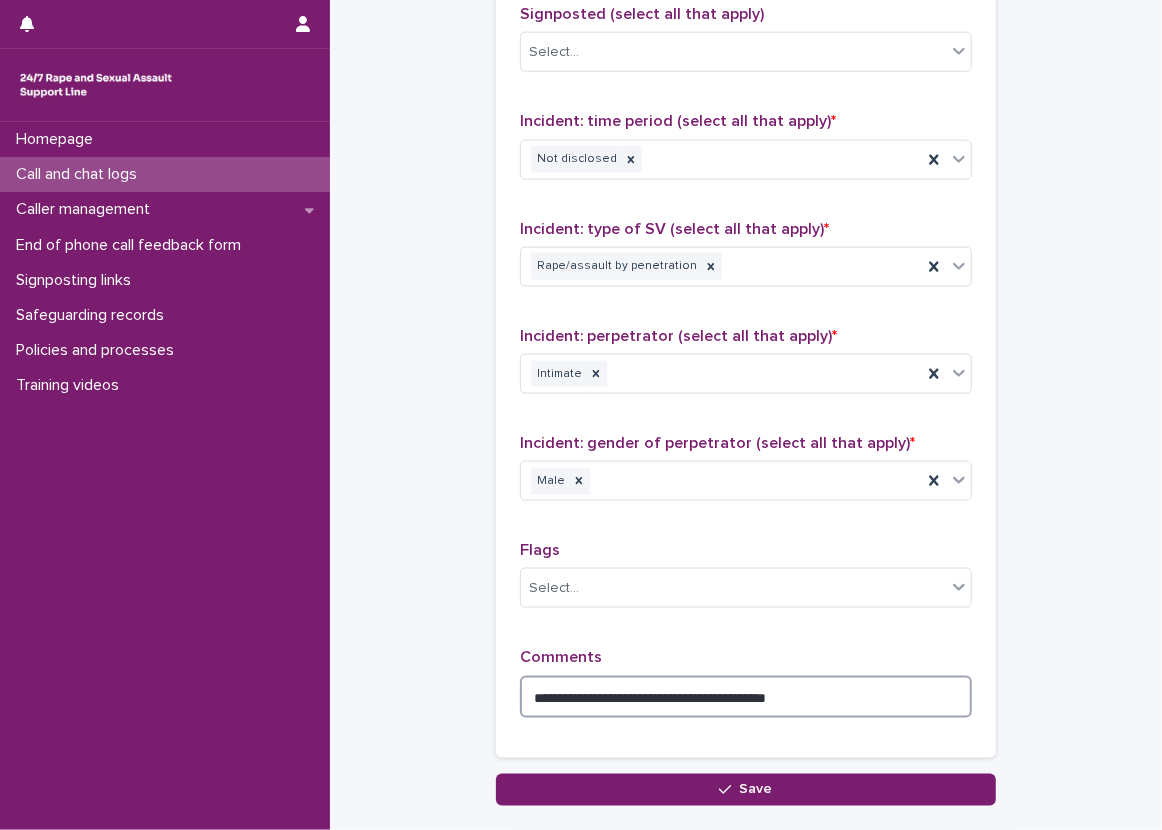 click on "**********" at bounding box center (746, 697) 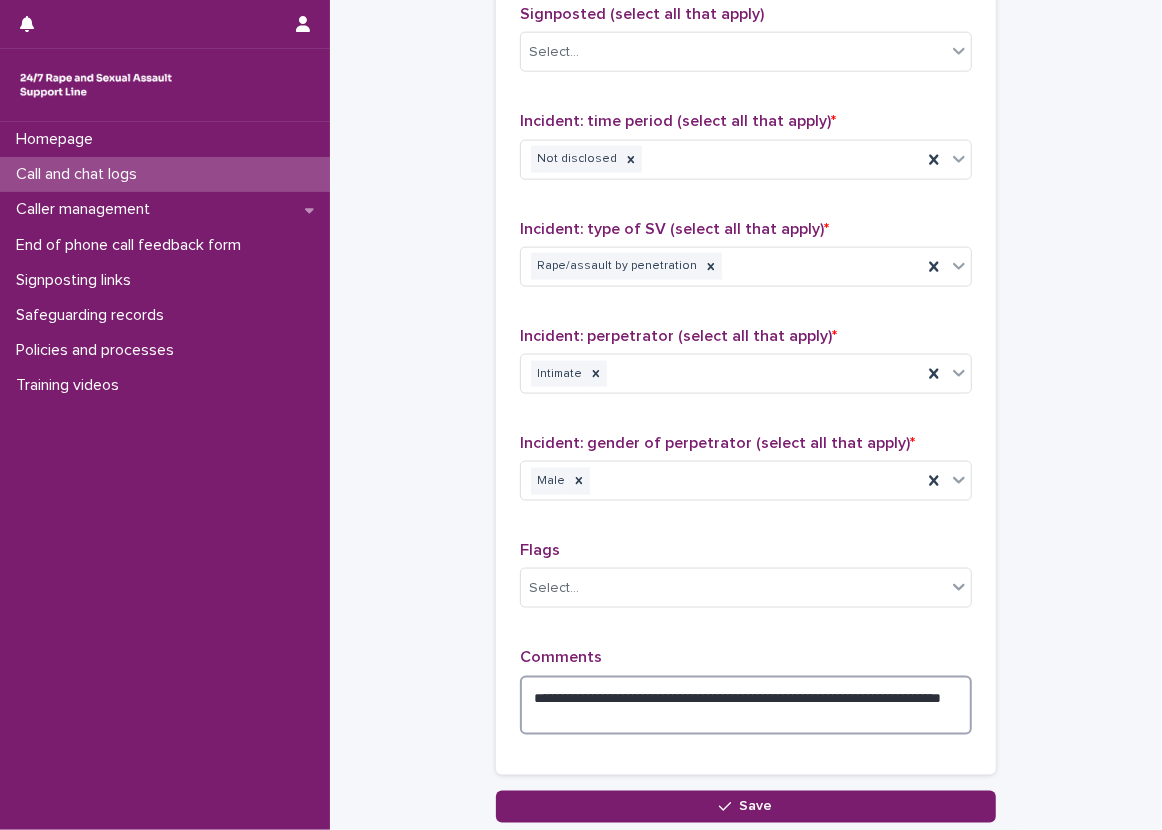 click on "**********" at bounding box center (746, 706) 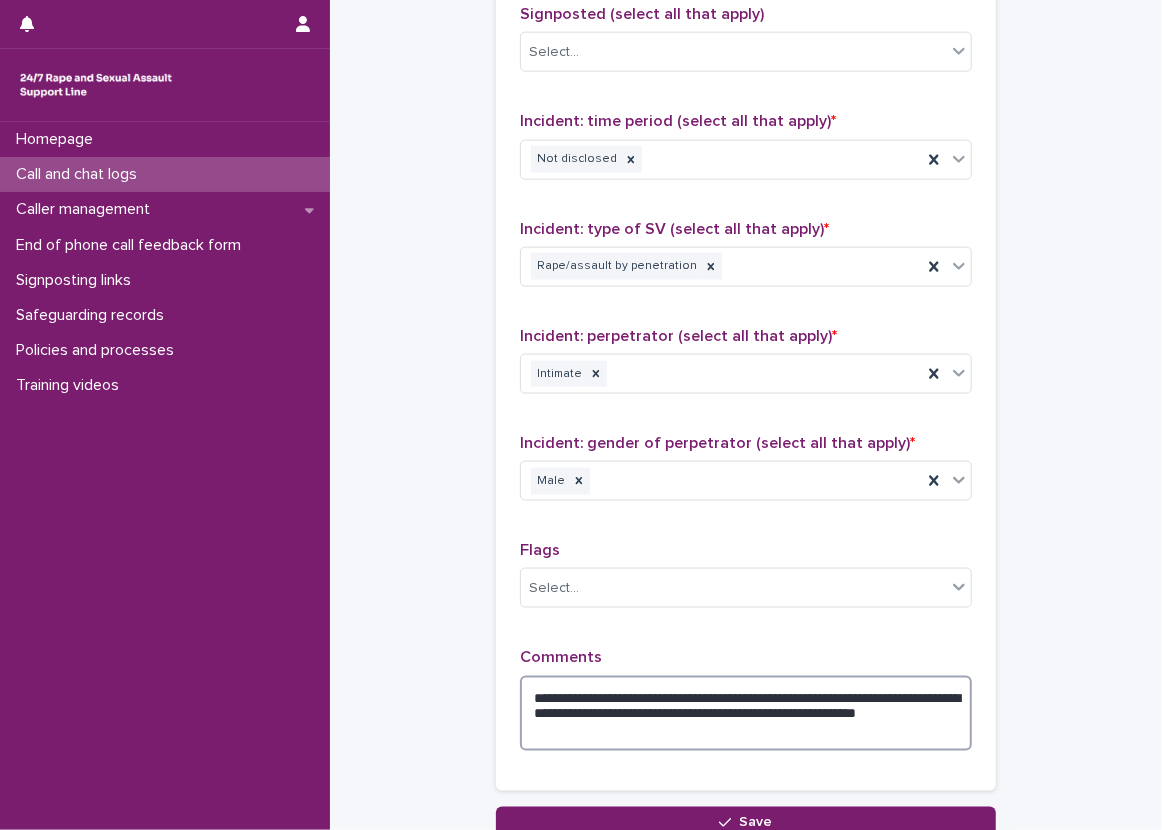 click on "**********" at bounding box center (746, 714) 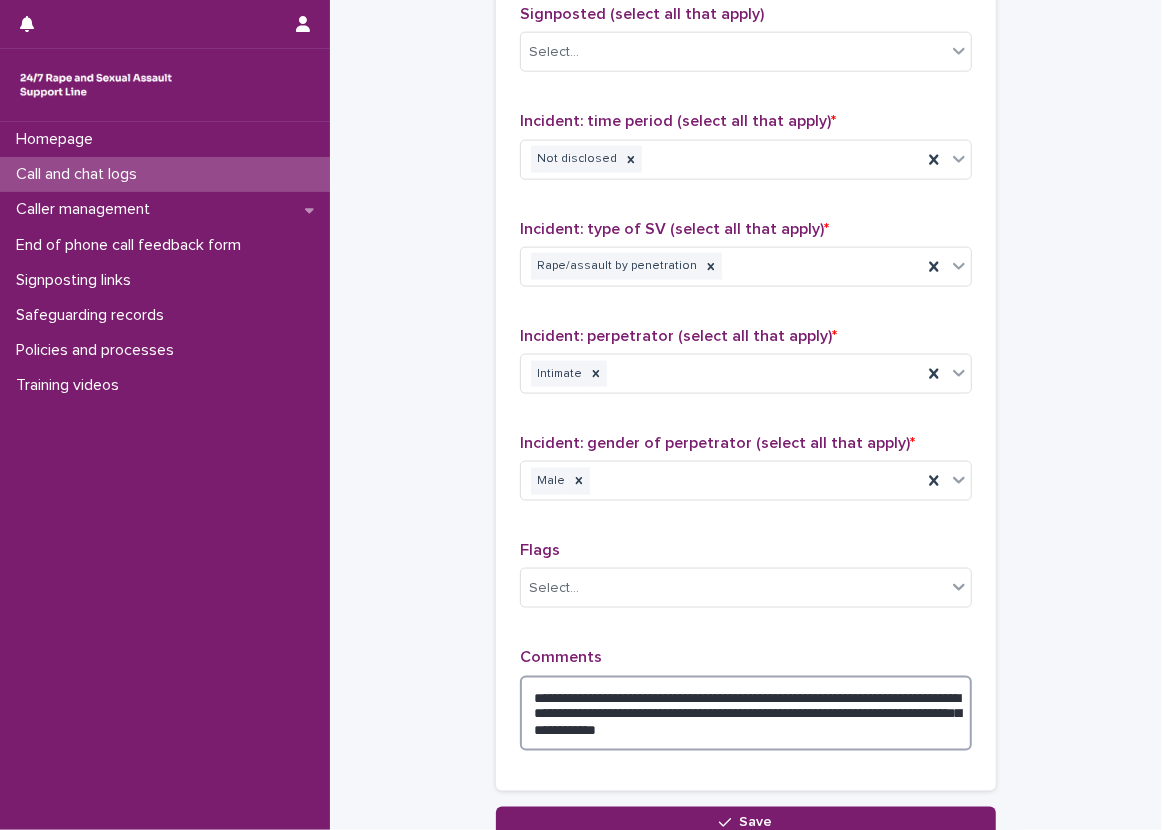 click on "**********" at bounding box center (746, 714) 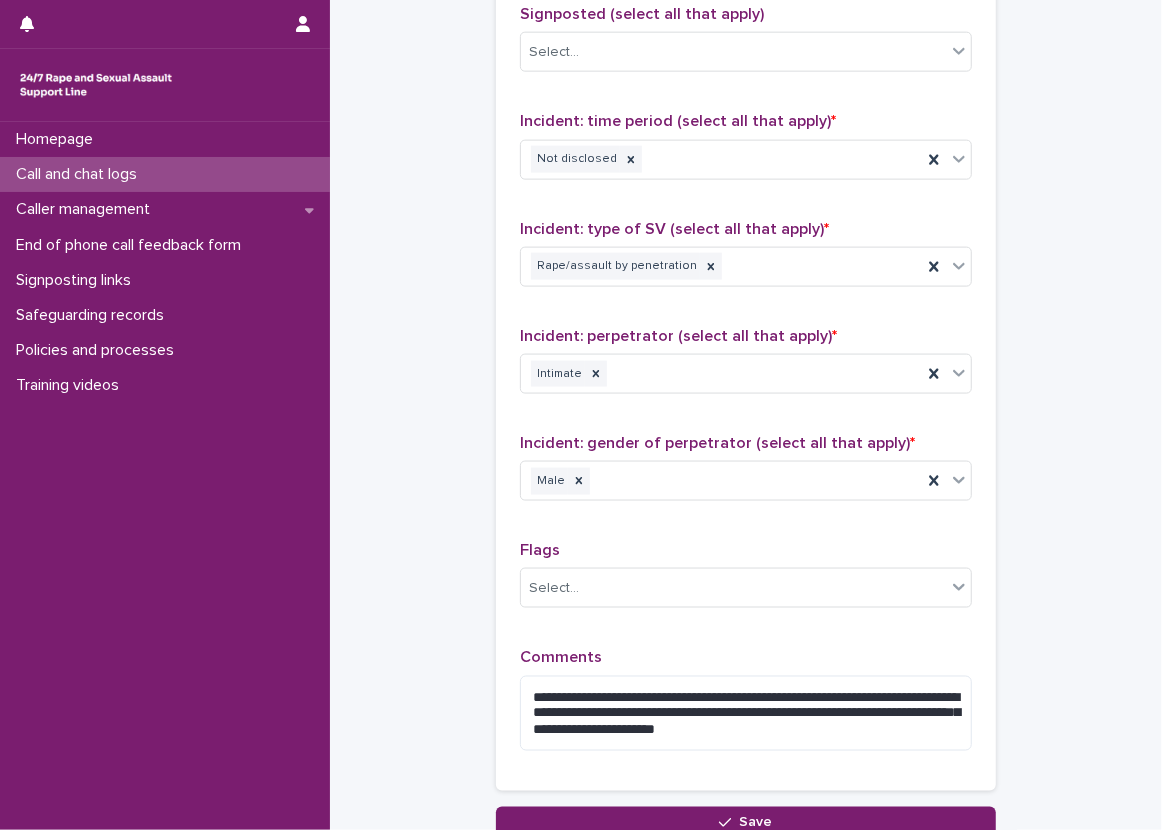 click on "**********" at bounding box center (746, 332) 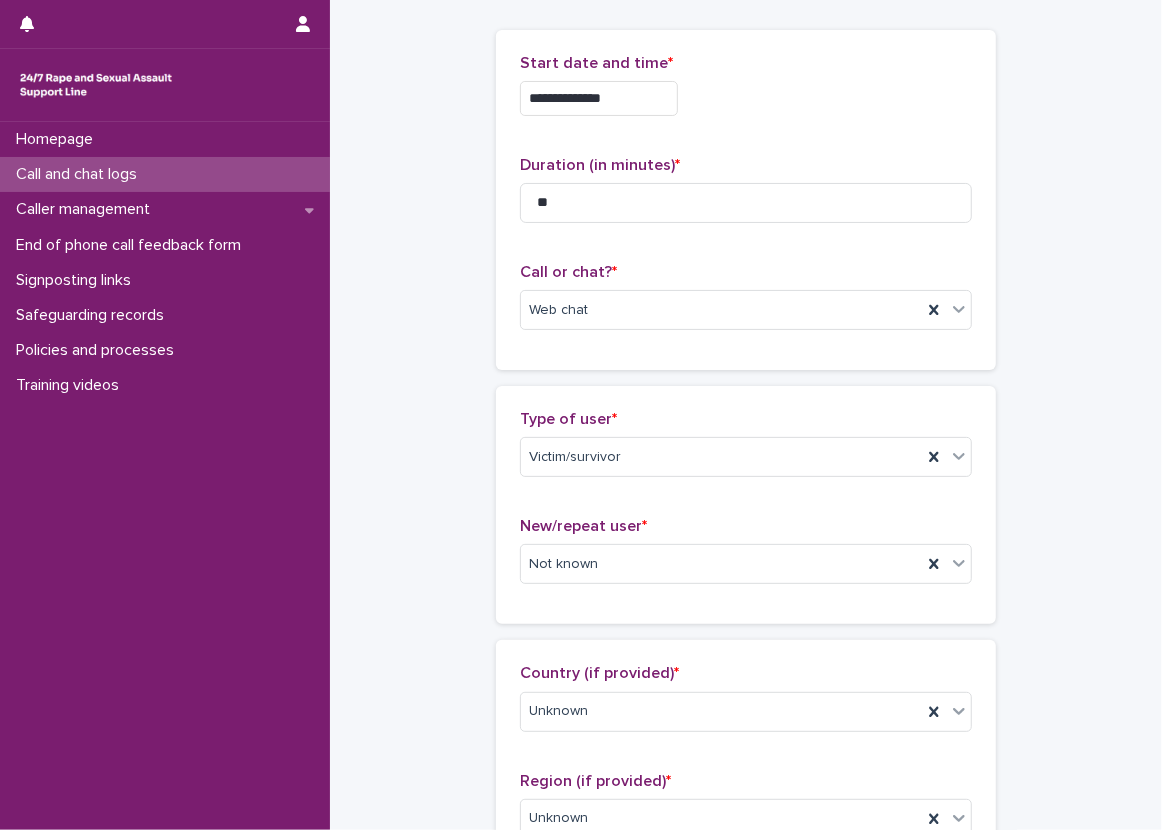 scroll, scrollTop: 0, scrollLeft: 0, axis: both 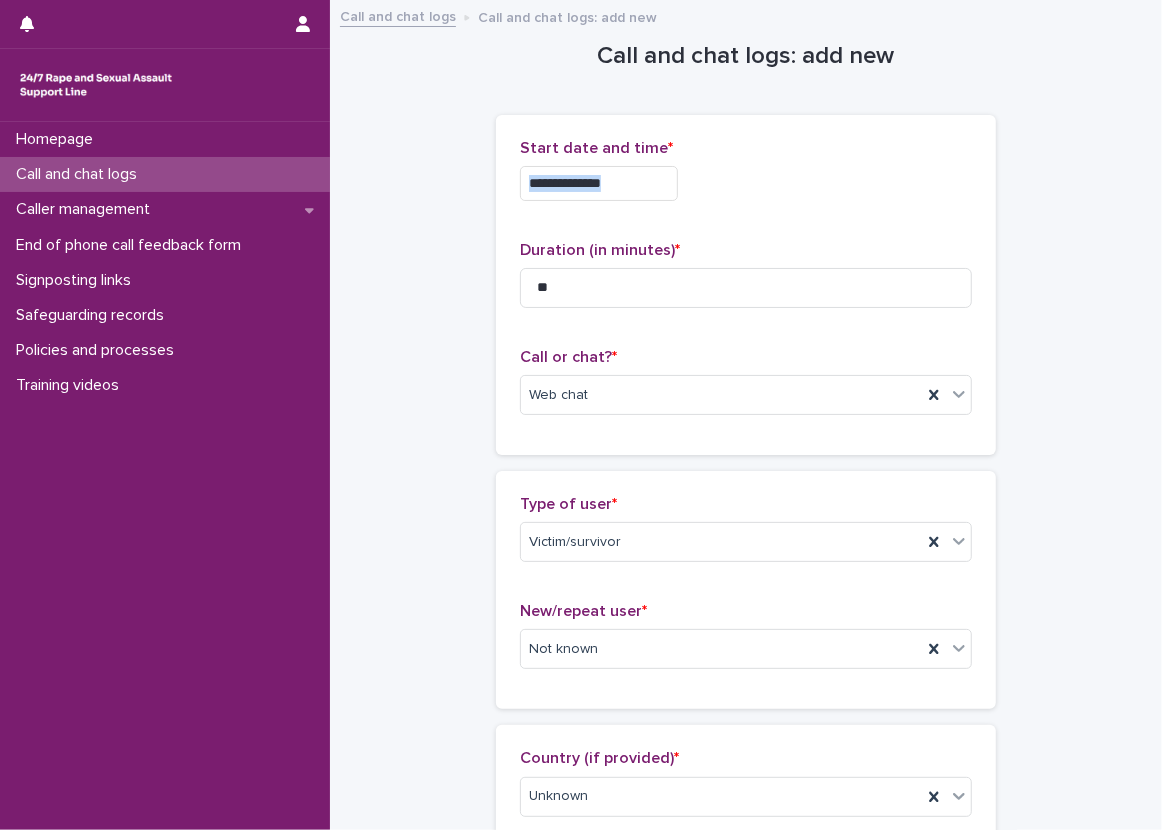 drag, startPoint x: 365, startPoint y: 225, endPoint x: 367, endPoint y: 240, distance: 15.132746 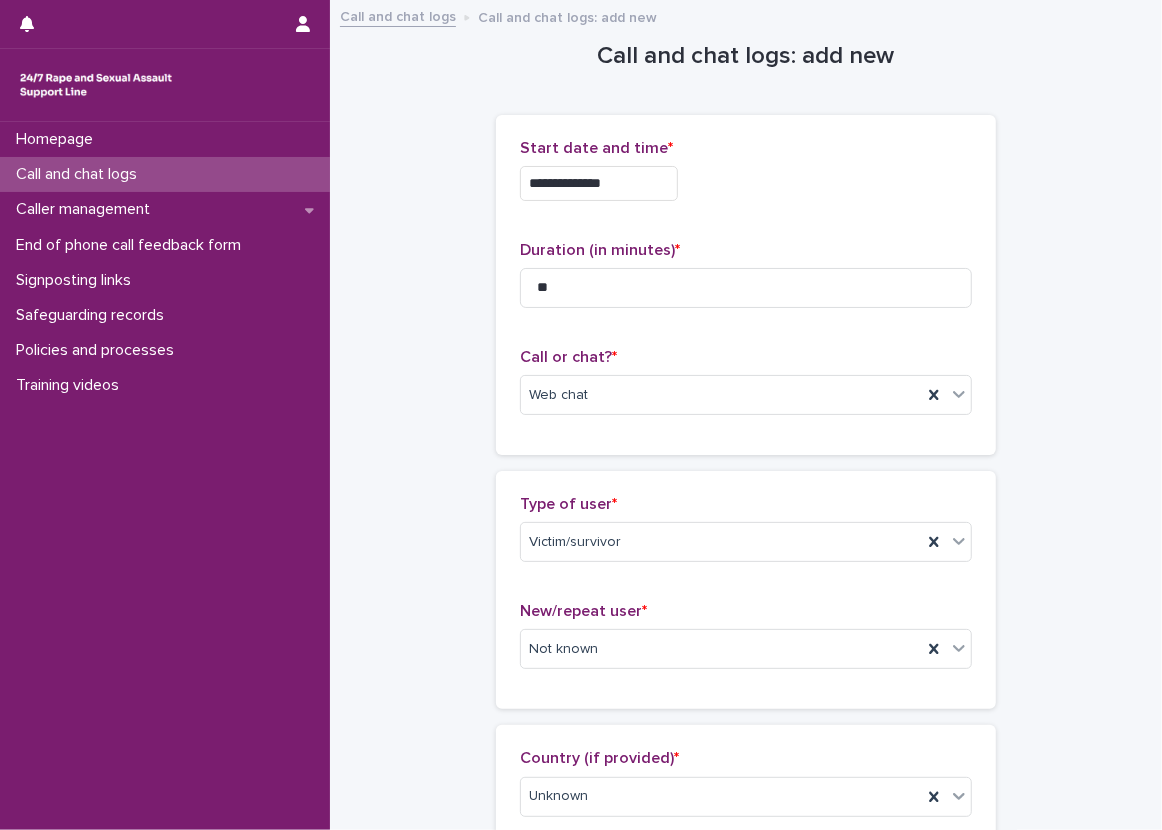click on "**********" at bounding box center [746, 285] 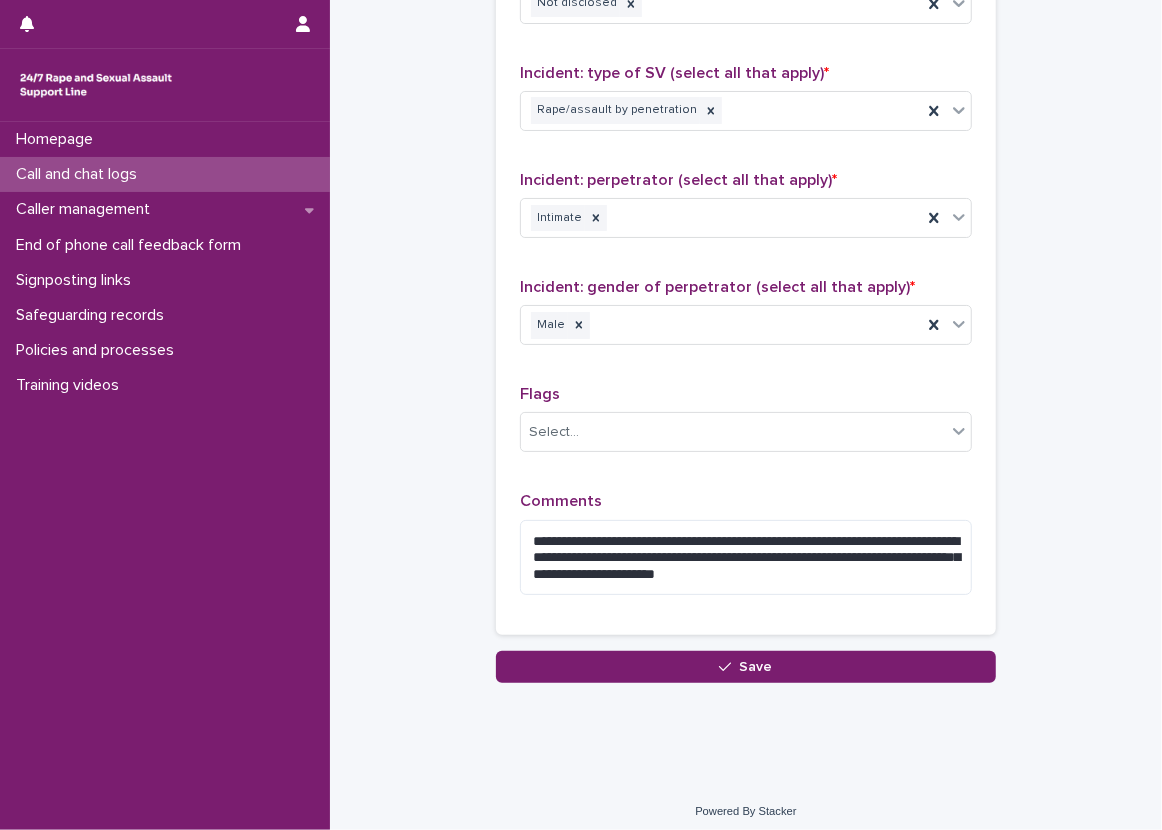 scroll, scrollTop: 1521, scrollLeft: 0, axis: vertical 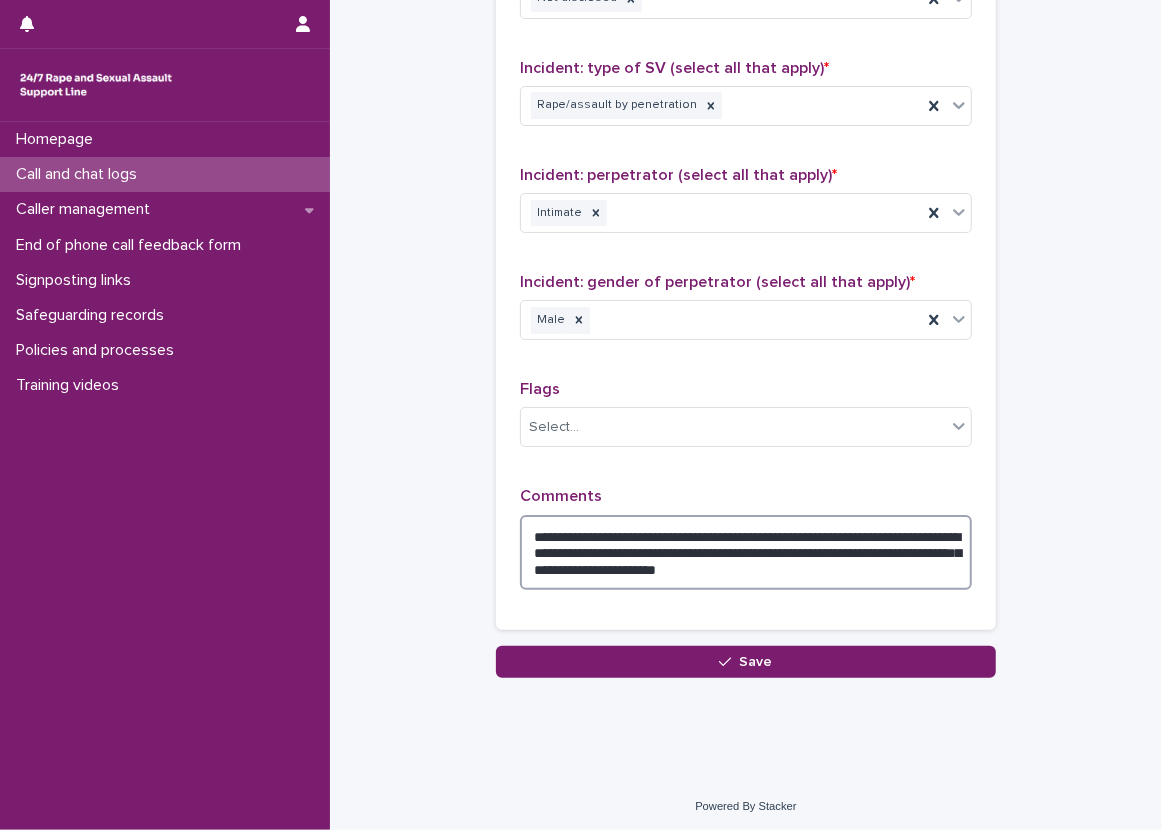 click on "**********" at bounding box center (746, 553) 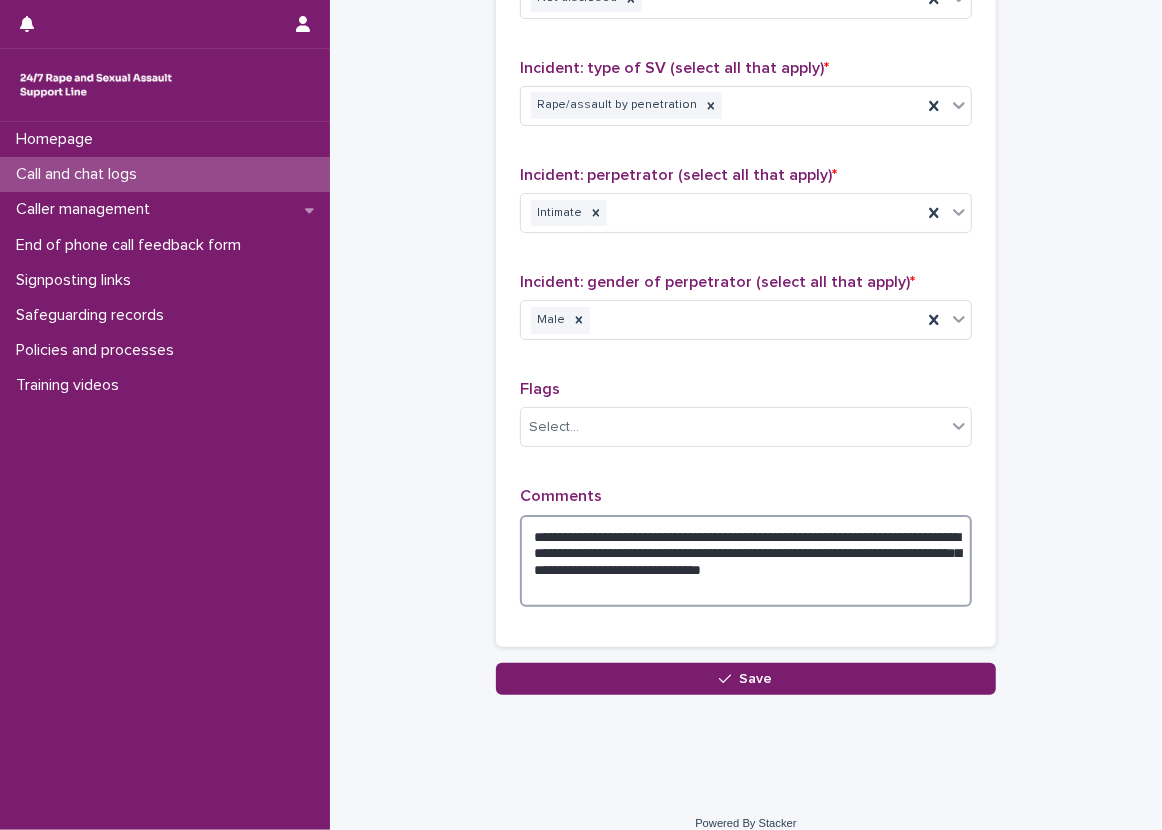 type on "**********" 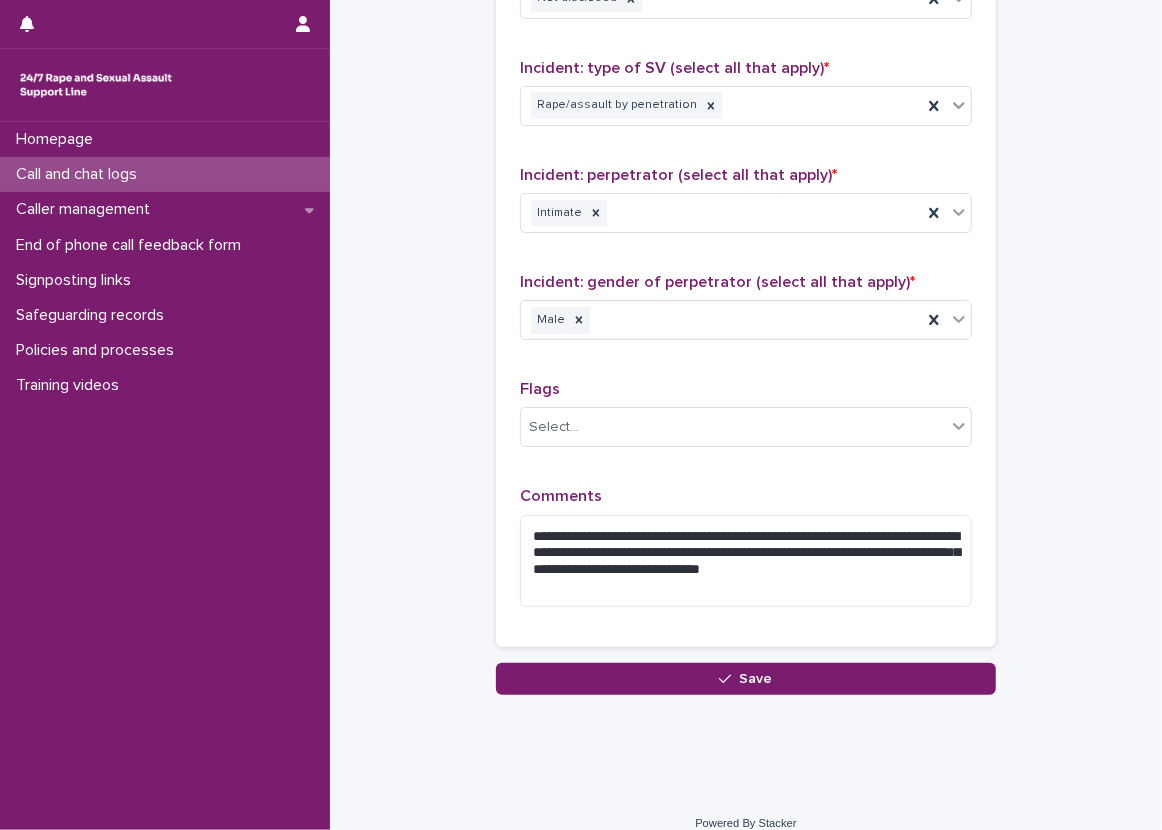 click on "Comments" at bounding box center (746, 496) 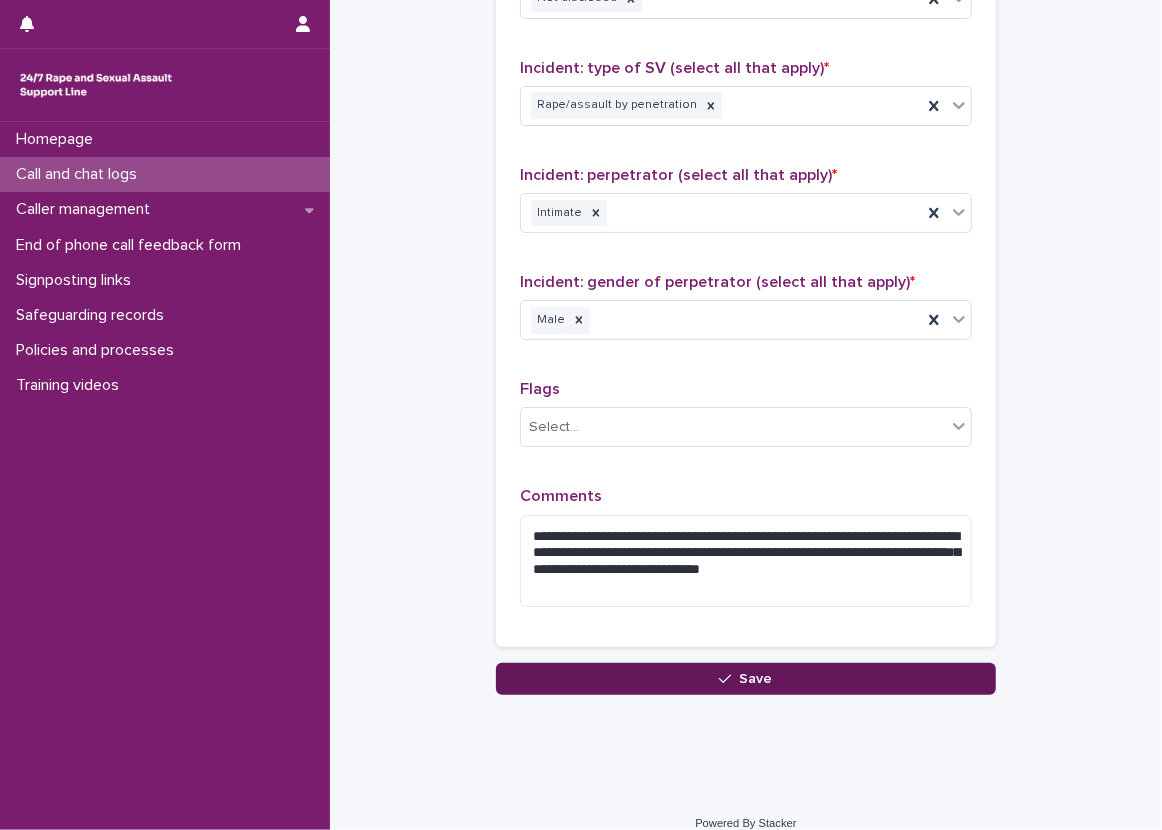 click on "Save" at bounding box center (746, 679) 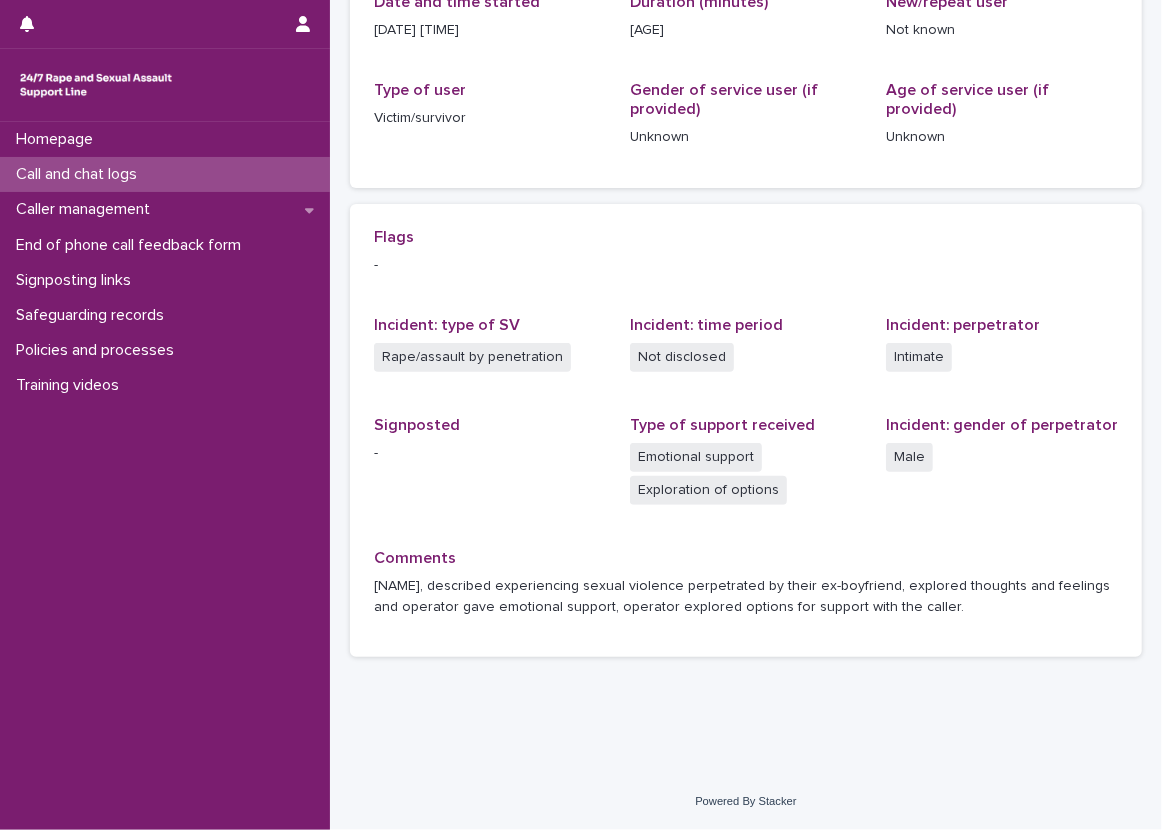 scroll, scrollTop: 0, scrollLeft: 0, axis: both 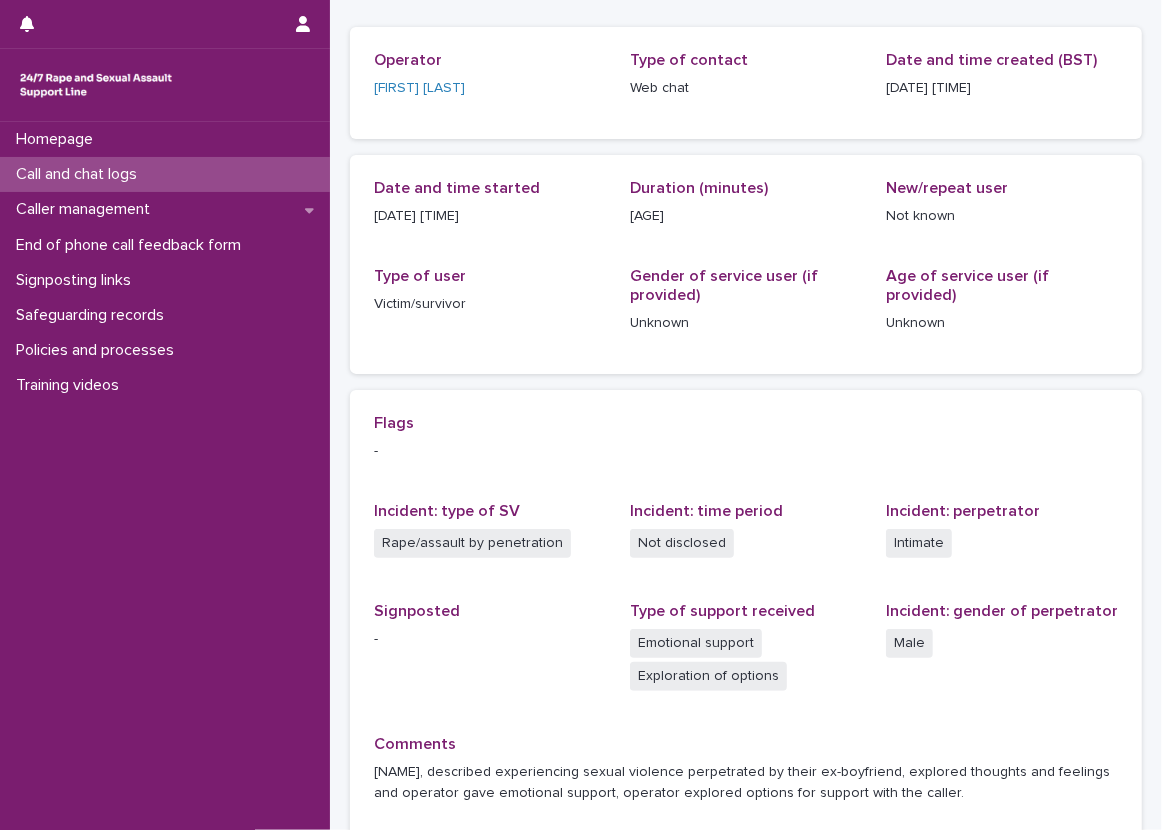 click on "Operator [FIRST] [LAST]   Type of contact Web chat Date and time created (BST) [DATE] [TIME] Loading... Saving… Date and time started [DATE] [TIME] Duration (minutes) [MINUTES] New/repeat user Not known Type of user Victim/survivor Gender of service user (if provided) Unknown Age of service user (if provided) Unknown Loading... Saving… Loading... Saving… Flags - Incident: type of SV Rape/assault by penetration Incident: time period Not disclosed Incident: perpetrator Intimate Signposted - Type of support received Emotional support Exploration of options Incident: gender of perpetrator Male Comments" at bounding box center (746, 421) 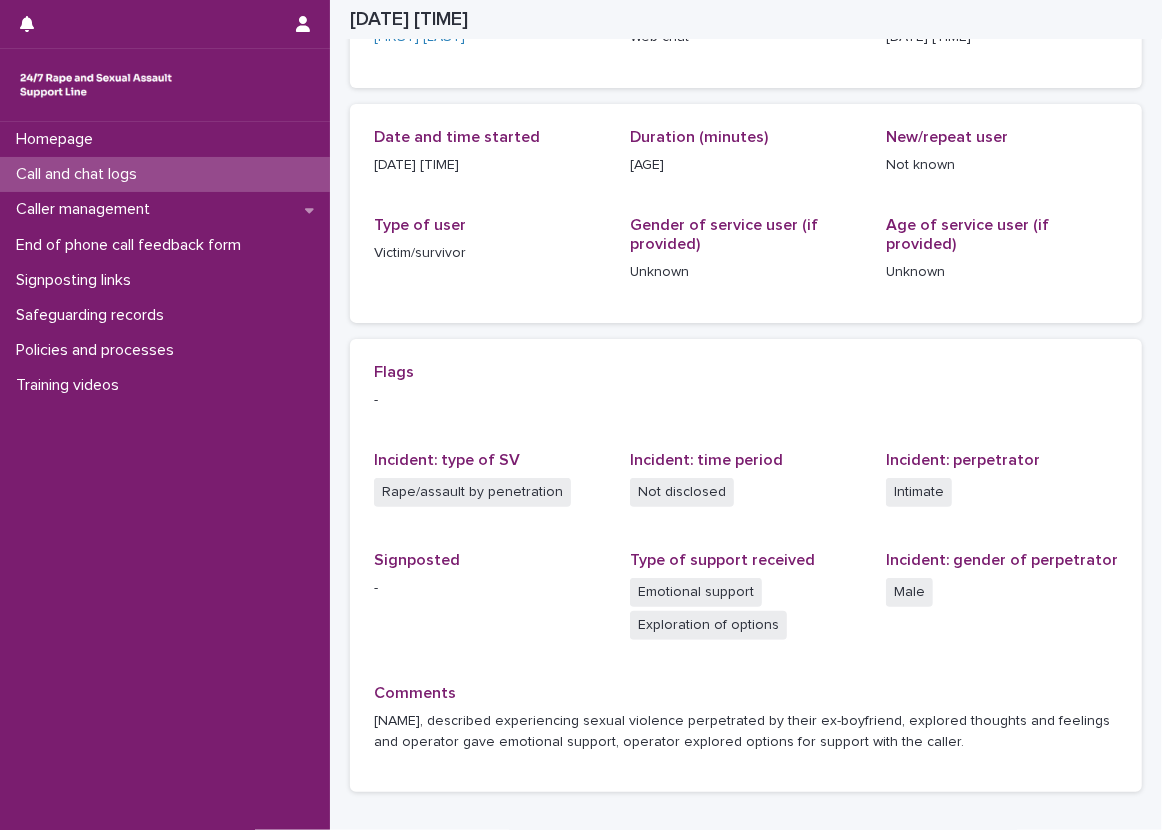 scroll, scrollTop: 172, scrollLeft: 0, axis: vertical 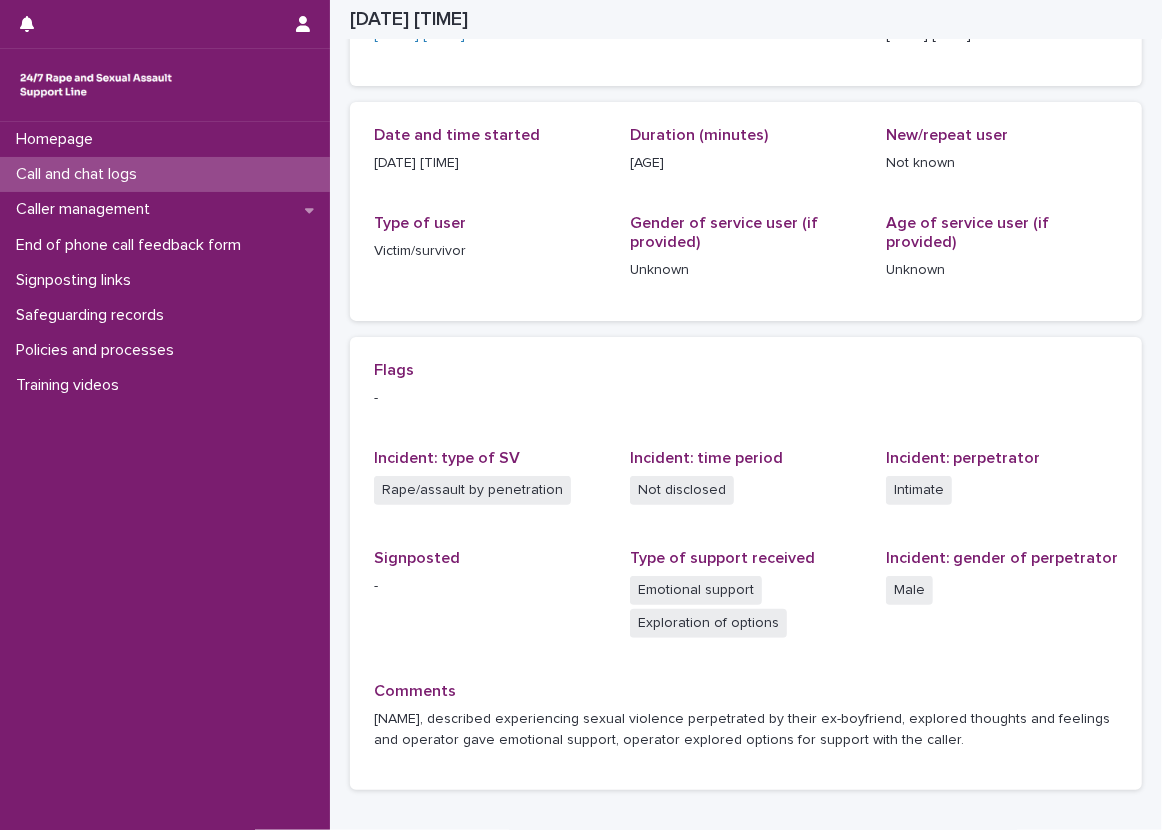 click on "Signposted" at bounding box center [490, 558] 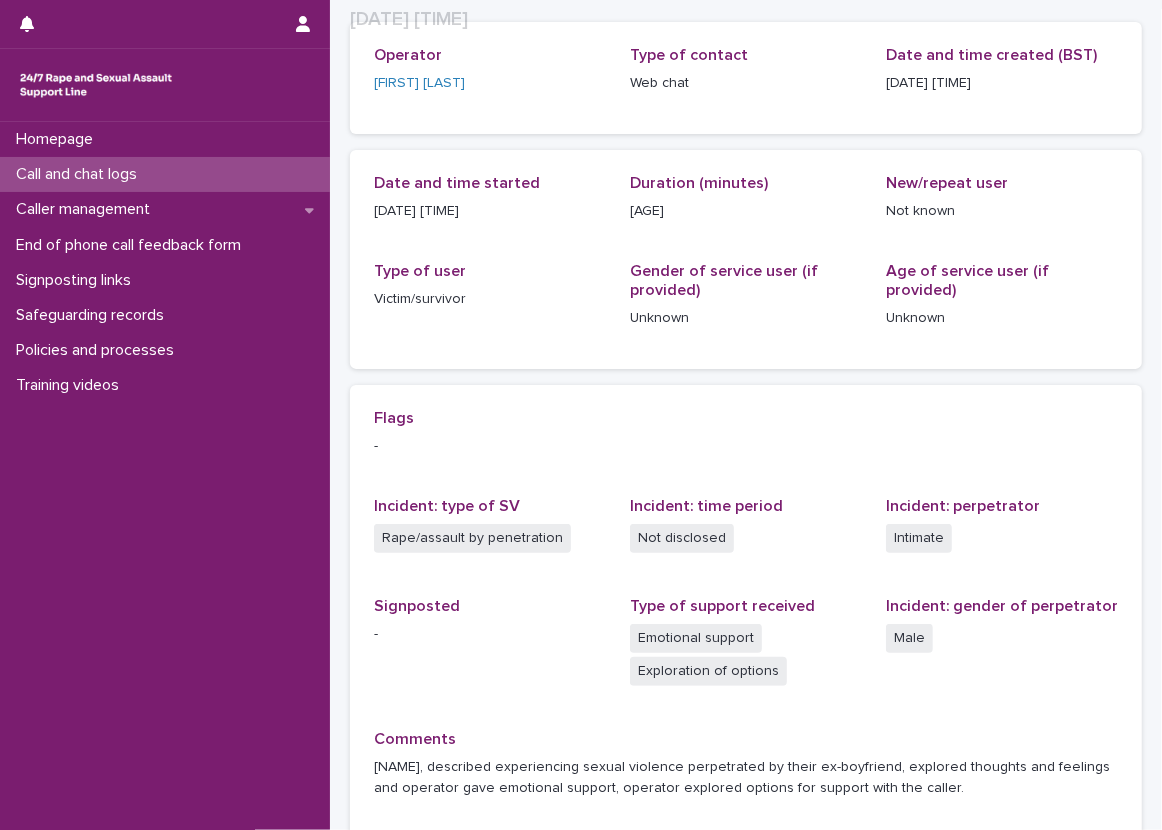 scroll, scrollTop: 128, scrollLeft: 0, axis: vertical 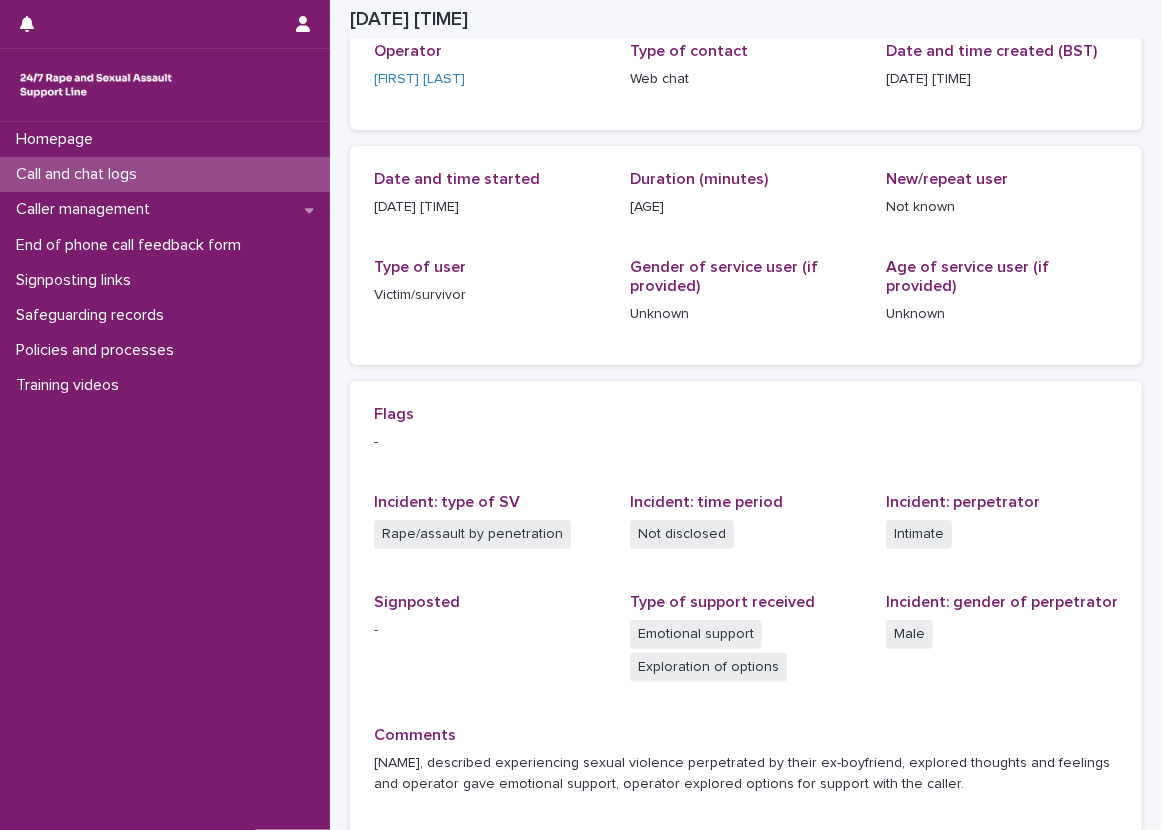 click on "Operator [FIRST] [LAST]   Type of contact Web chat Date and time created (BST) [DATE] [TIME] Loading... Saving… Date and time started [DATE] [TIME] Duration (minutes) [MINUTES] New/repeat user Not known Type of user Victim/survivor Gender of service user (if provided) Unknown Age of service user (if provided) Unknown Loading... Saving… Loading... Saving… Flags - Incident: type of SV Rape/assault by penetration Incident: time period Not disclosed Incident: perpetrator Intimate Signposted - Type of support received Emotional support Exploration of options Incident: gender of perpetrator Male Comments" at bounding box center (746, 387) 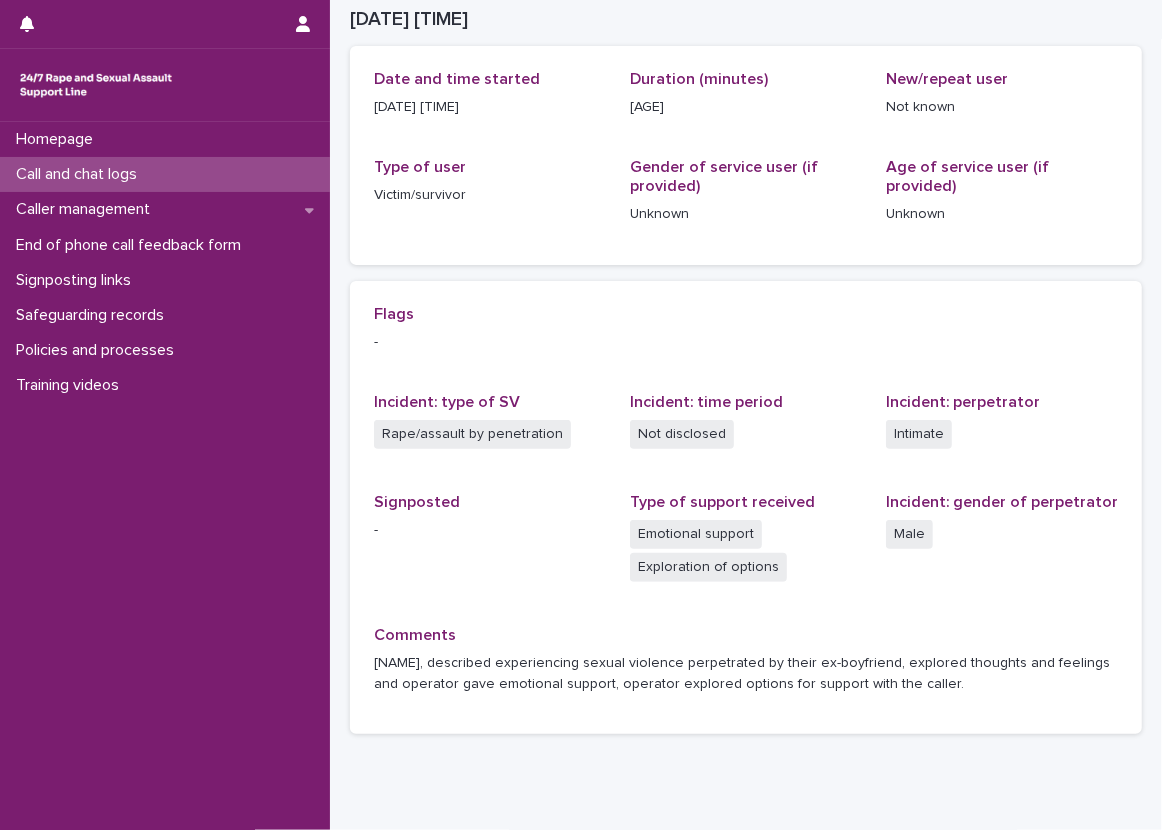 click on "Operator [FIRST] [LAST]   Type of contact Web chat Date and time created (BST) [DATE] [TIME] Loading... Saving… Date and time started [DATE] [TIME] Duration (minutes) [MINUTES] New/repeat user Not known Type of user Victim/survivor Gender of service user (if provided) Unknown Age of service user (if provided) Unknown Loading... Saving… Loading... Saving… Flags - Incident: type of SV Rape/assault by penetration Incident: time period Not disclosed Incident: perpetrator Intimate Signposted - Type of support received Emotional support Exploration of options Incident: gender of perpetrator Male Comments" at bounding box center (746, 312) 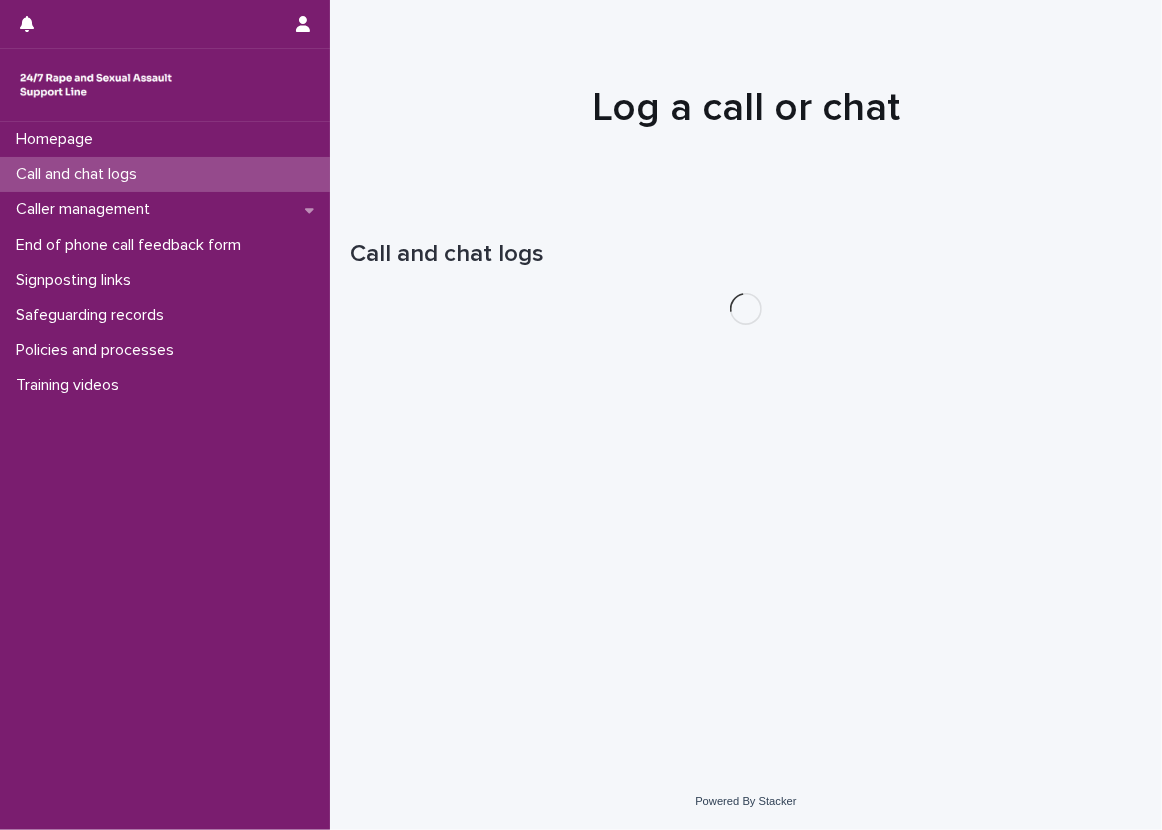 scroll, scrollTop: 0, scrollLeft: 0, axis: both 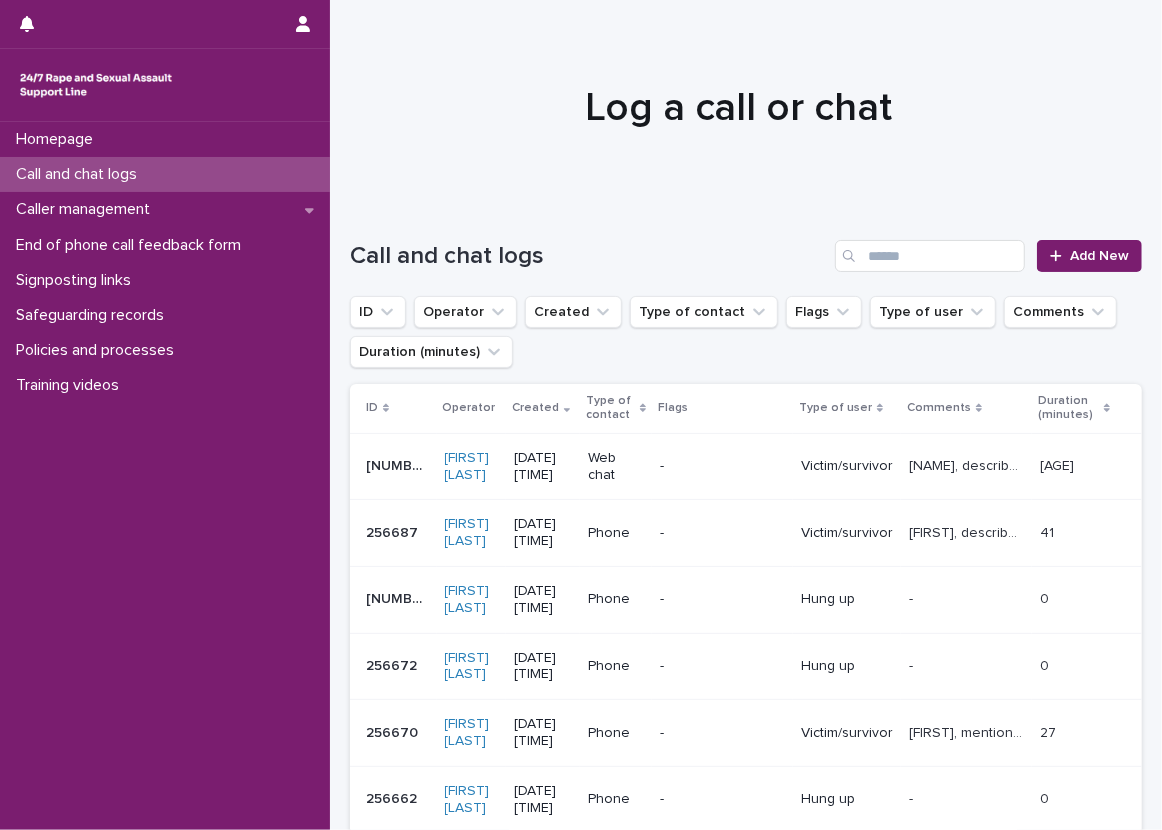 click on "Log a call or chat" at bounding box center (738, 108) 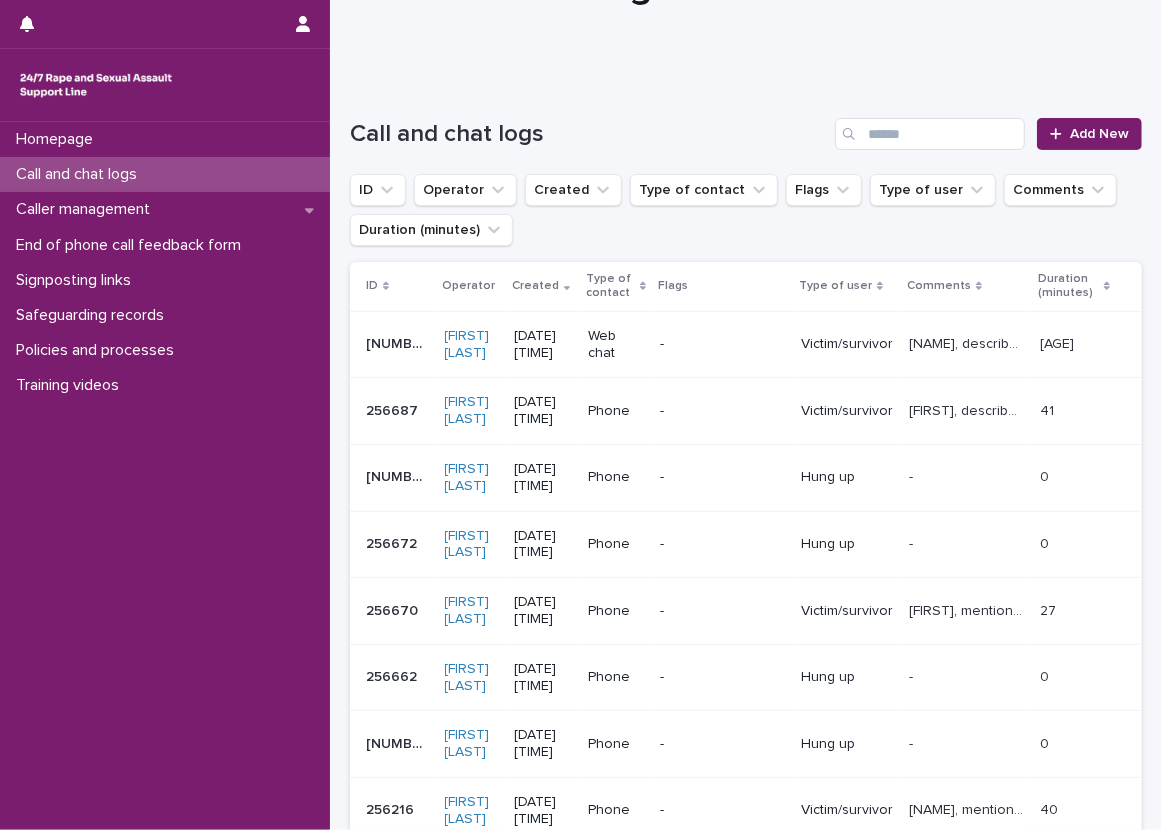 scroll, scrollTop: 0, scrollLeft: 0, axis: both 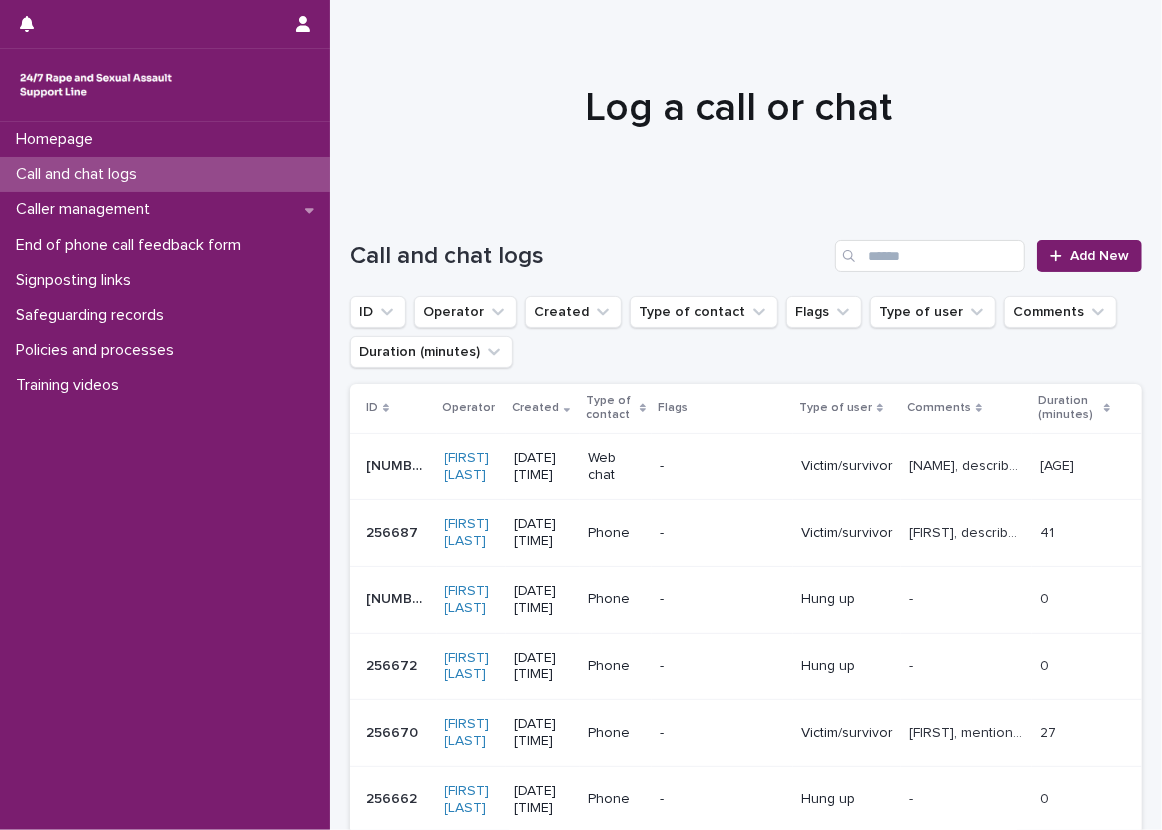 click at bounding box center [738, 99] 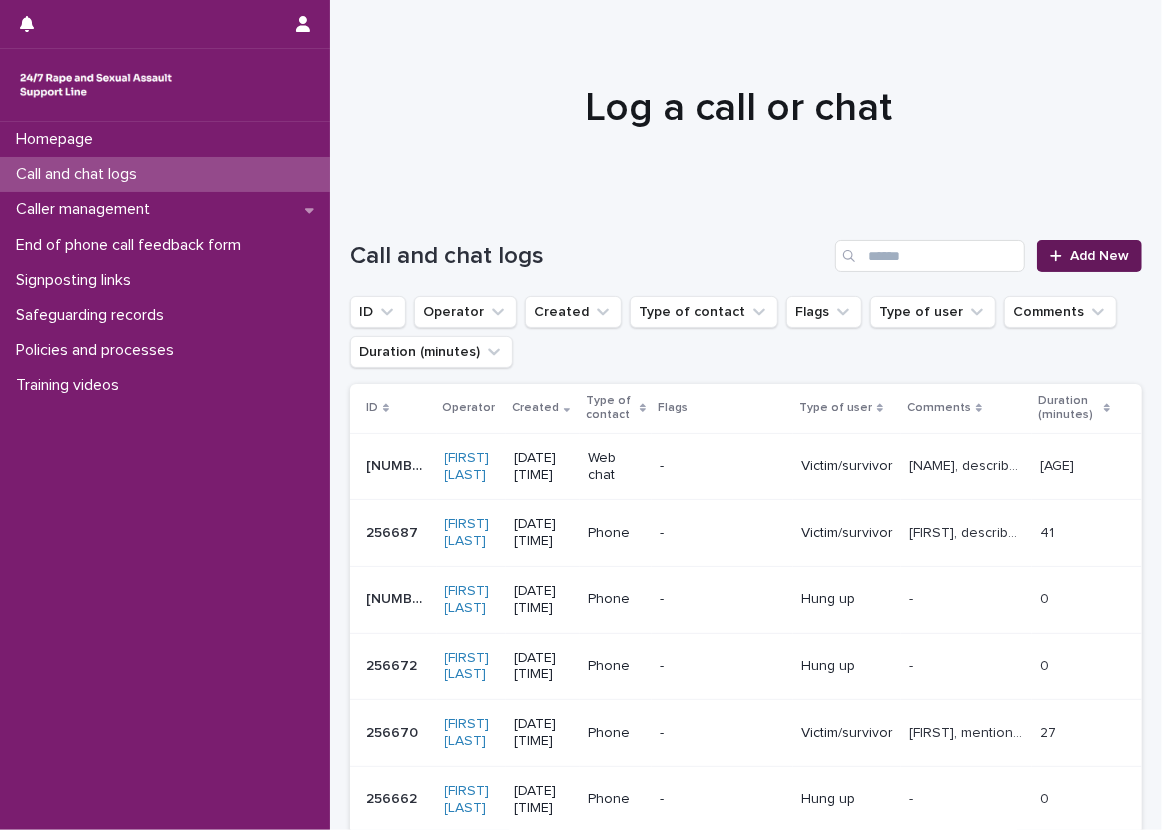 click on "Add New" at bounding box center [1099, 256] 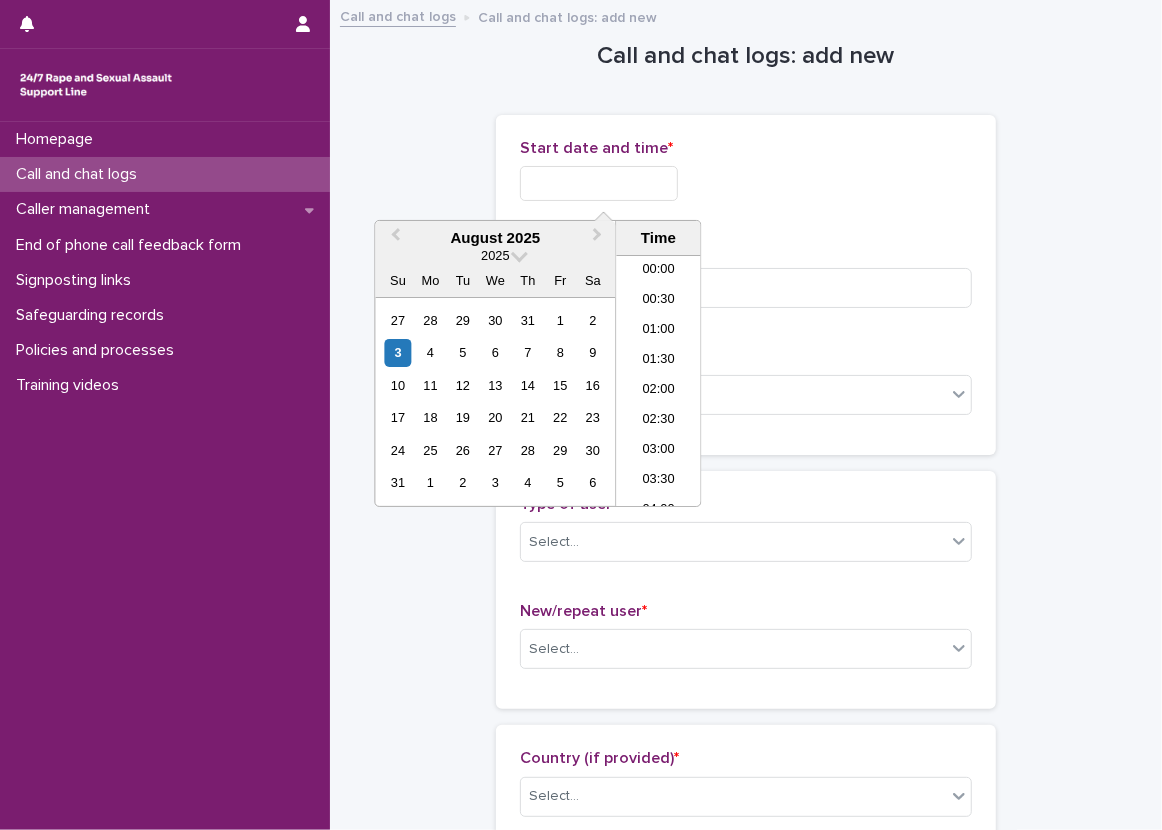 click at bounding box center [599, 183] 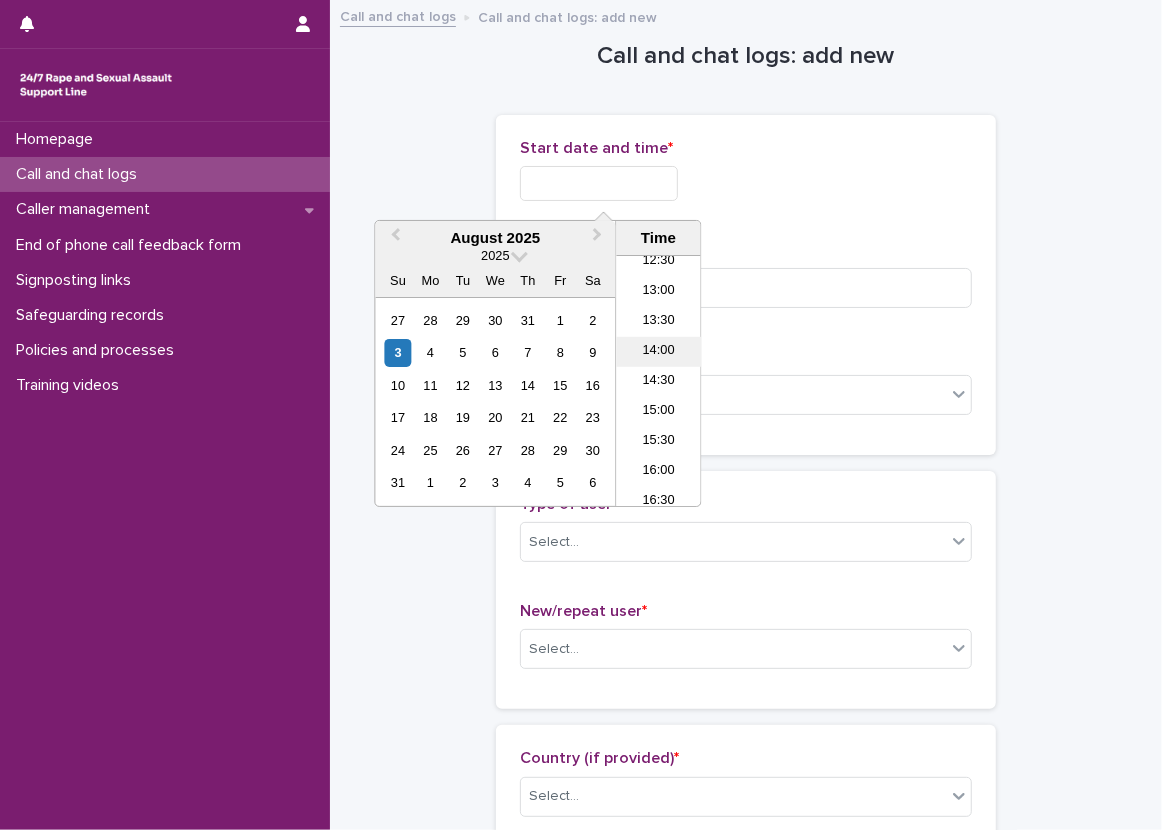 click on "14:00" at bounding box center (658, 352) 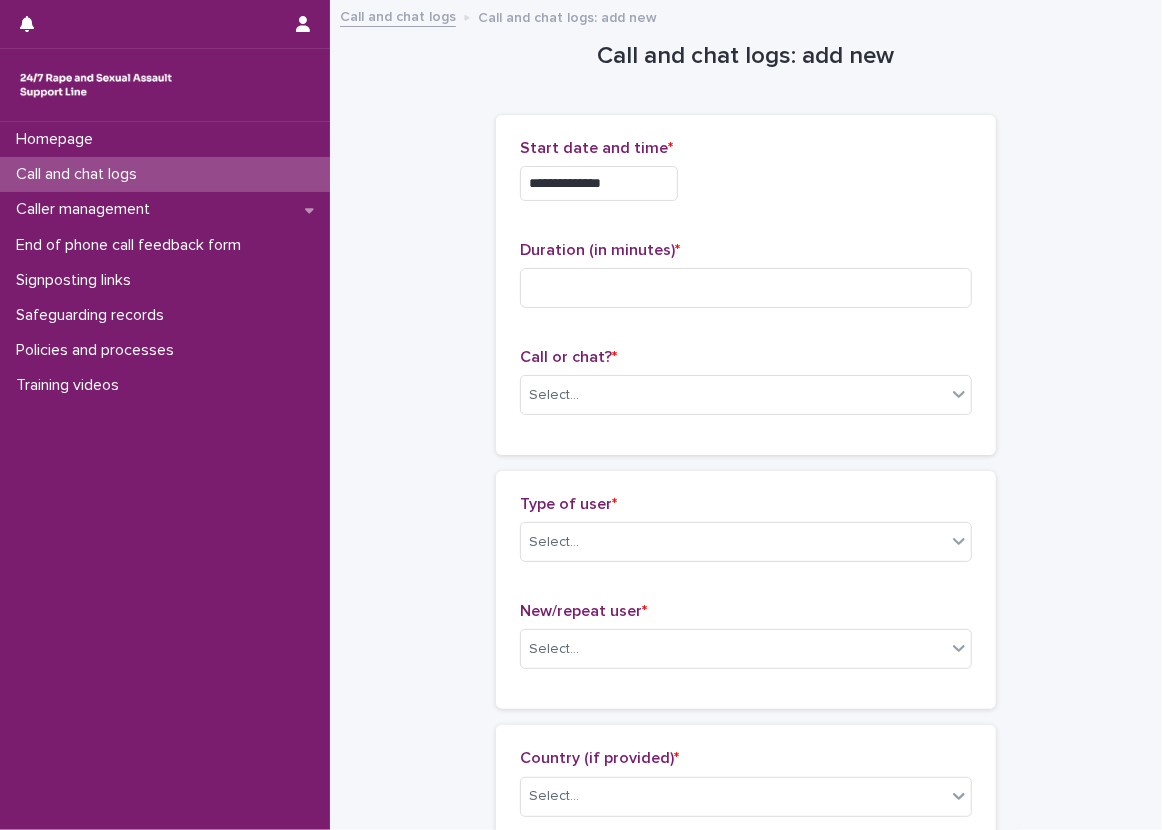 click on "**********" at bounding box center (746, 178) 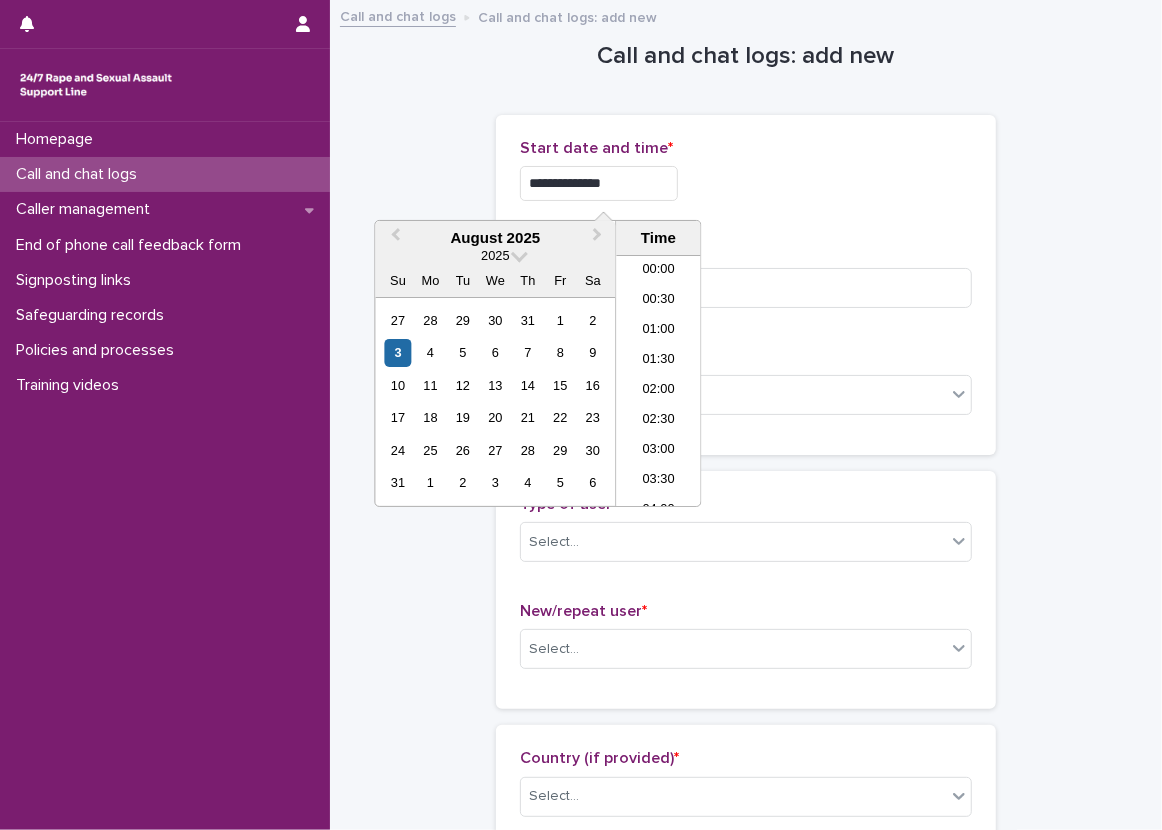 click on "**********" at bounding box center (599, 183) 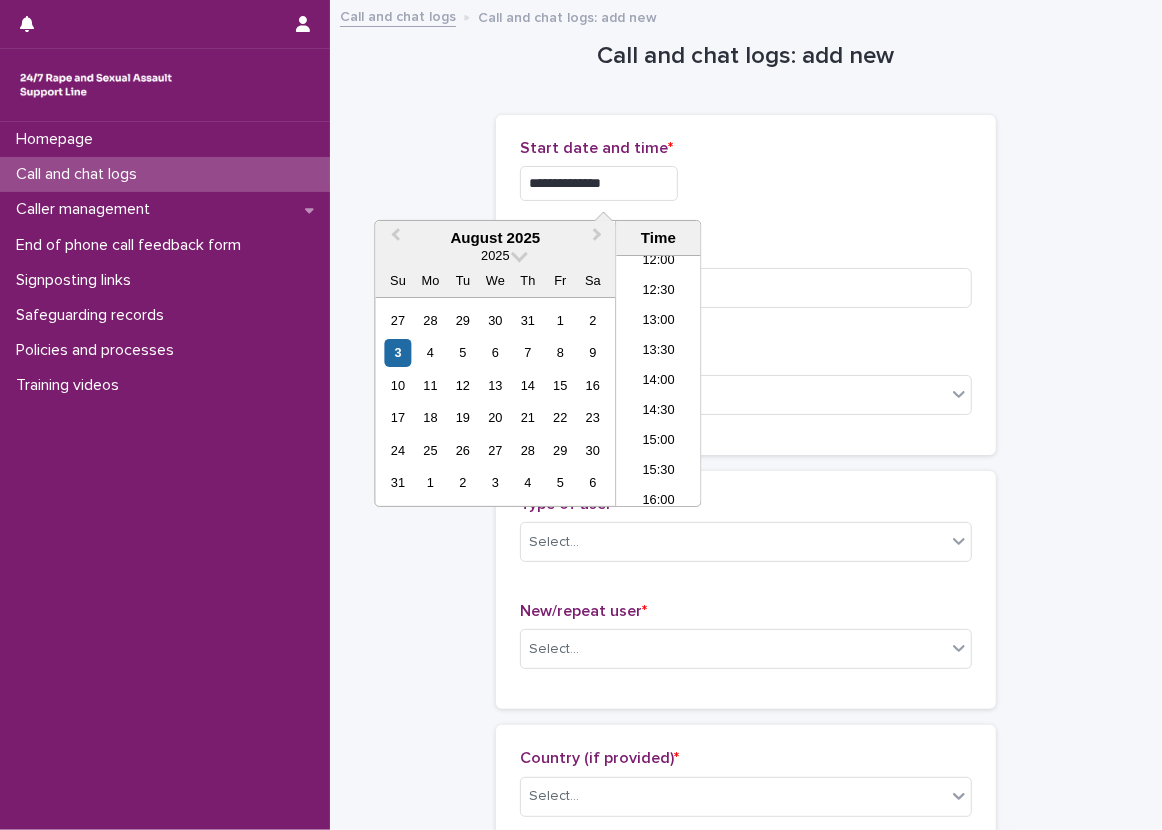 type on "**********" 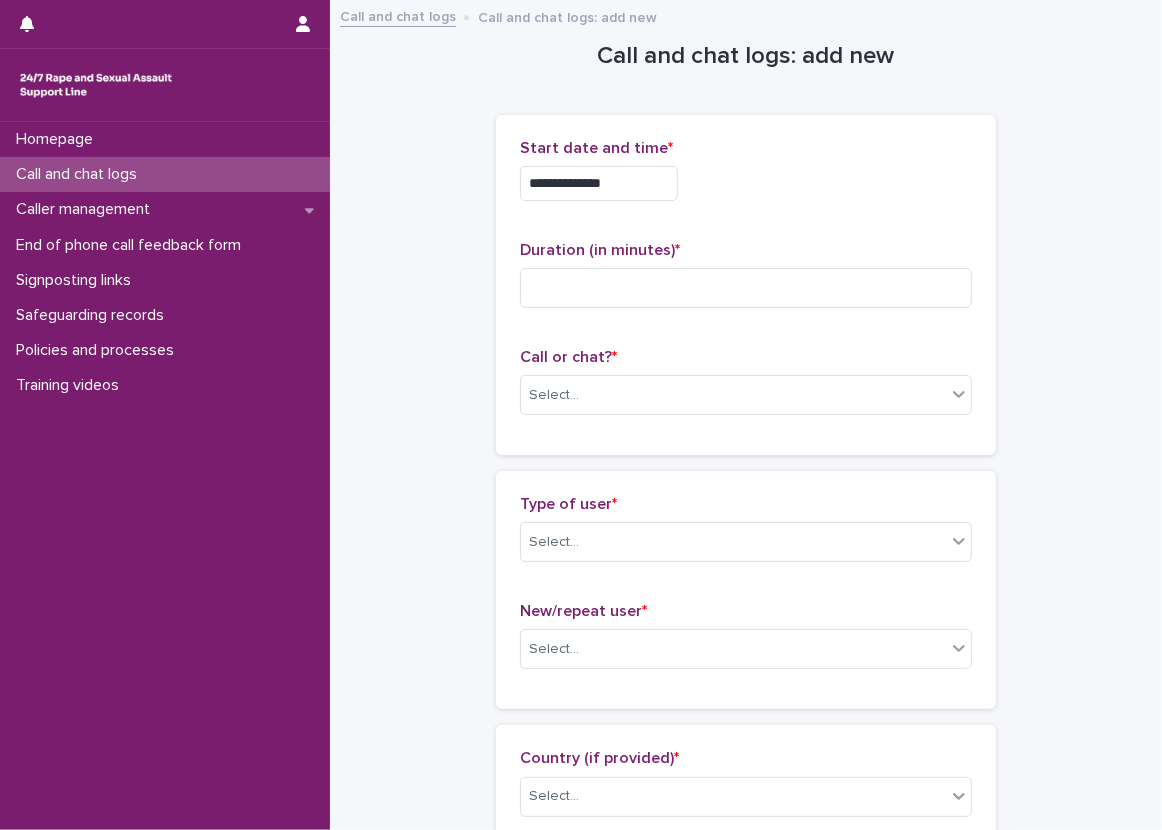 click on "**********" at bounding box center [746, 183] 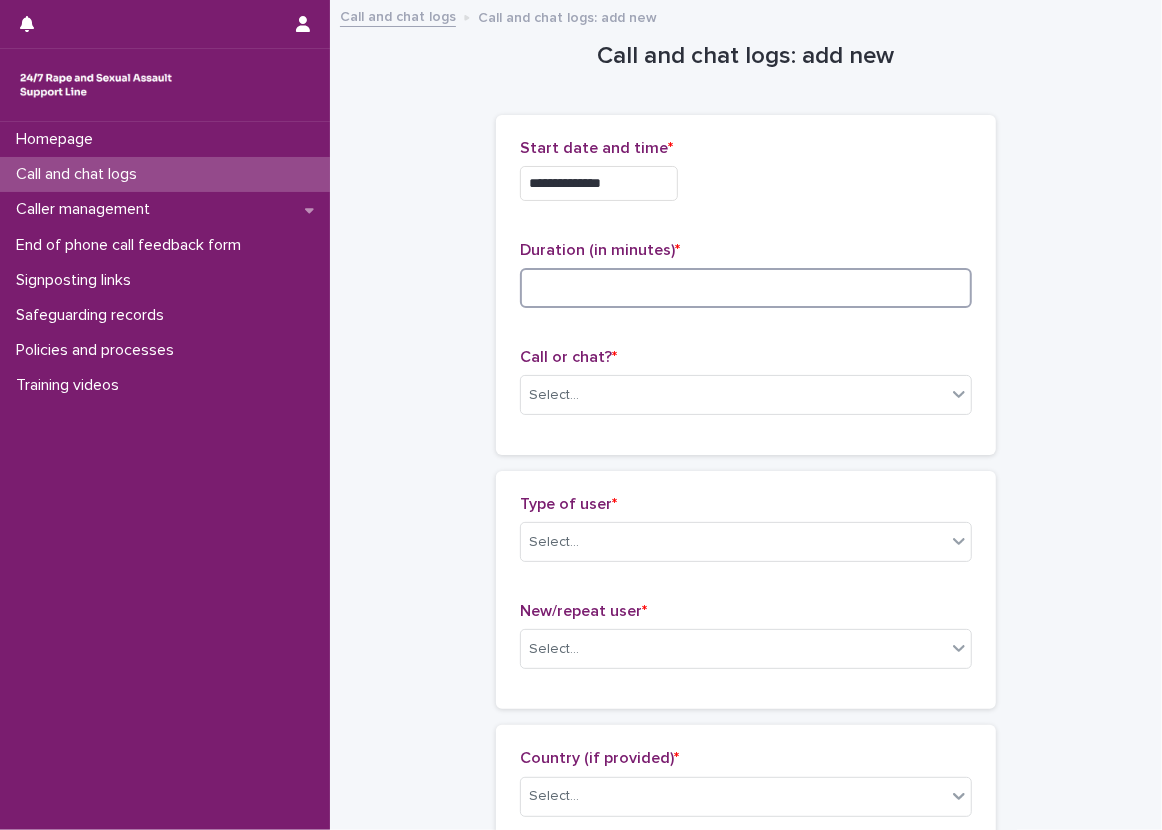 click at bounding box center [746, 288] 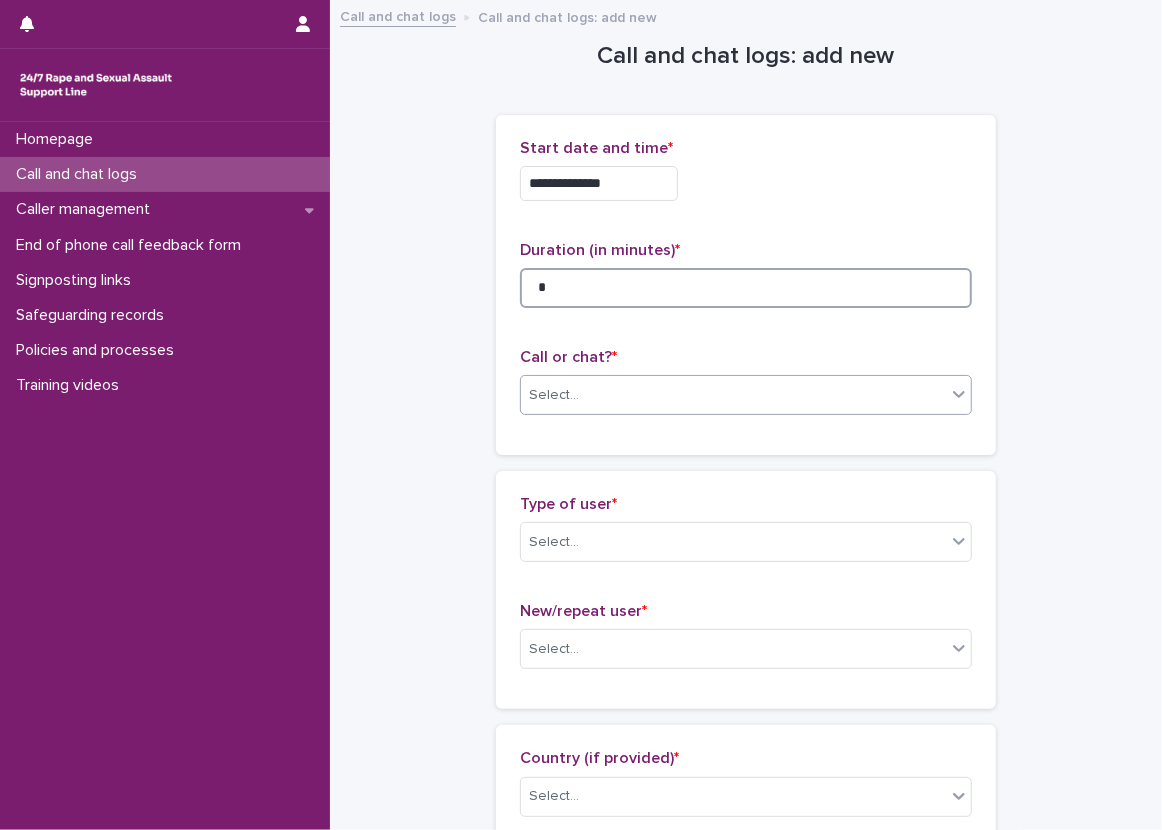 type on "*" 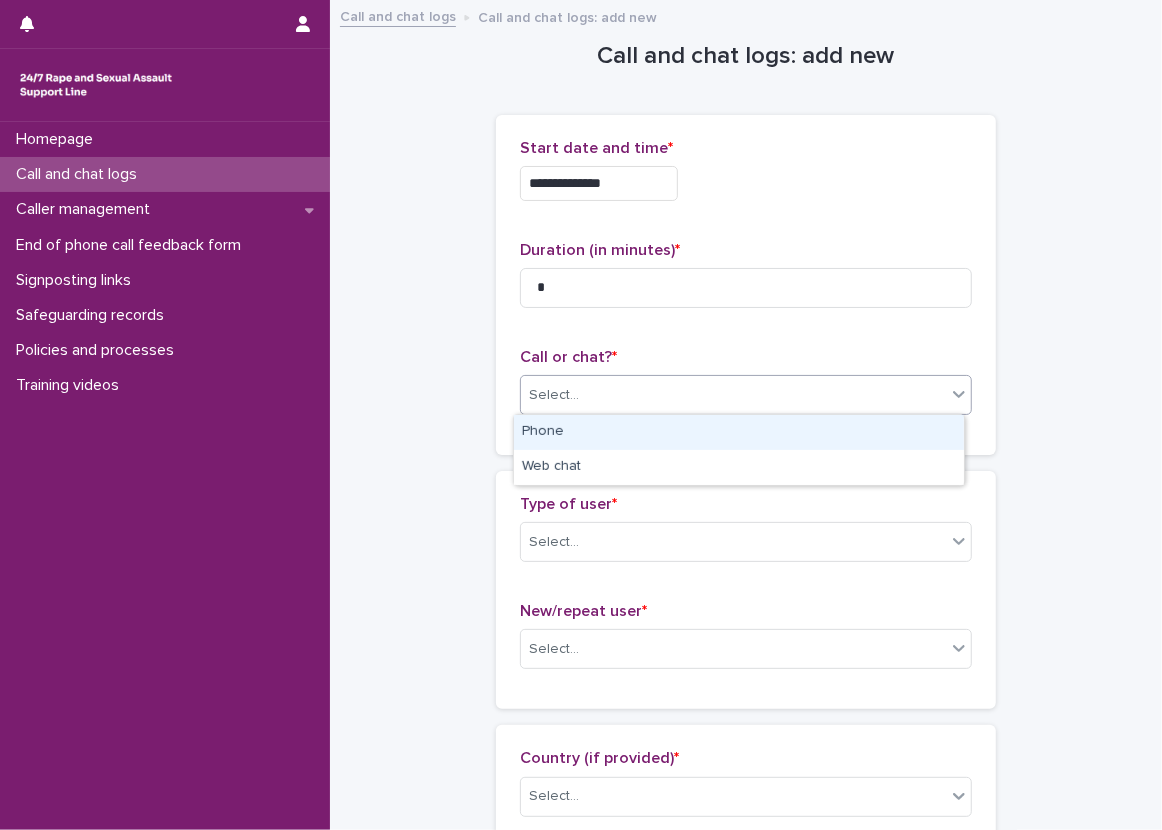 click on "Select..." at bounding box center [733, 395] 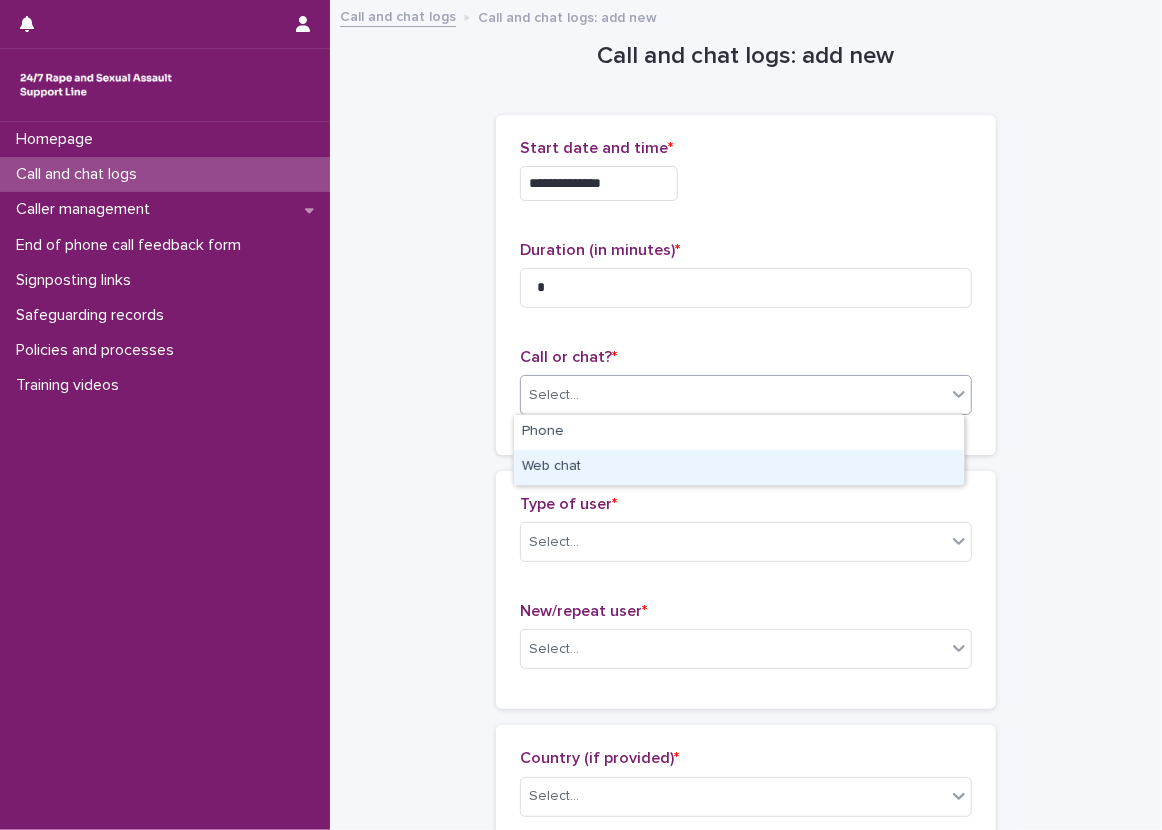 click on "Web chat" at bounding box center [739, 467] 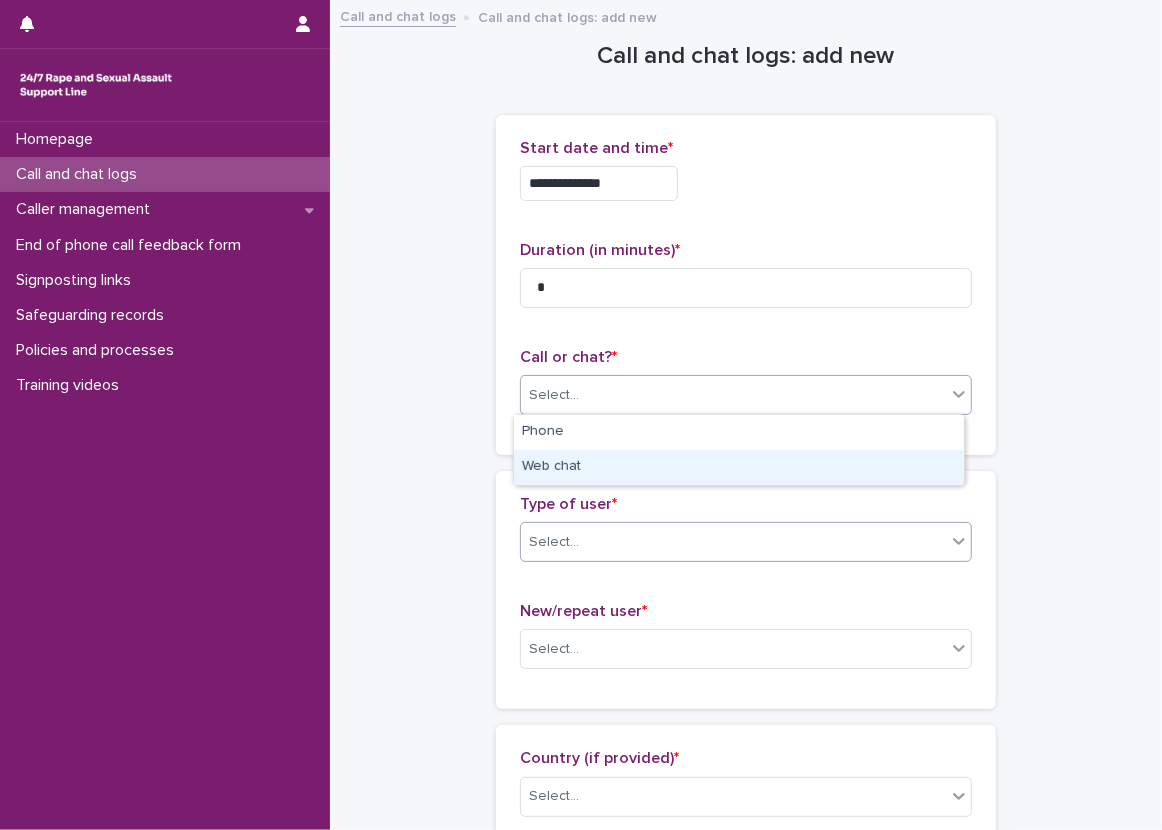 click on "Select..." at bounding box center [733, 542] 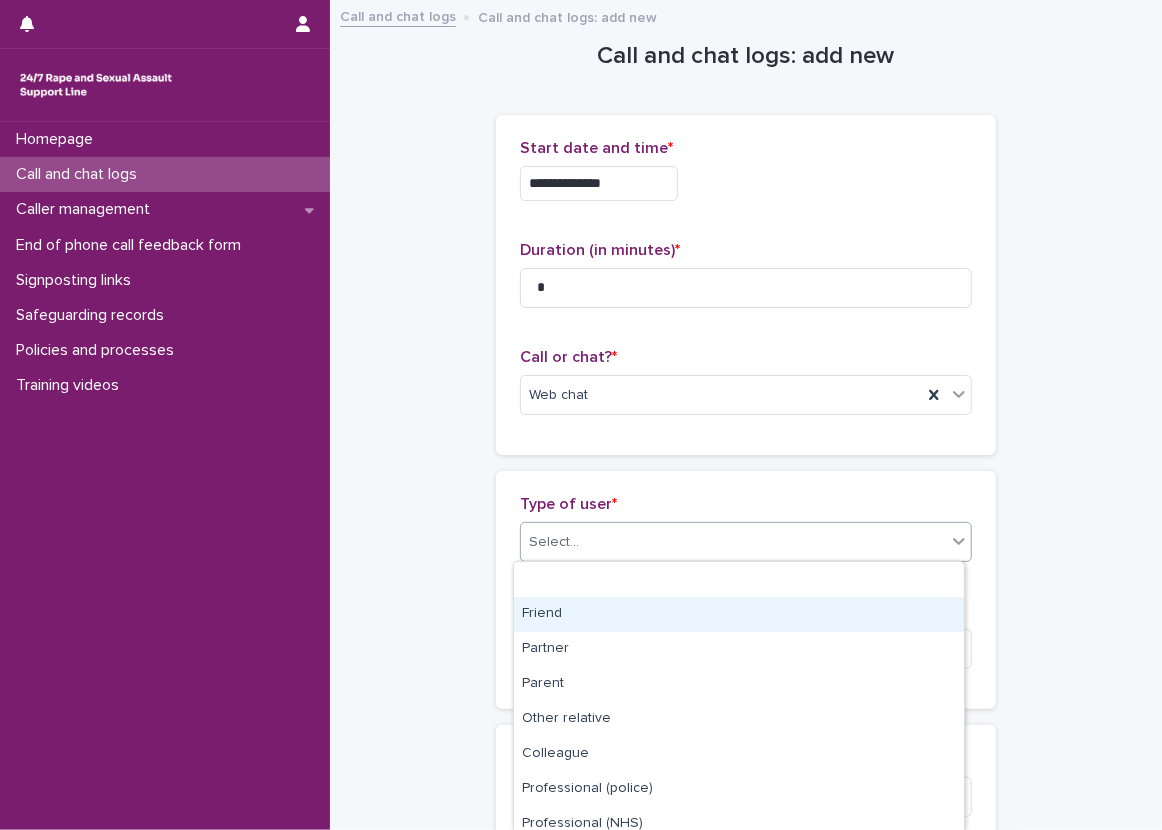 scroll, scrollTop: 257, scrollLeft: 0, axis: vertical 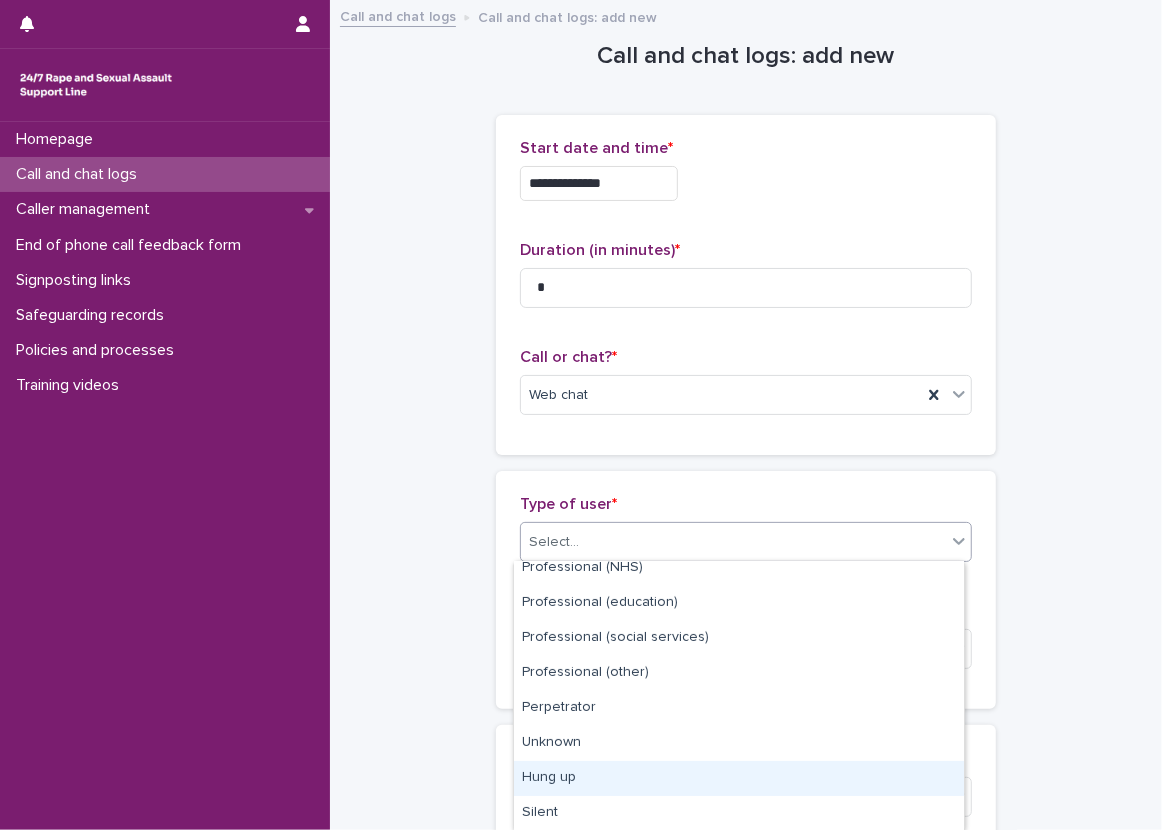click on "Hung up" at bounding box center (739, 778) 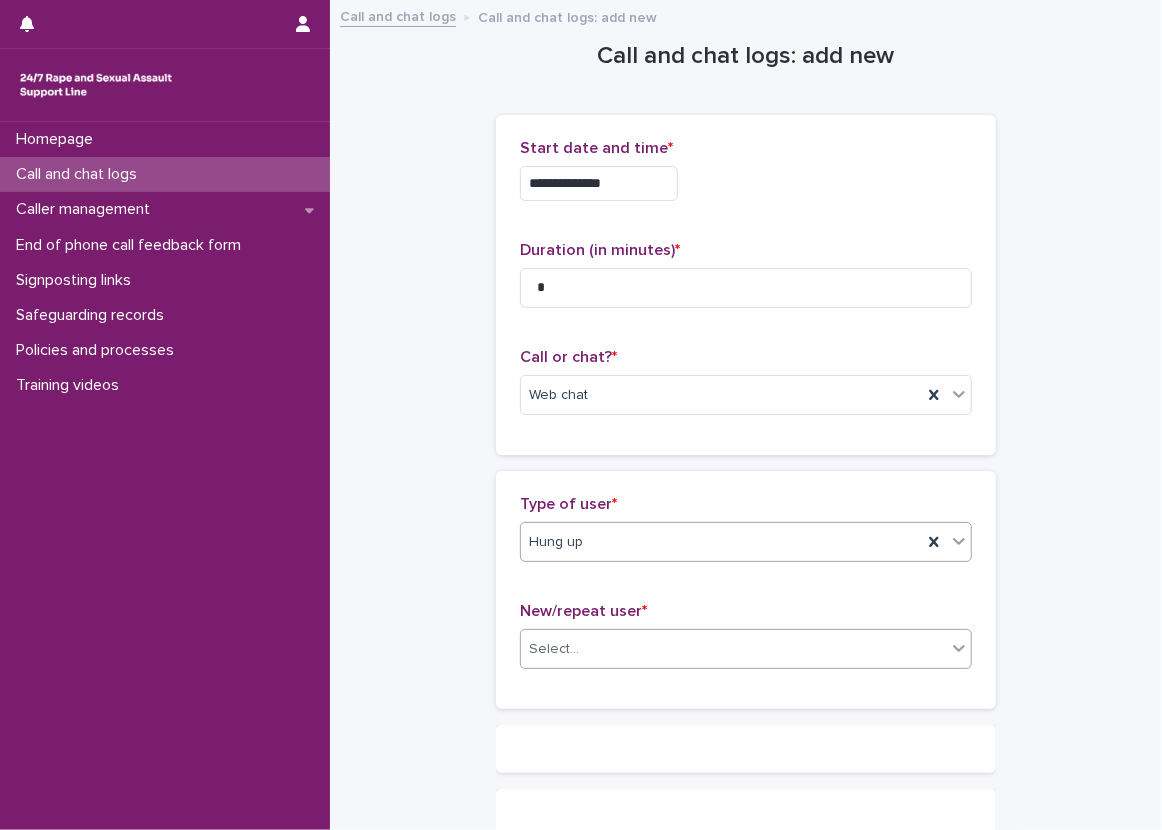 click on "Select..." at bounding box center [733, 649] 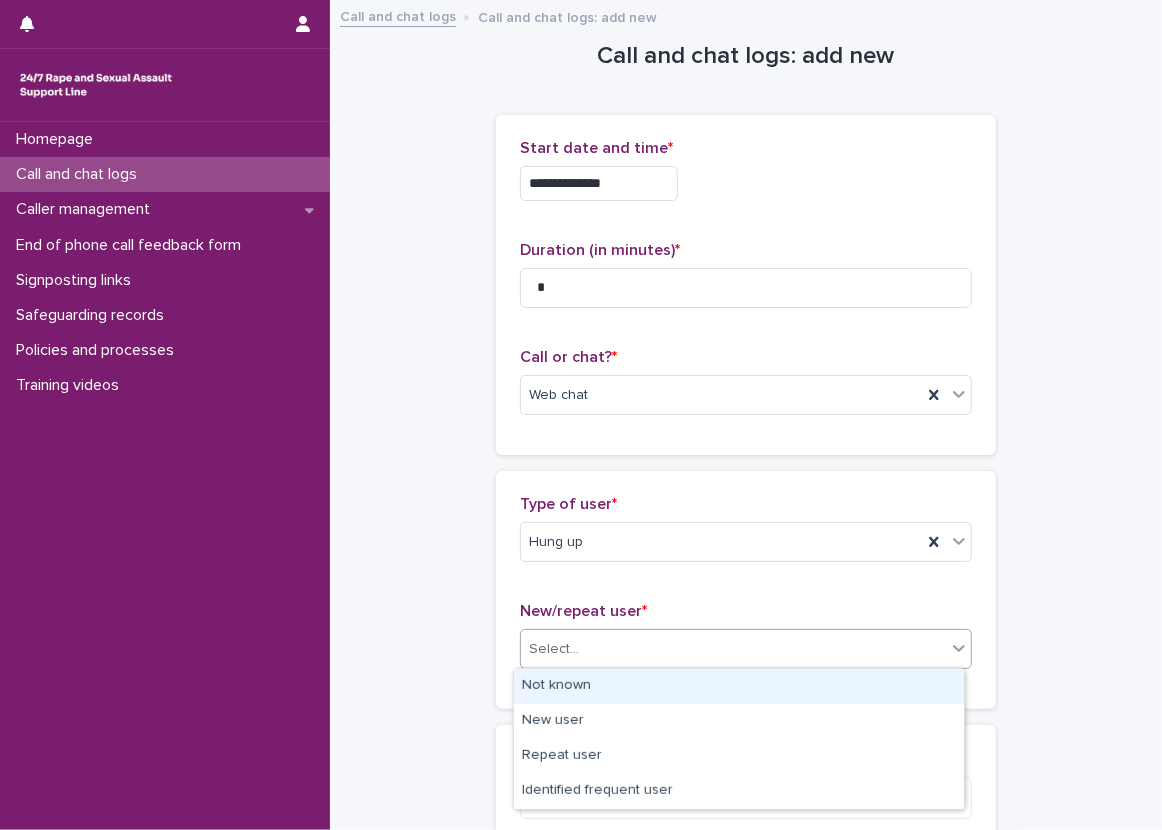 click on "Not known" at bounding box center [739, 686] 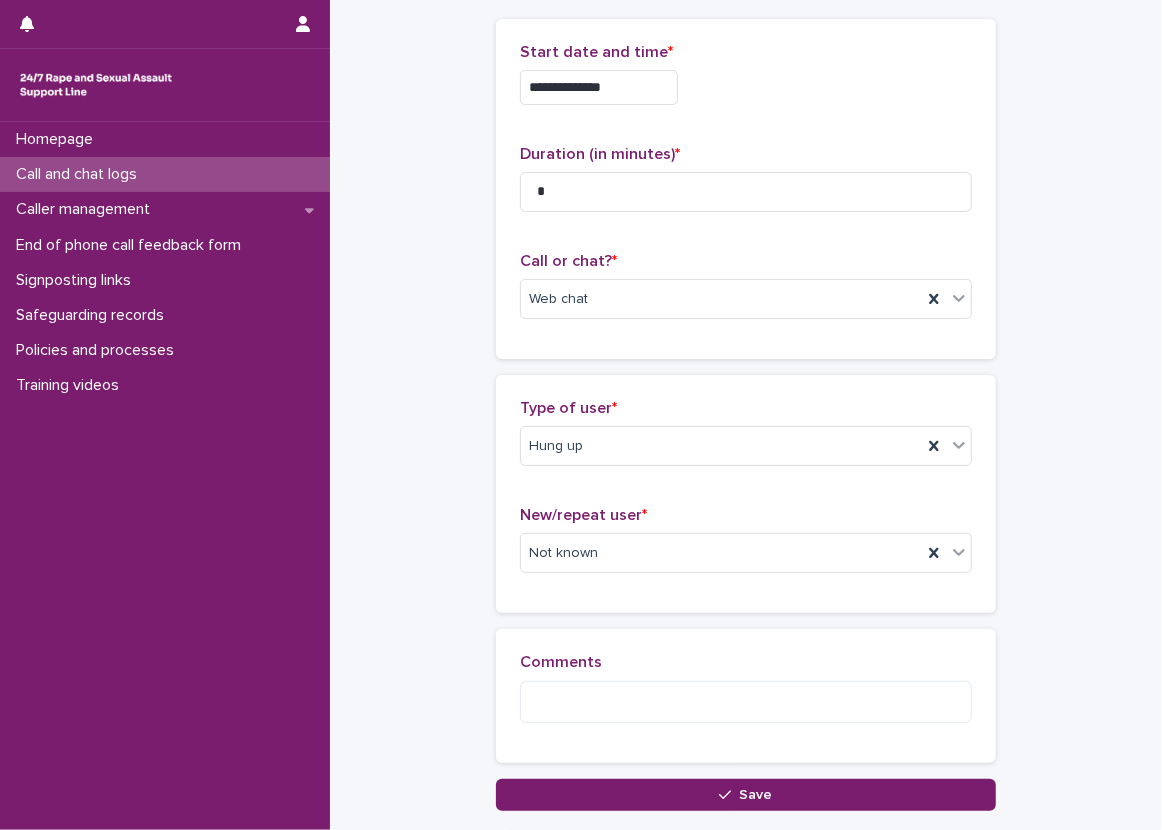 scroll, scrollTop: 100, scrollLeft: 0, axis: vertical 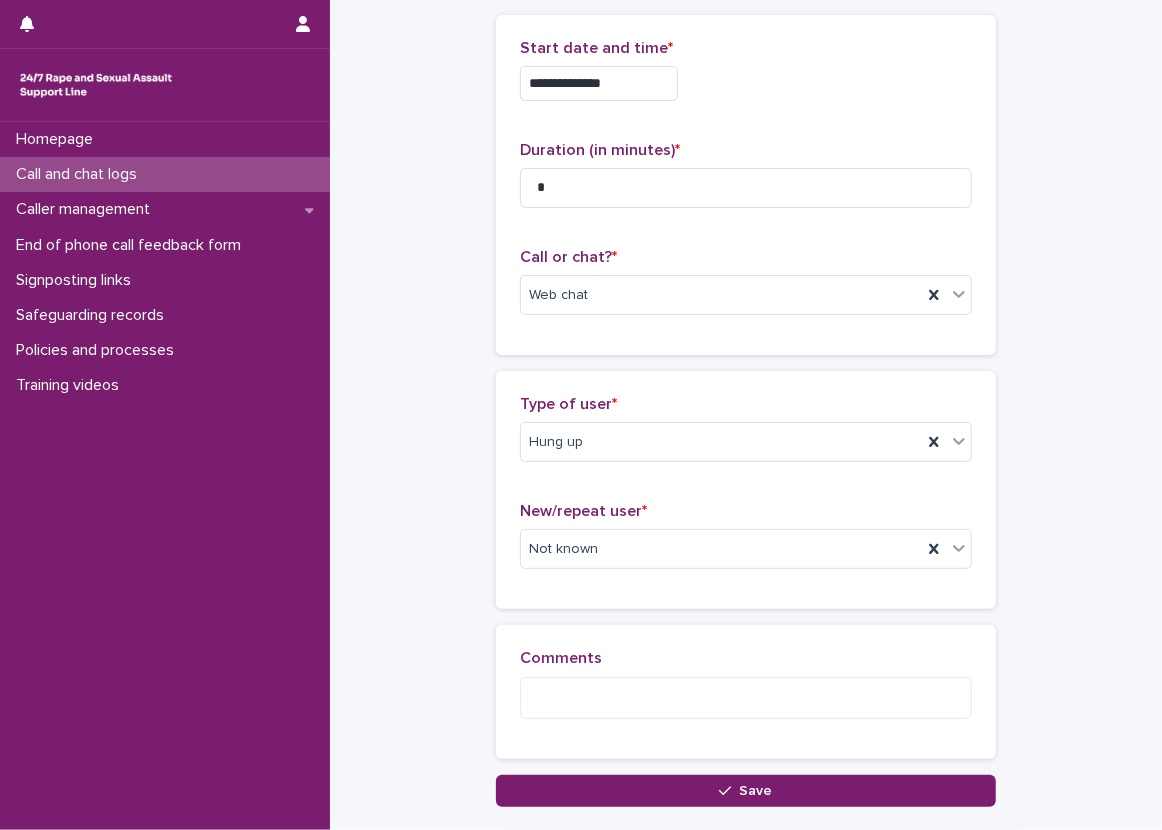 click on "**********" at bounding box center [746, 354] 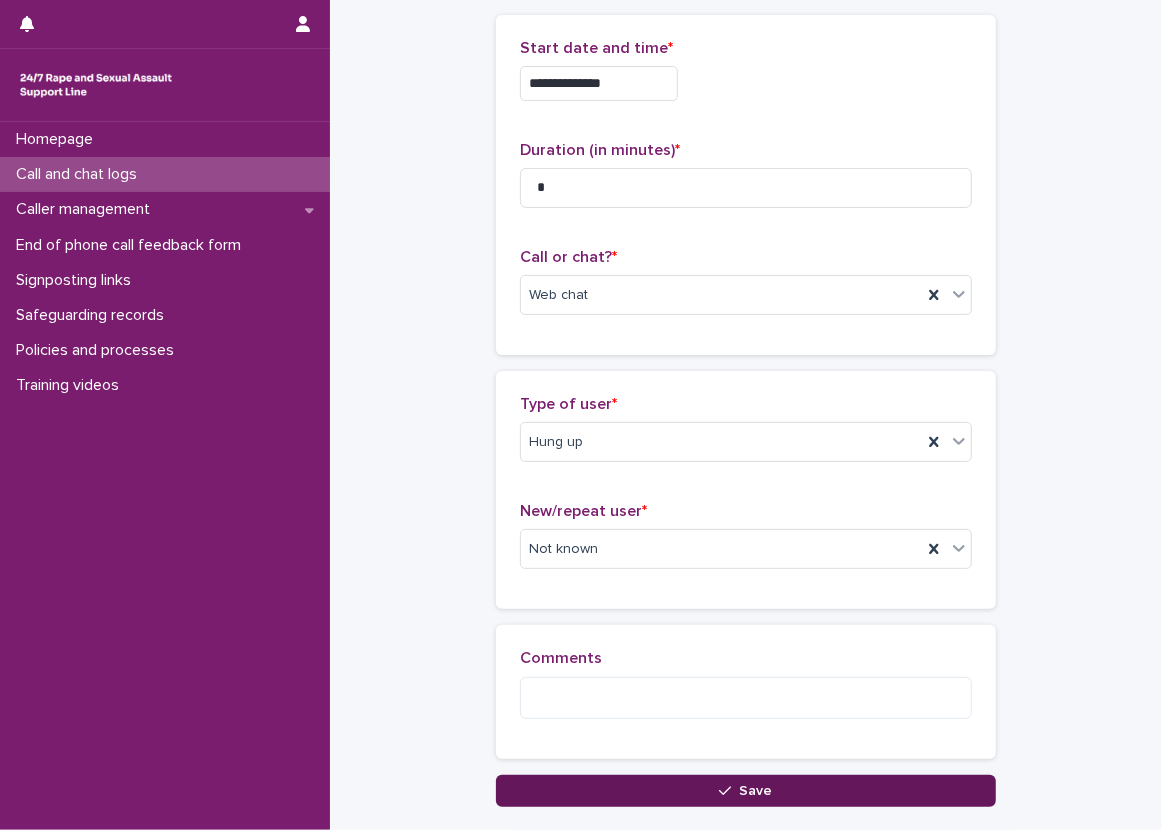 click on "Save" at bounding box center [746, 791] 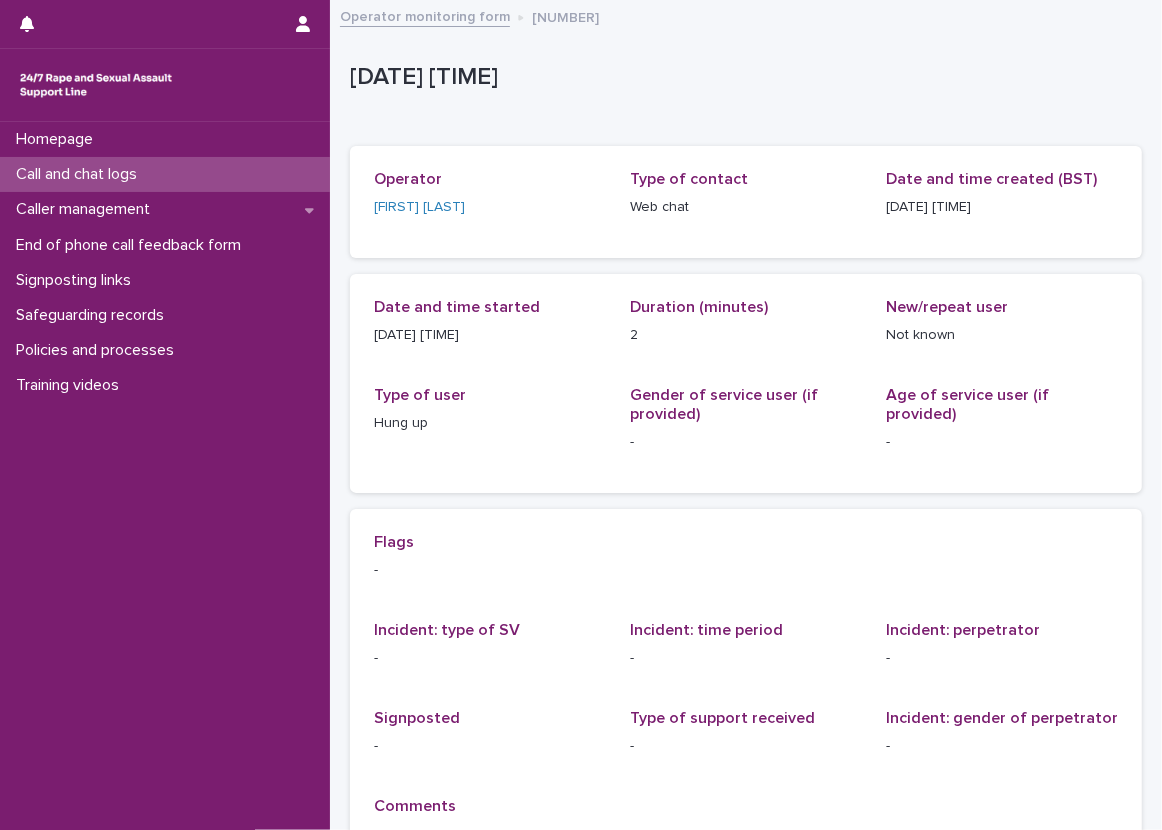 scroll, scrollTop: 100, scrollLeft: 0, axis: vertical 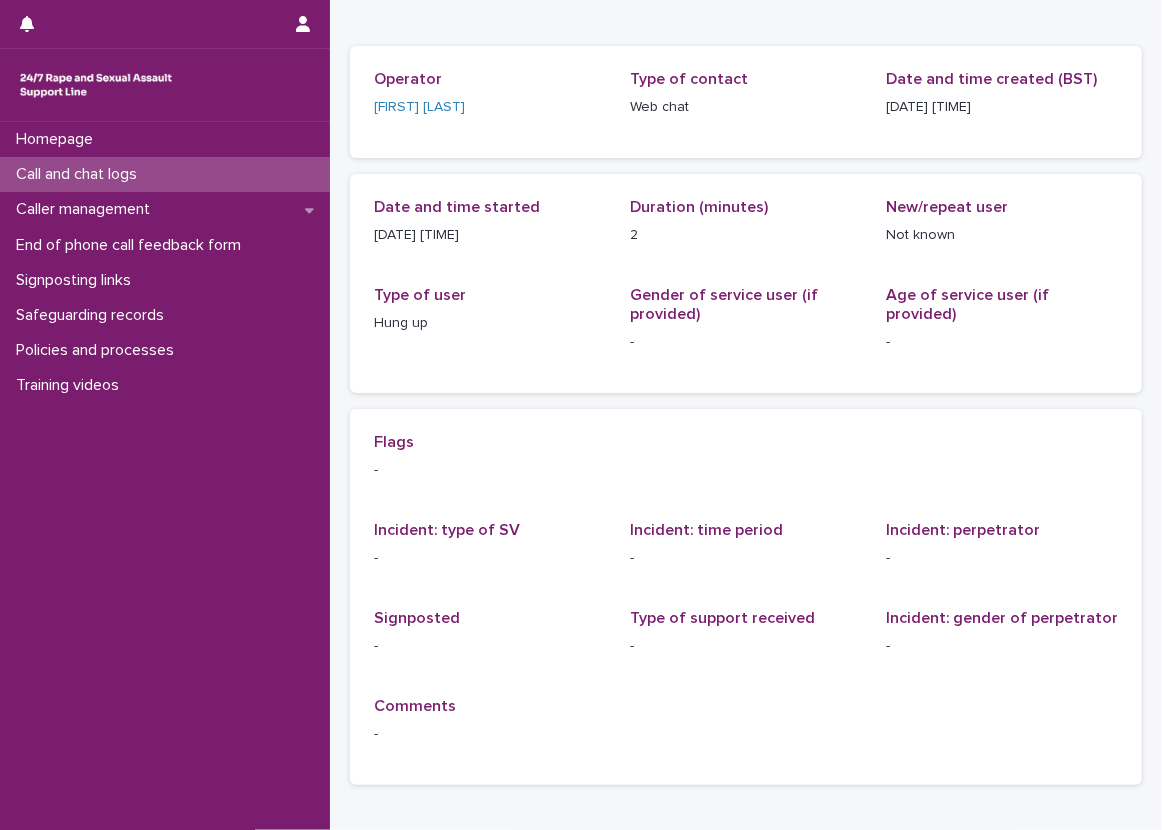 click on "Hung up" at bounding box center [490, 323] 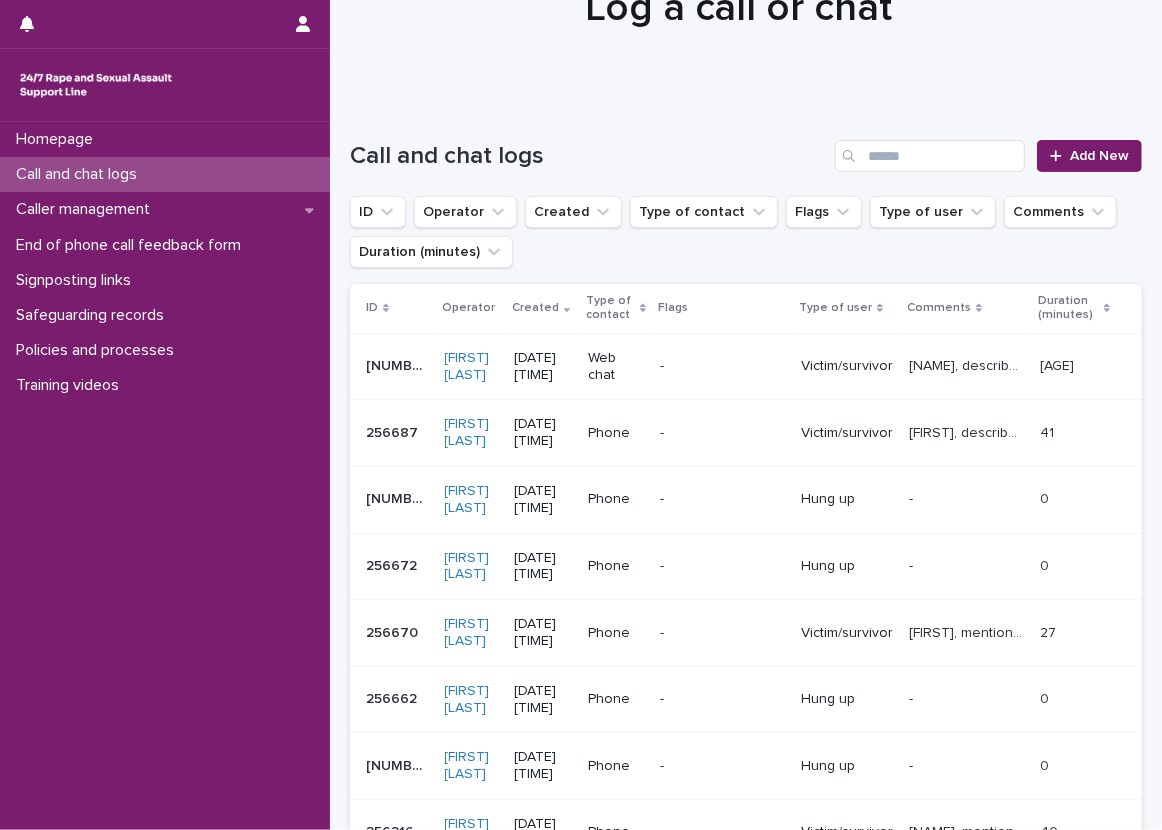 scroll, scrollTop: 0, scrollLeft: 0, axis: both 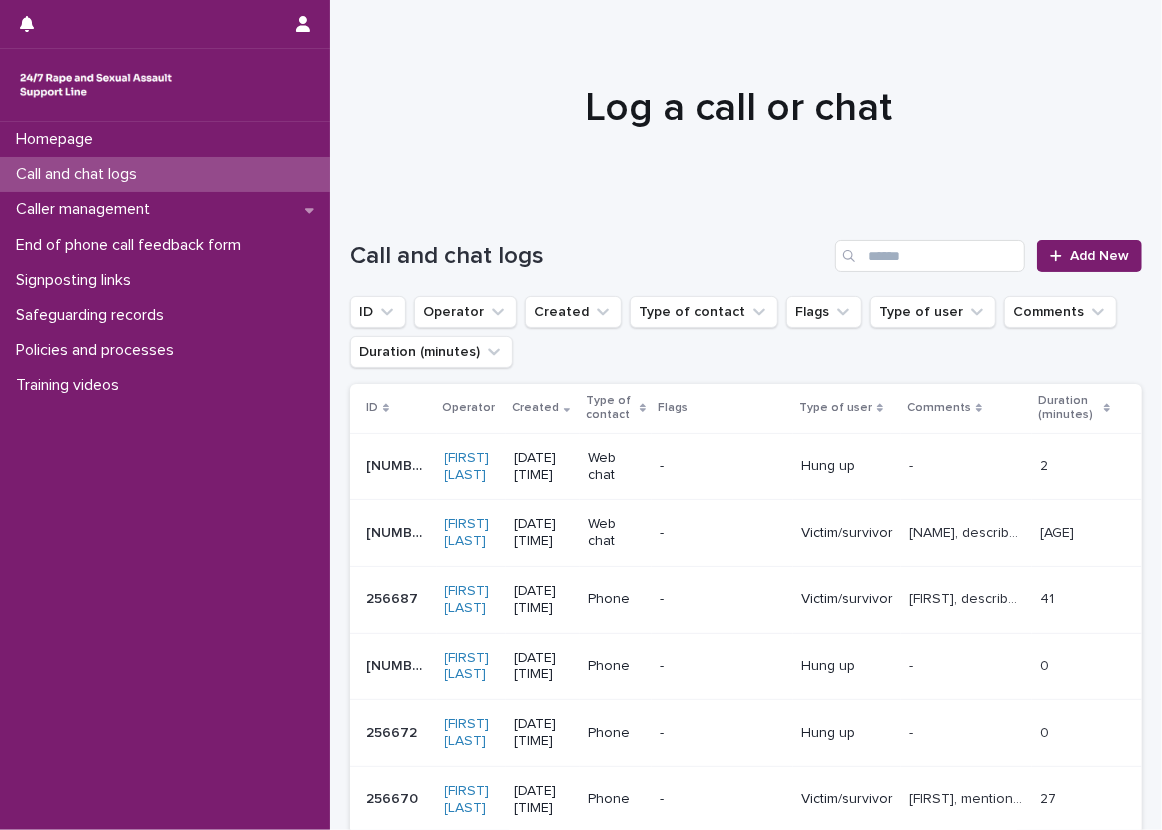 click on "Log a call or chat" at bounding box center [738, 108] 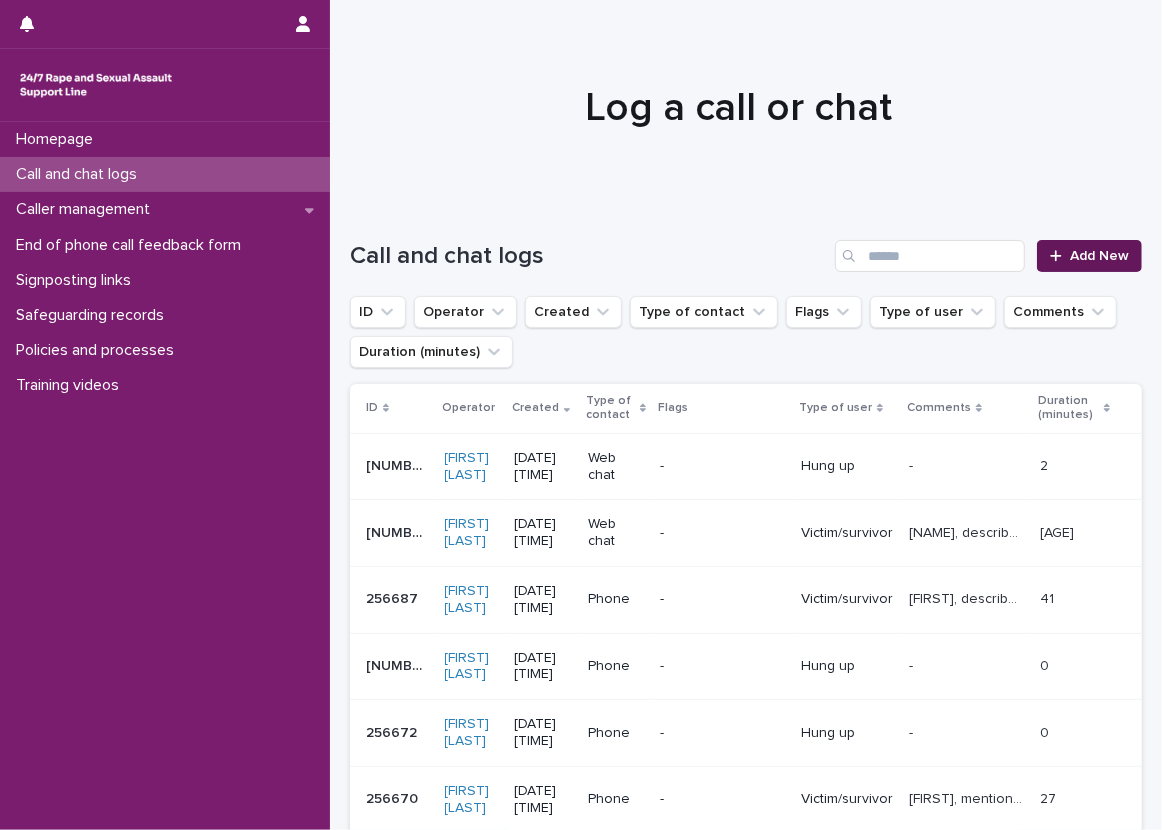 click on "Add New" at bounding box center [1089, 256] 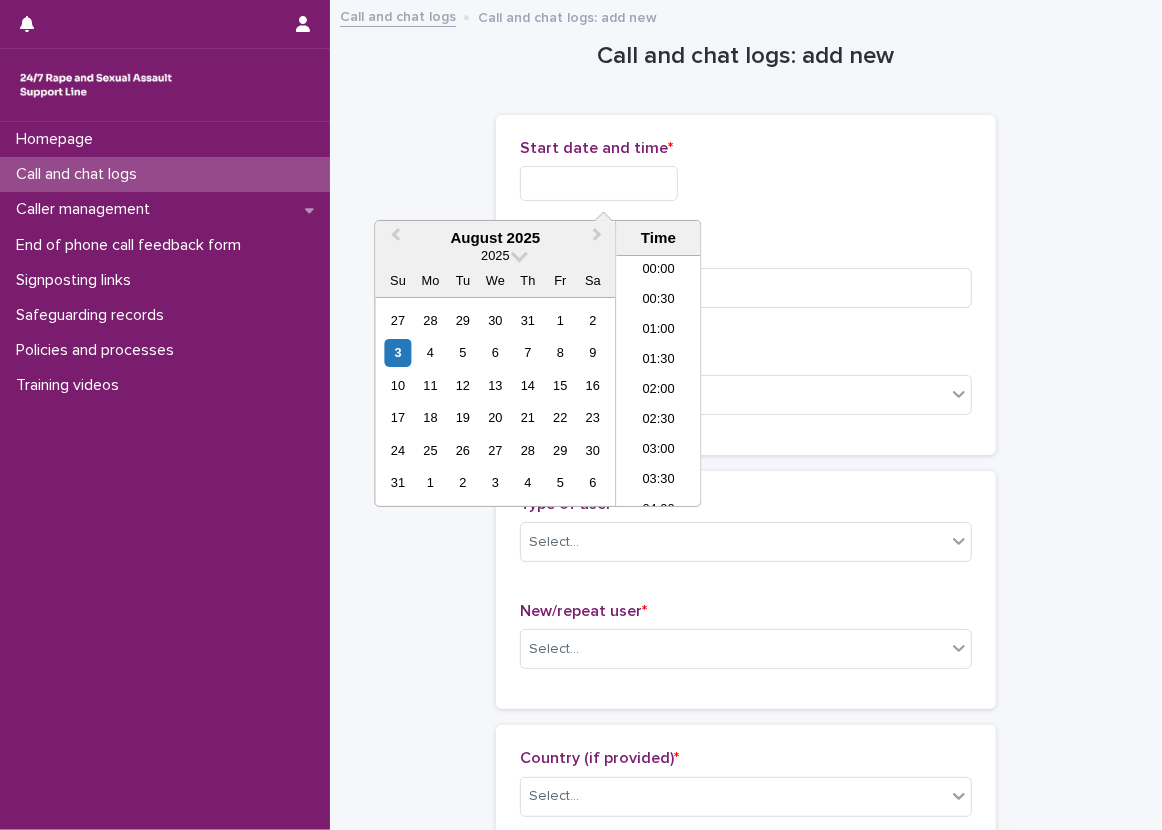click at bounding box center [599, 183] 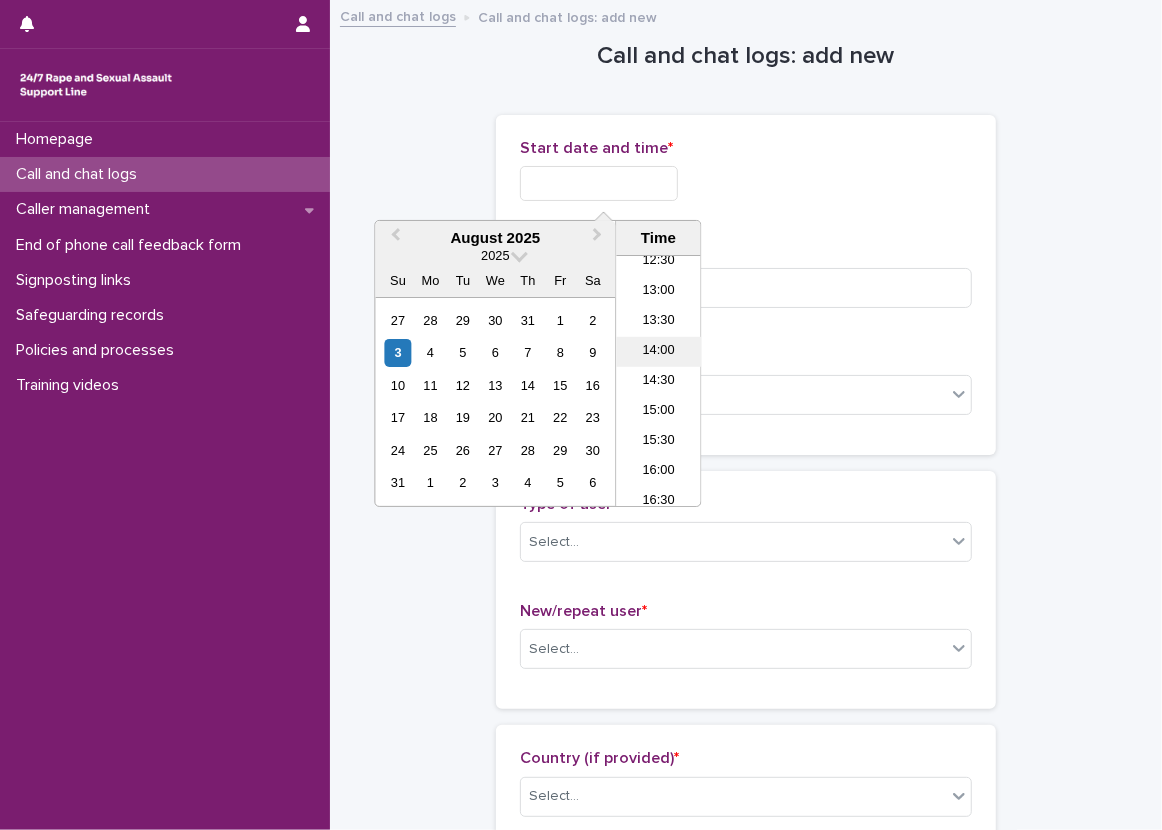 click on "14:00" at bounding box center [658, 352] 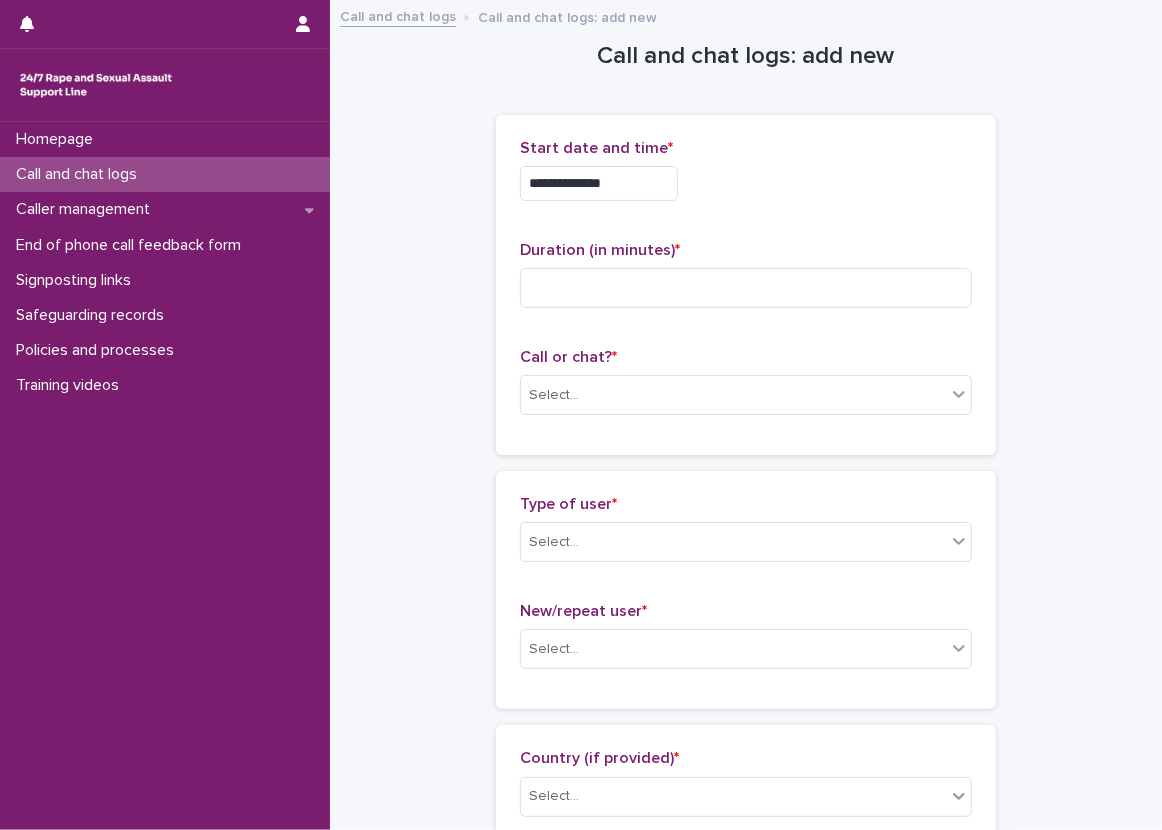 click on "**********" at bounding box center [599, 183] 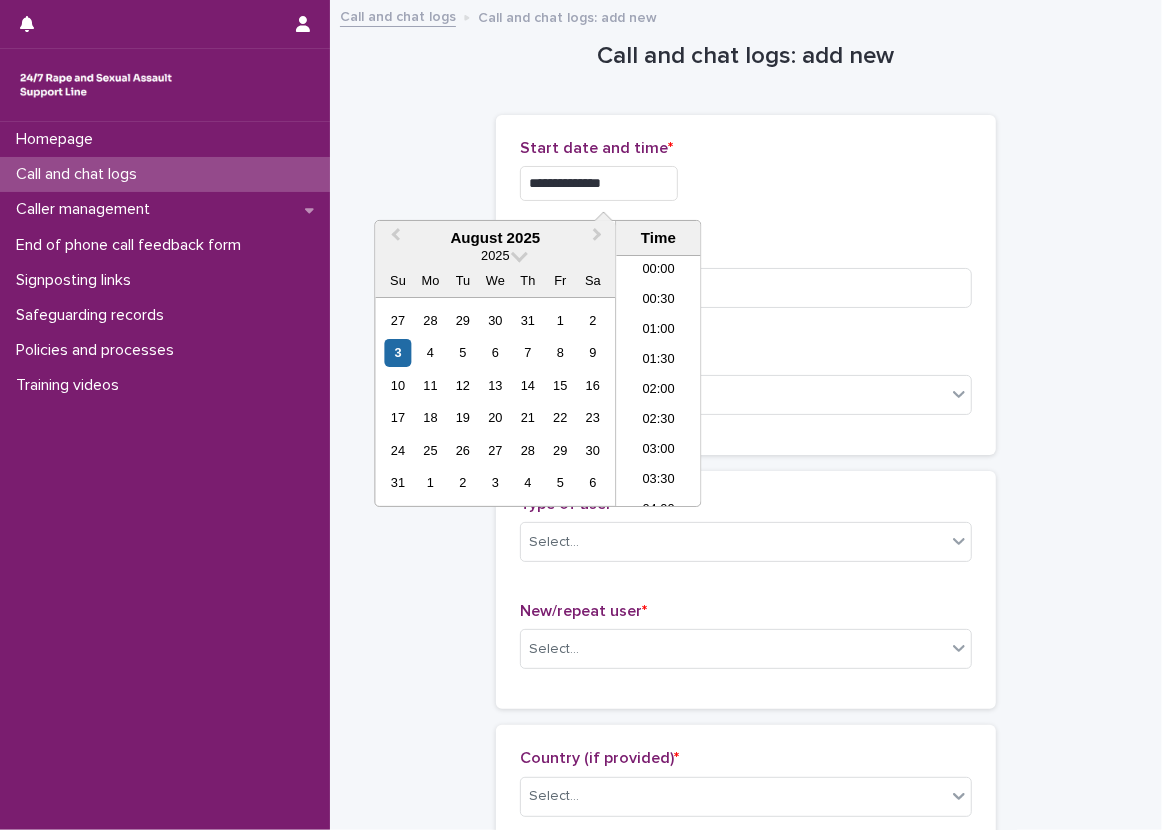 scroll, scrollTop: 729, scrollLeft: 0, axis: vertical 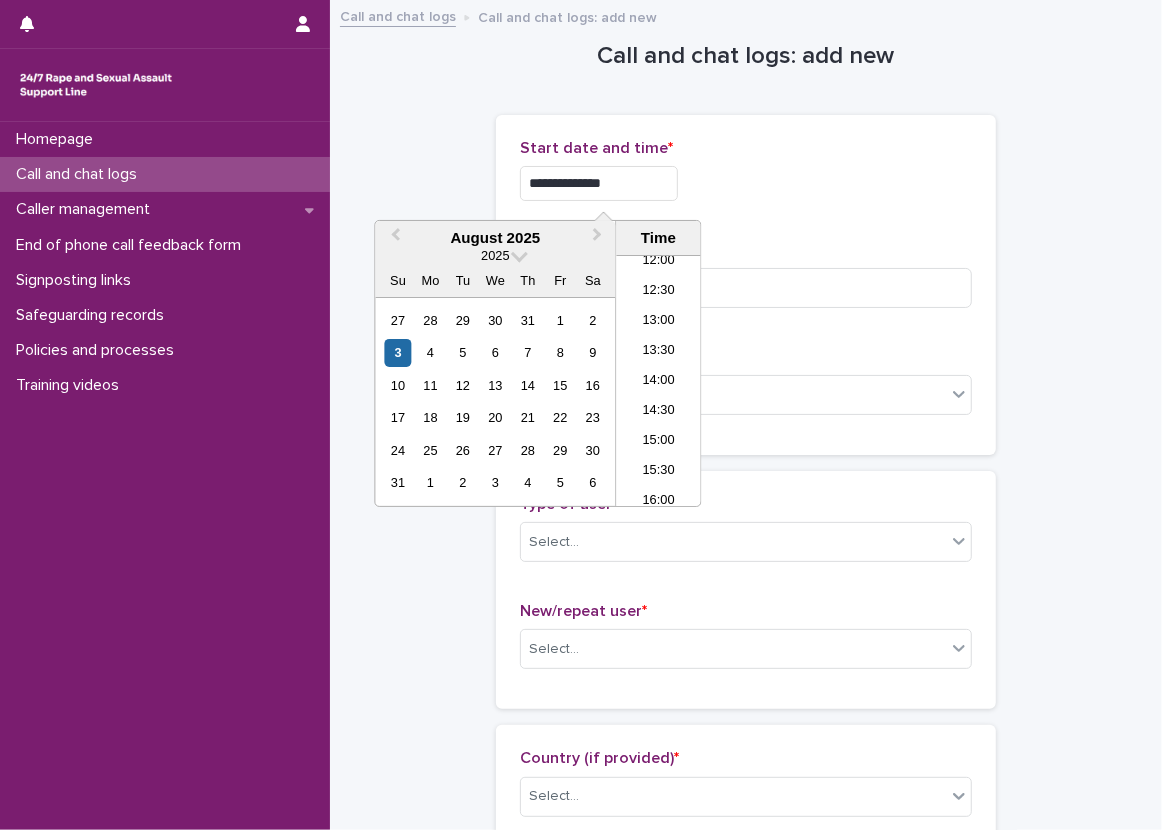 type on "**********" 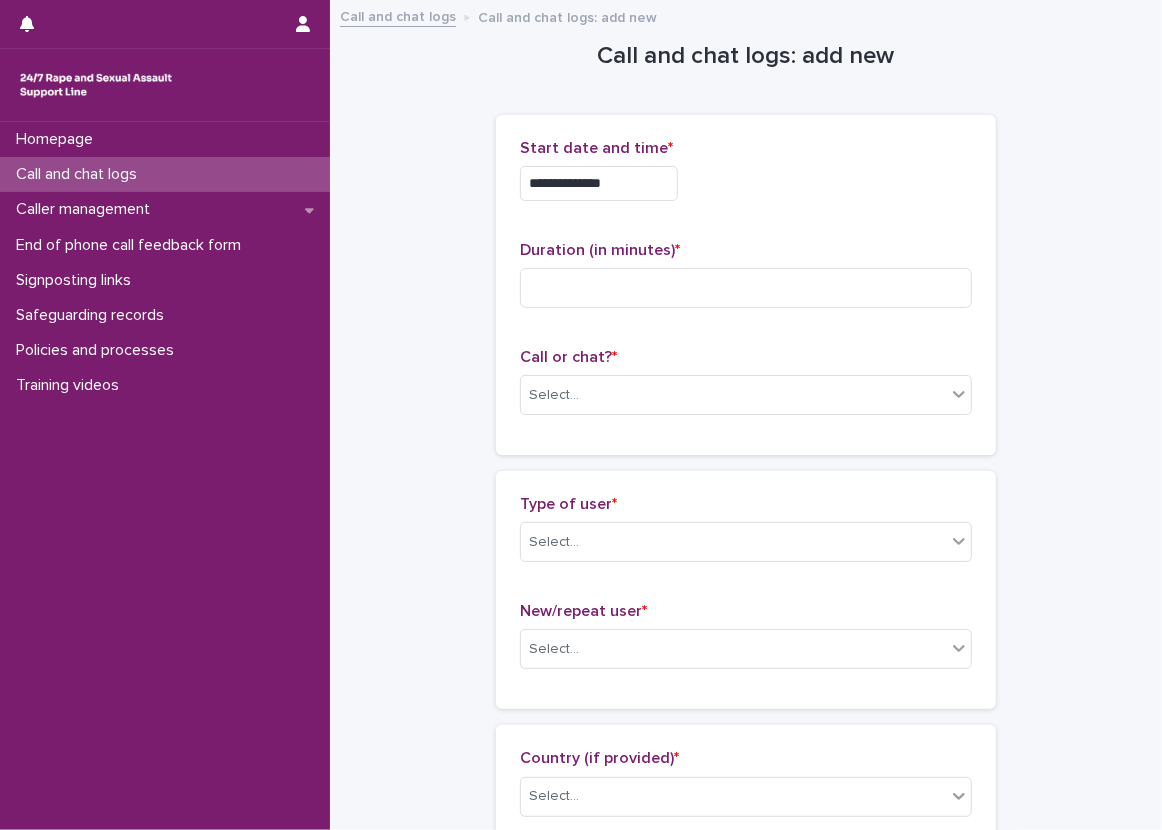 click on "**********" at bounding box center [746, 183] 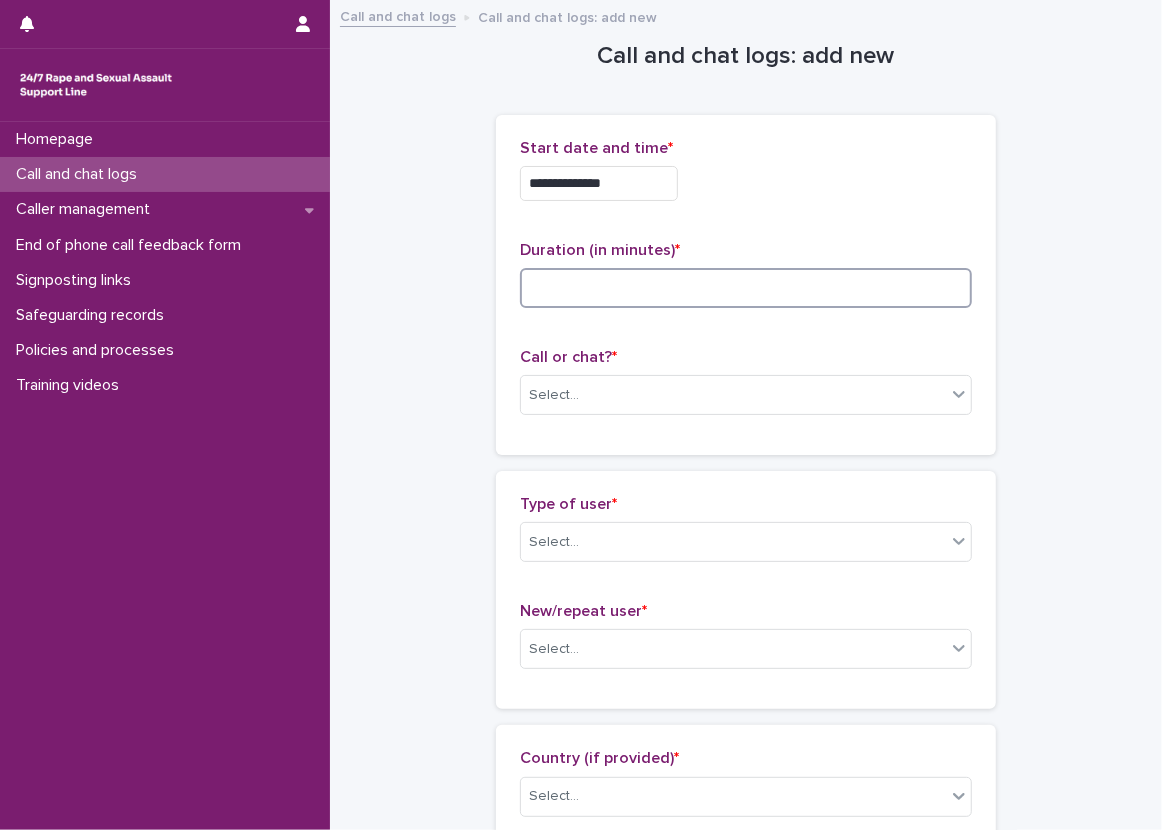 click at bounding box center [746, 288] 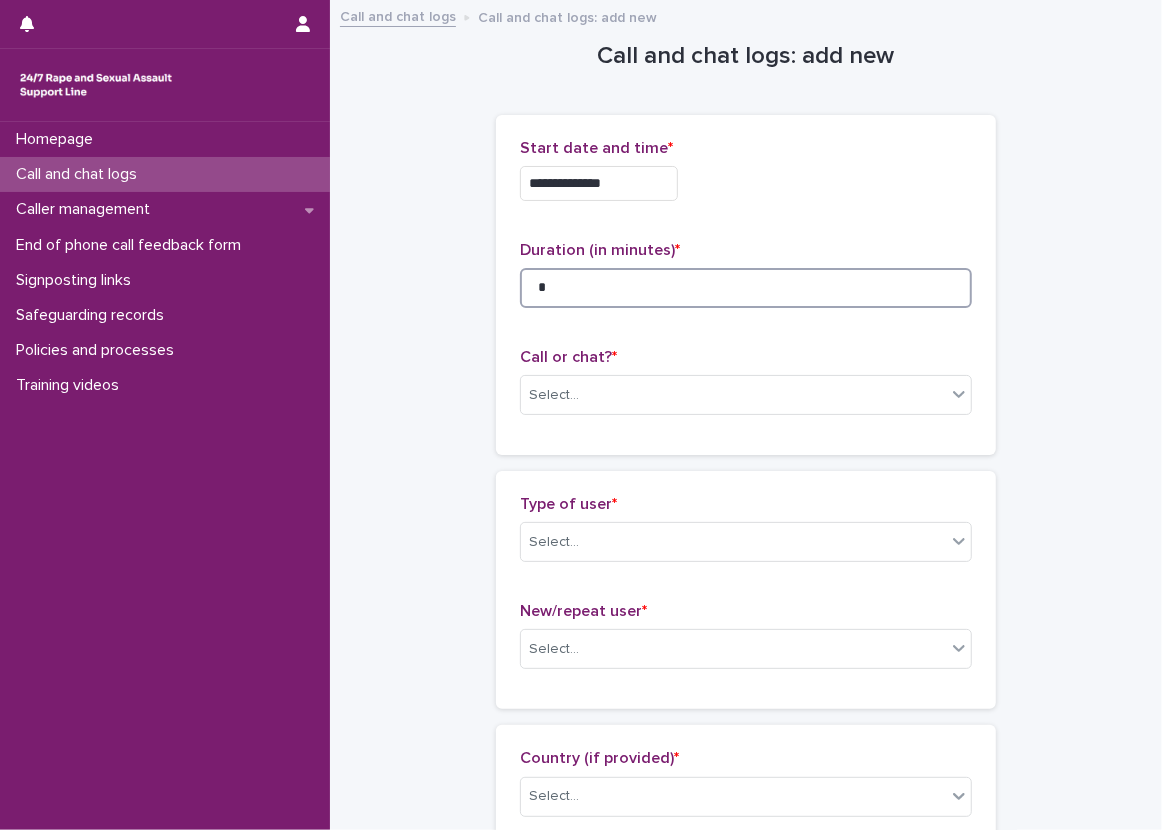 type on "*" 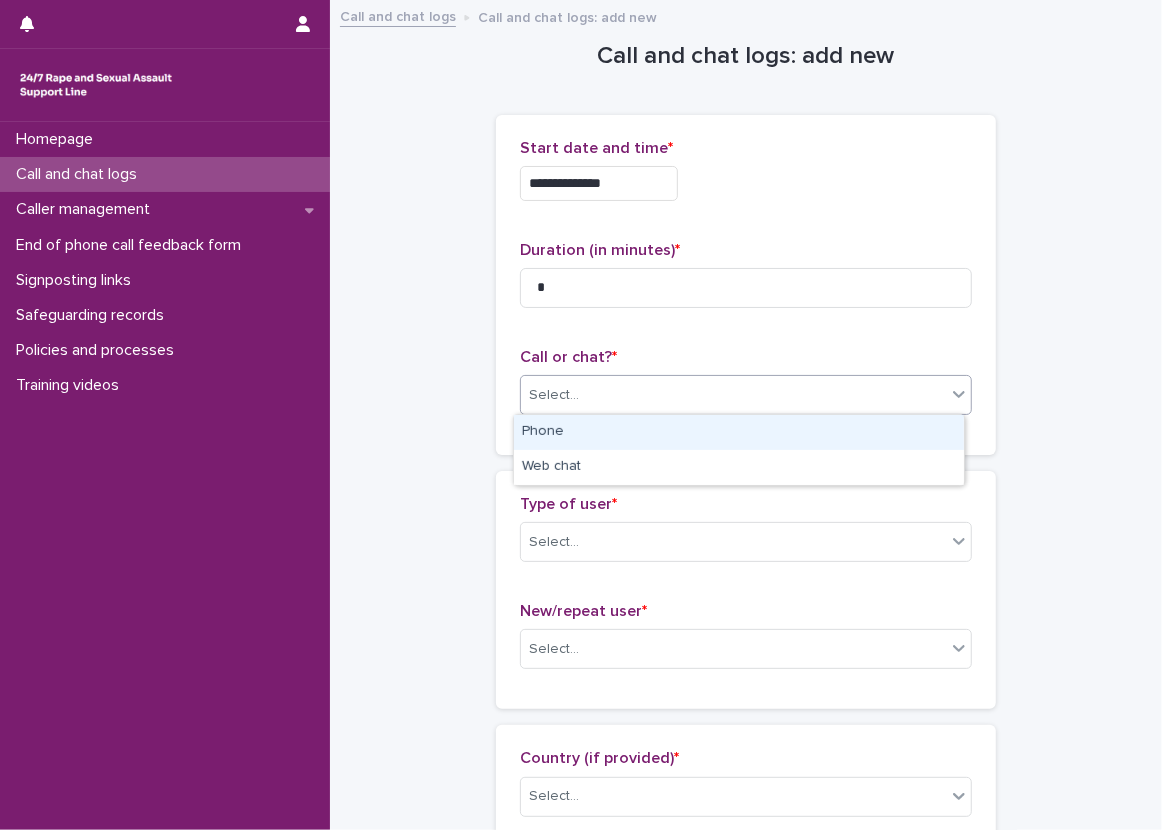 click on "Select..." at bounding box center (733, 395) 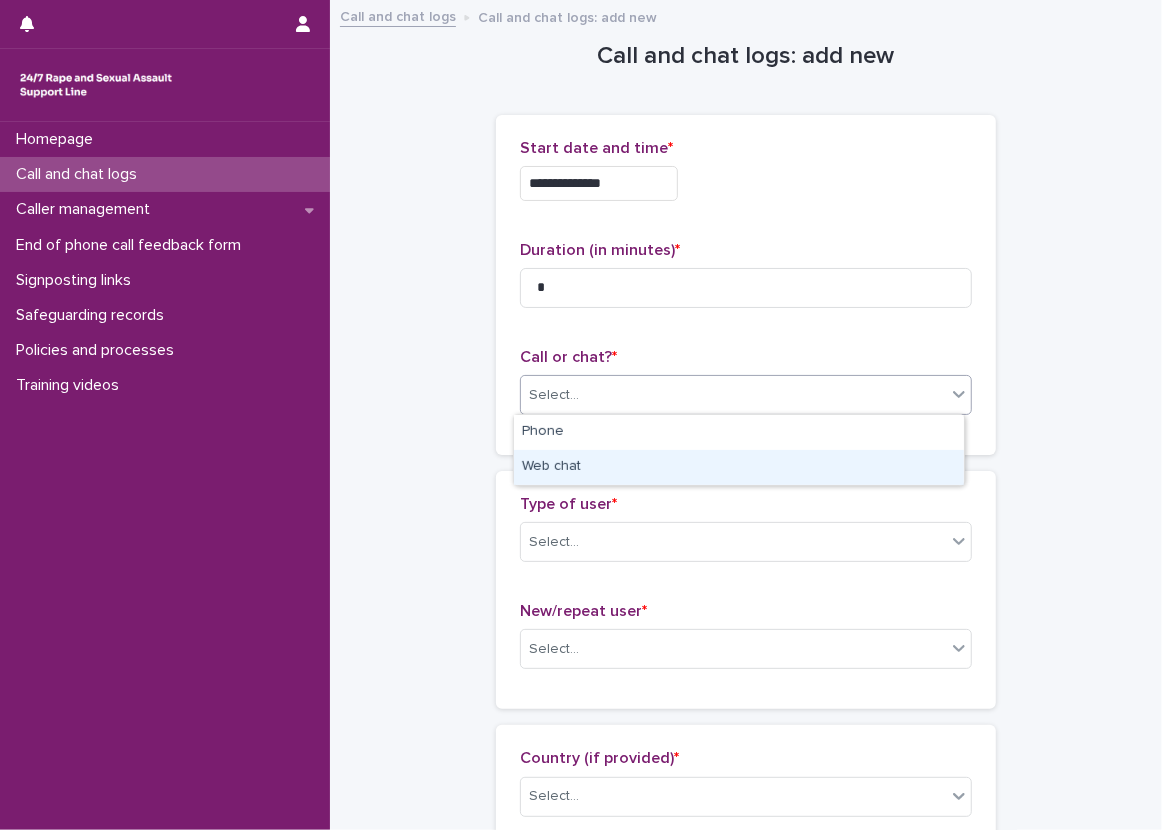 click on "Web chat" at bounding box center [739, 467] 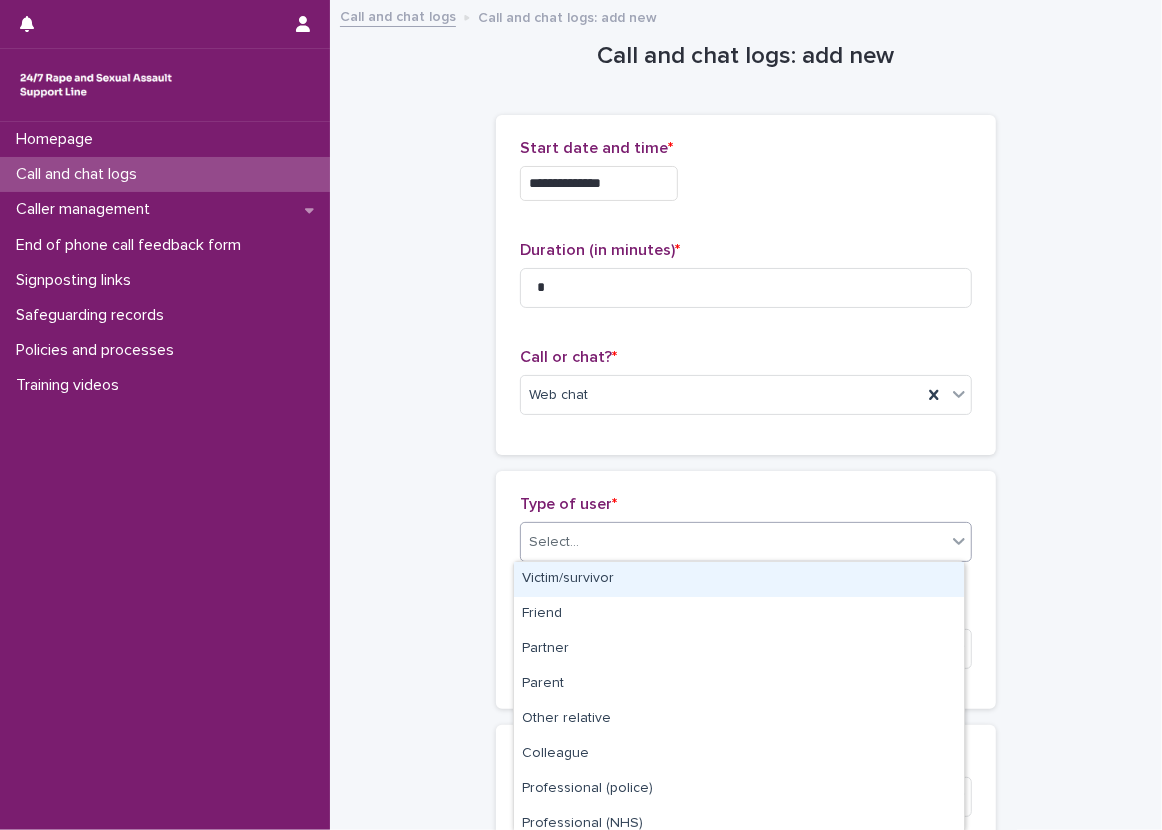 click on "Select..." at bounding box center (733, 542) 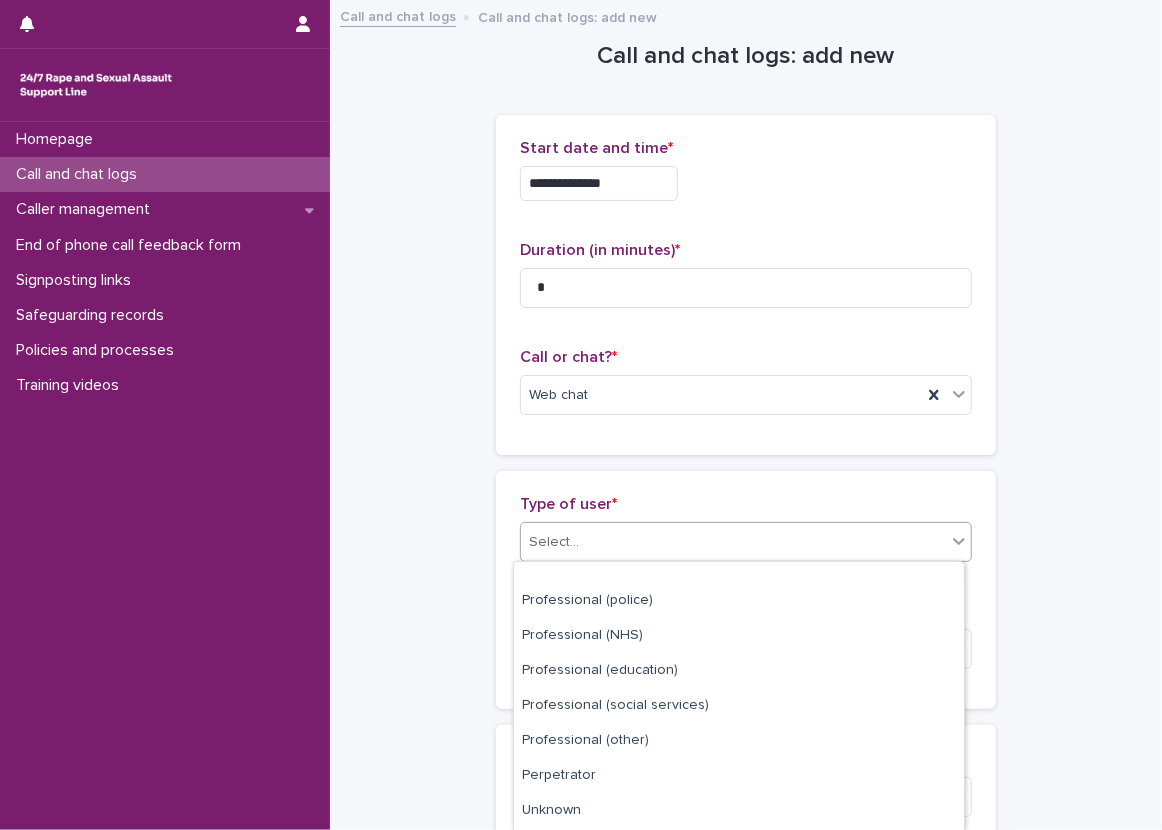 scroll, scrollTop: 257, scrollLeft: 0, axis: vertical 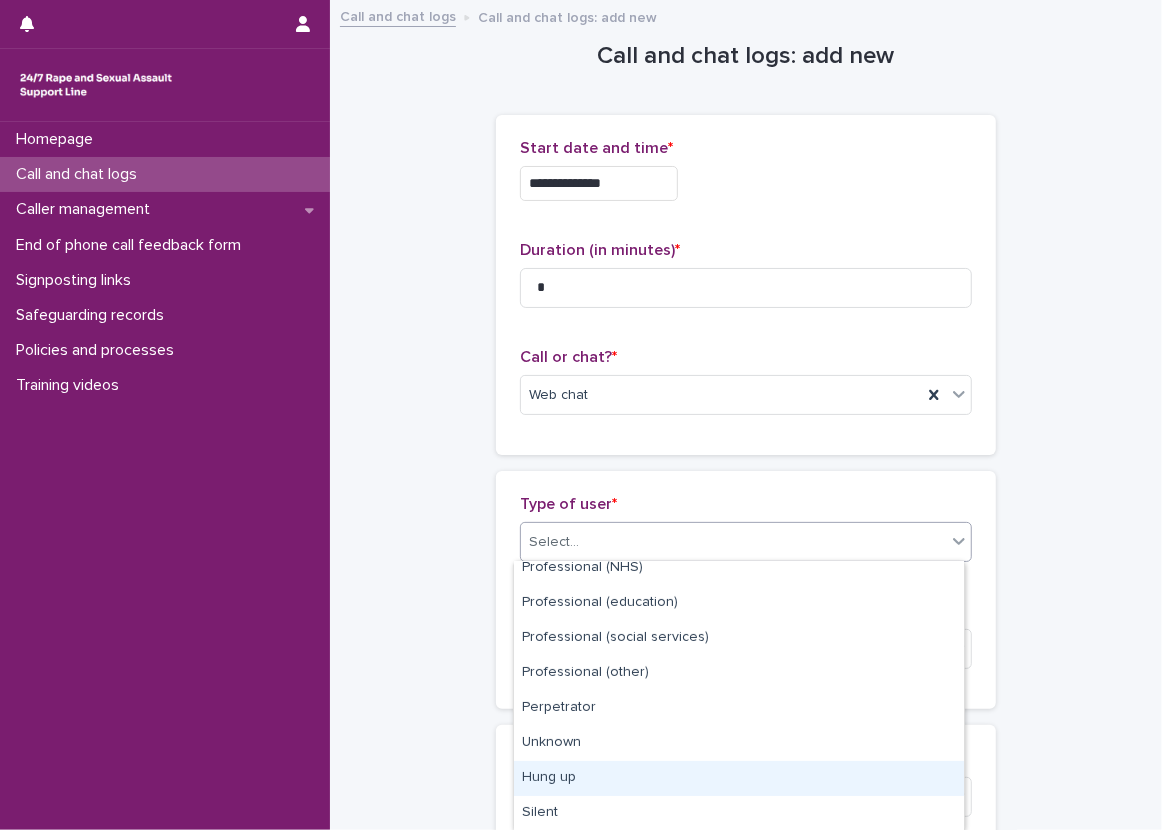 click on "Hung up" at bounding box center [739, 778] 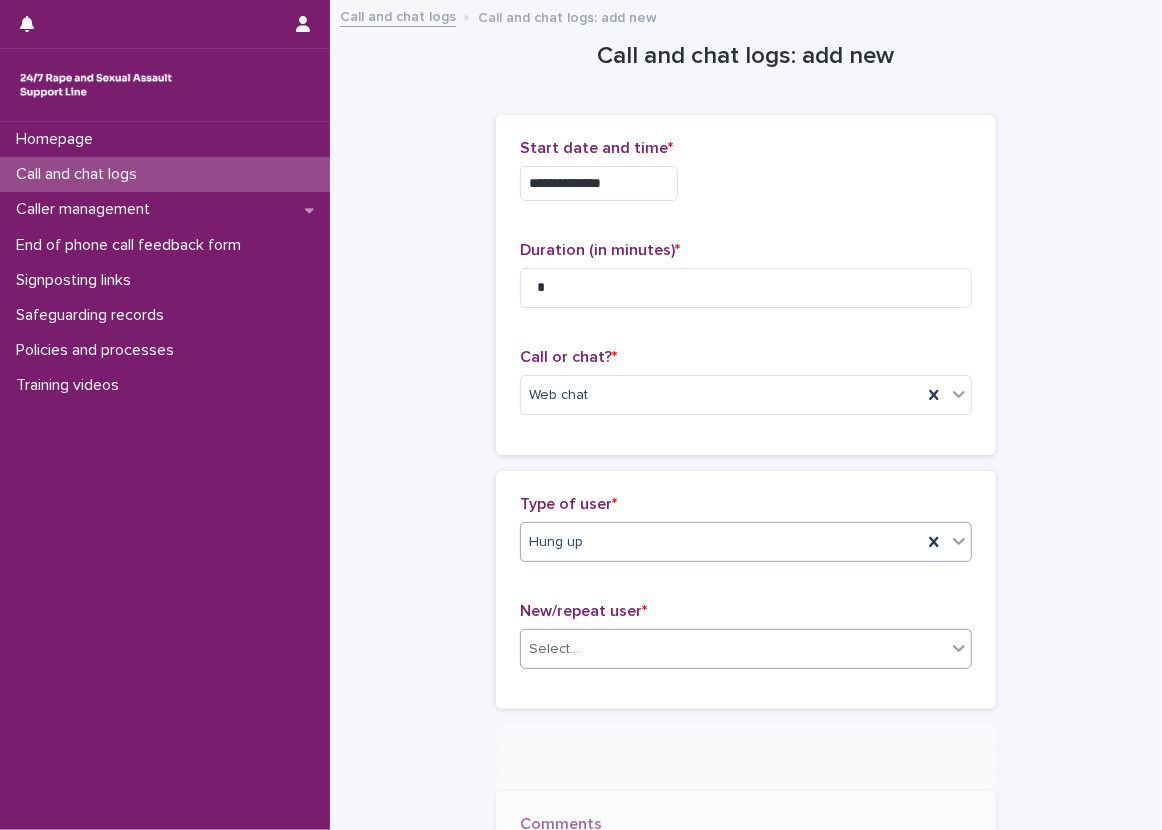 click on "Select..." at bounding box center [554, 649] 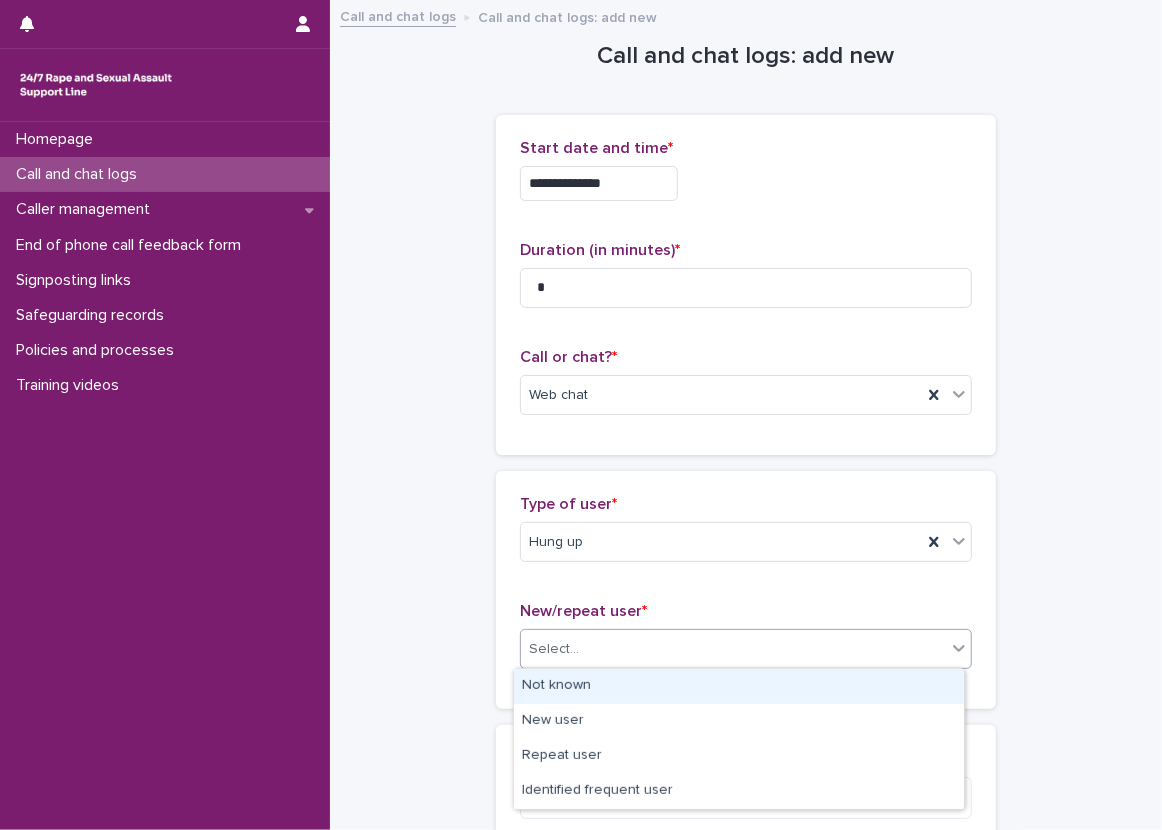 click on "Not known" at bounding box center (739, 686) 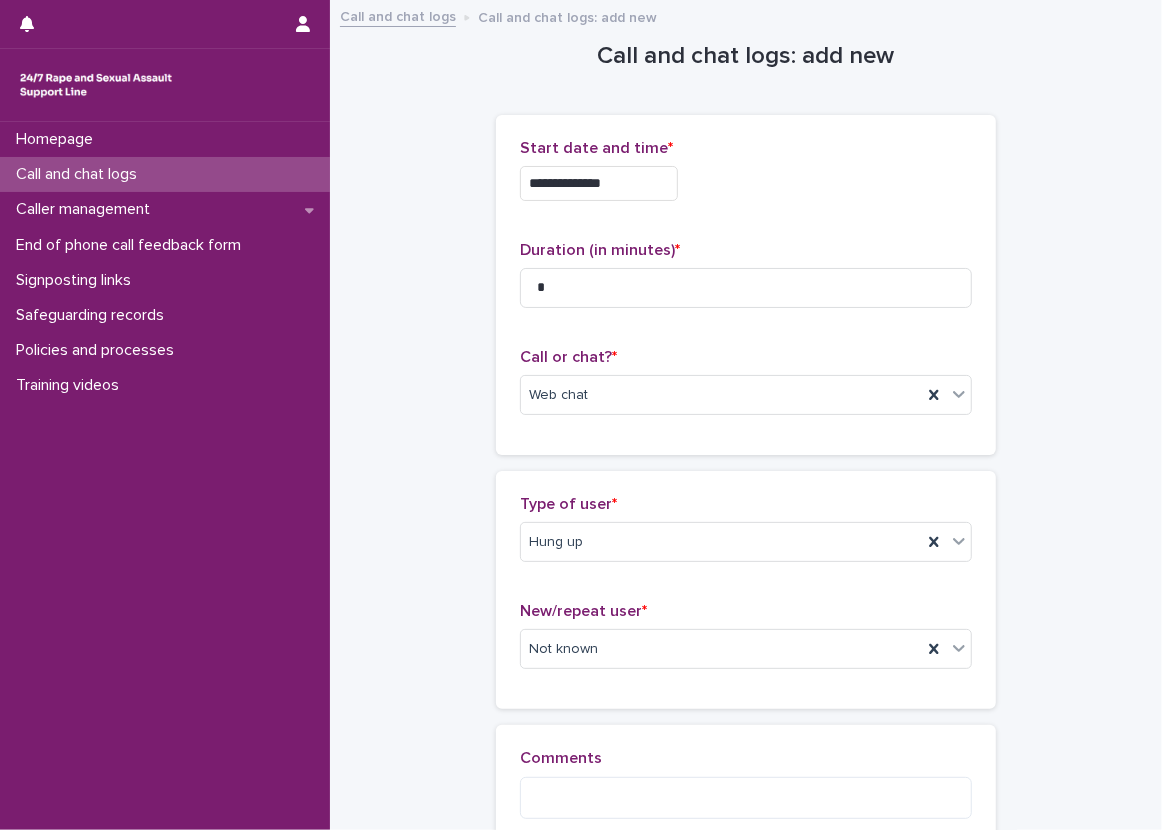 click on "**********" at bounding box center [746, 454] 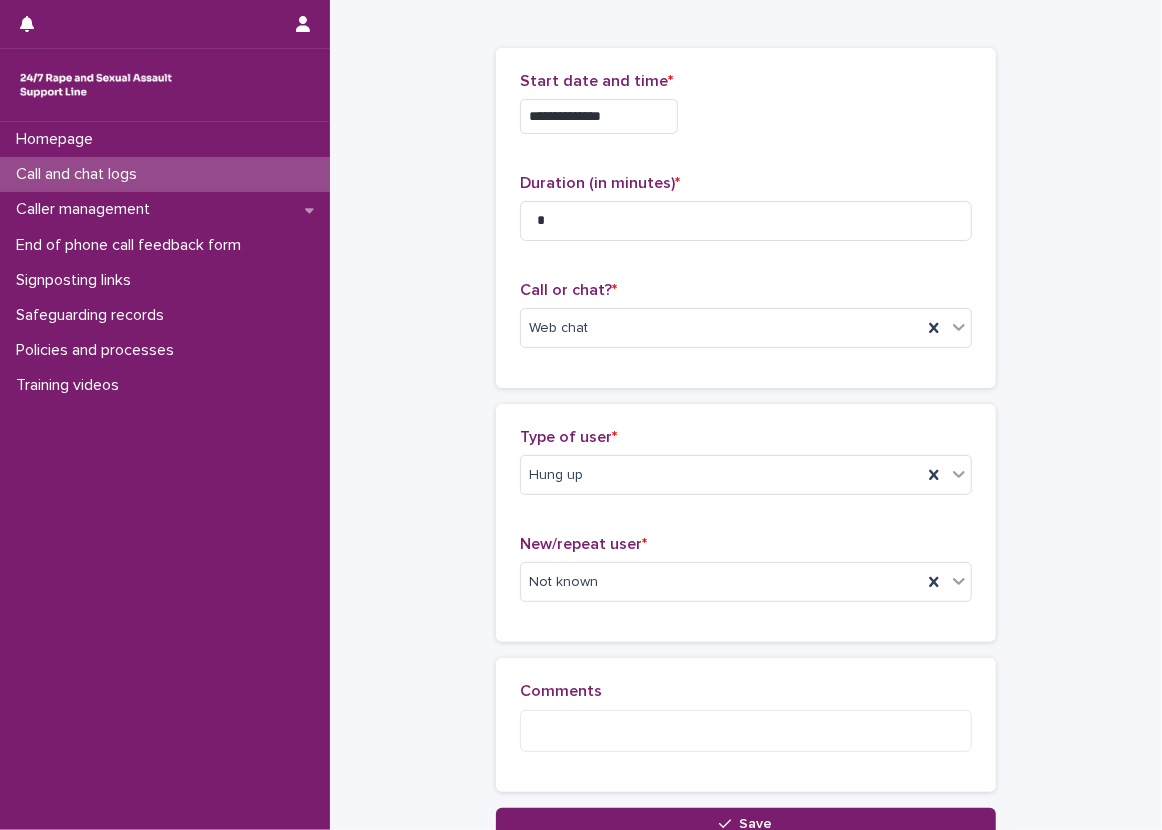 scroll, scrollTop: 100, scrollLeft: 0, axis: vertical 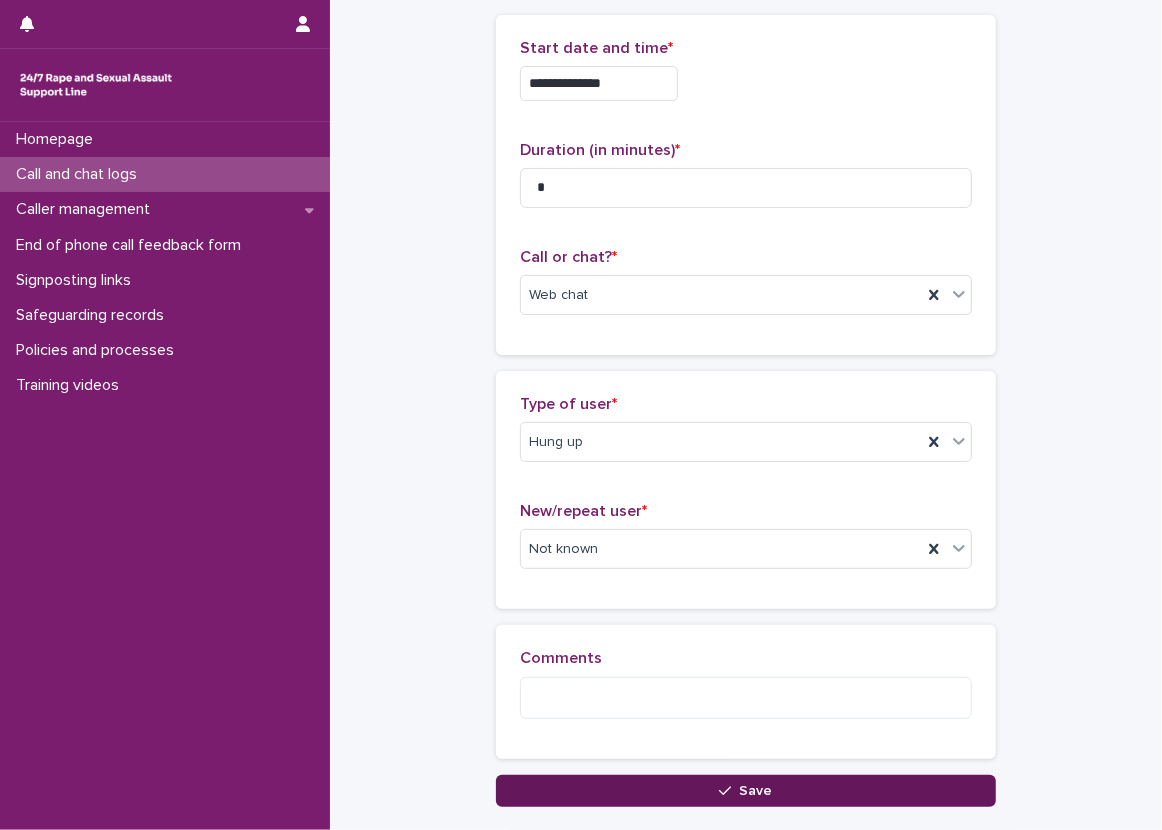 click on "Save" at bounding box center (746, 791) 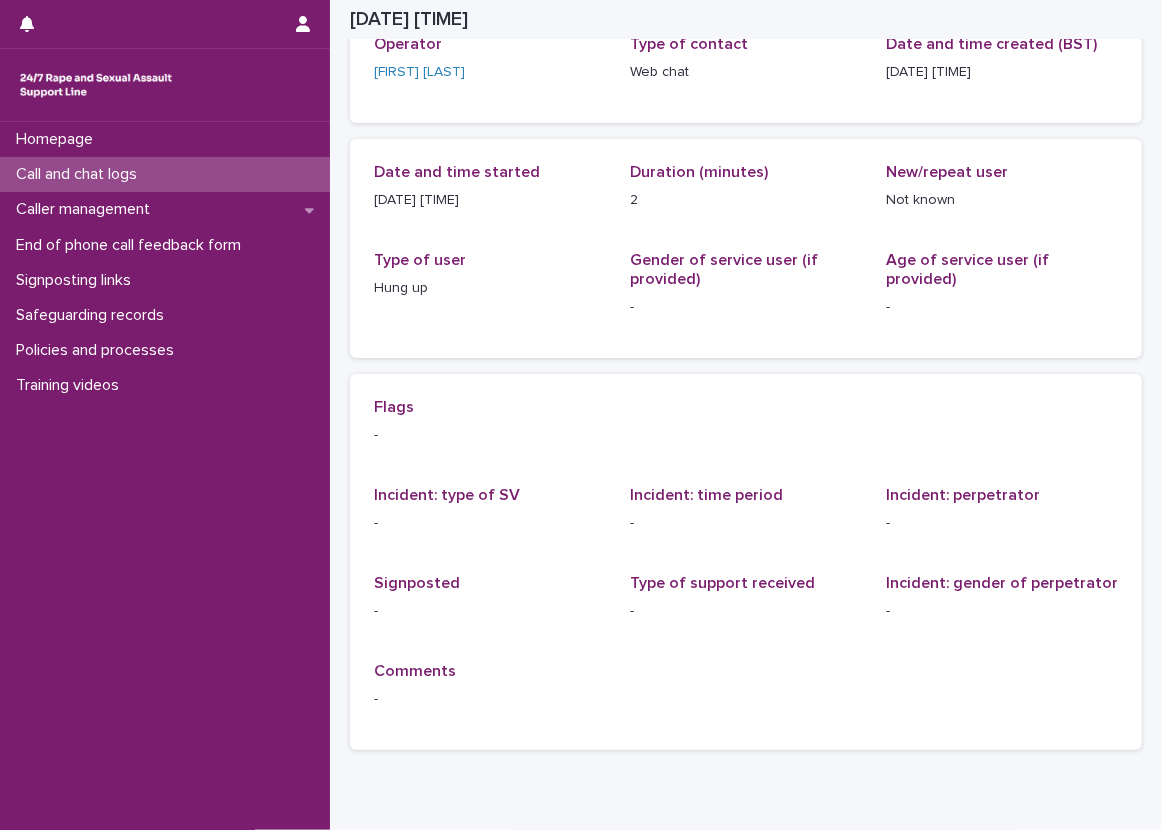 scroll, scrollTop: 100, scrollLeft: 0, axis: vertical 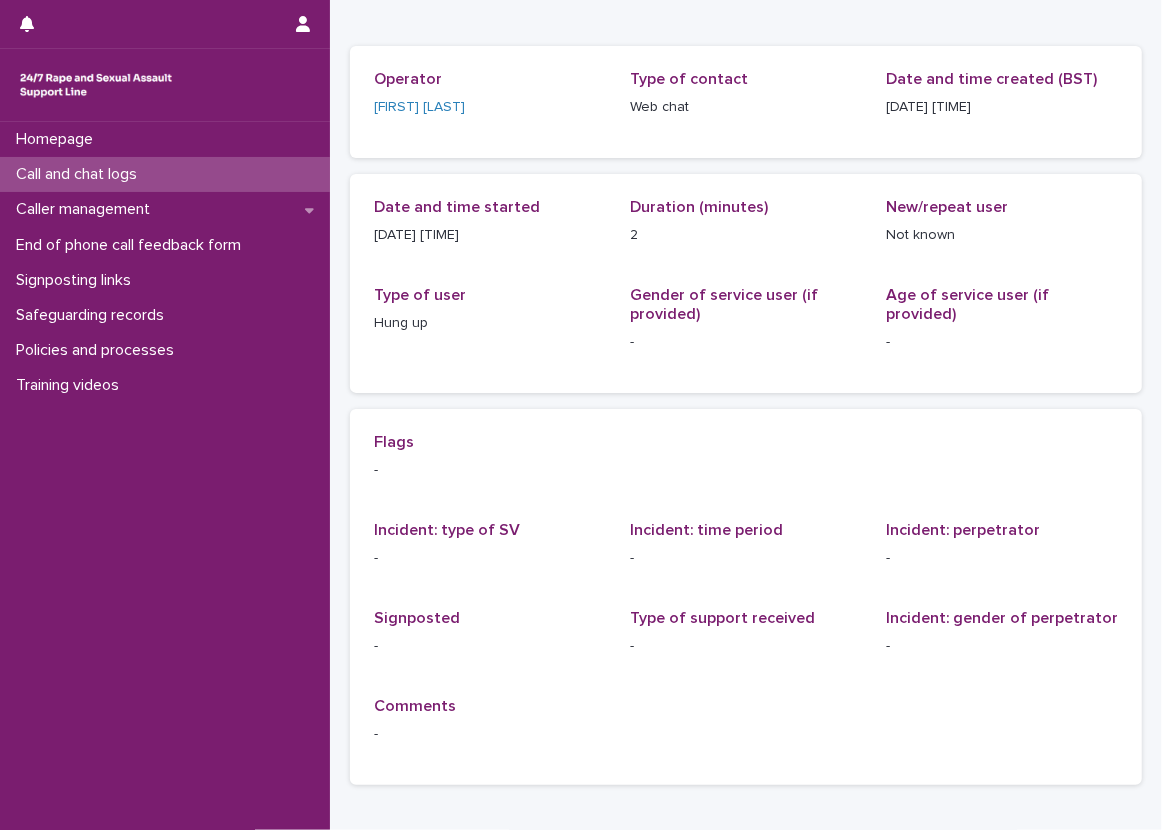 click on "Call and chat logs" at bounding box center (165, 174) 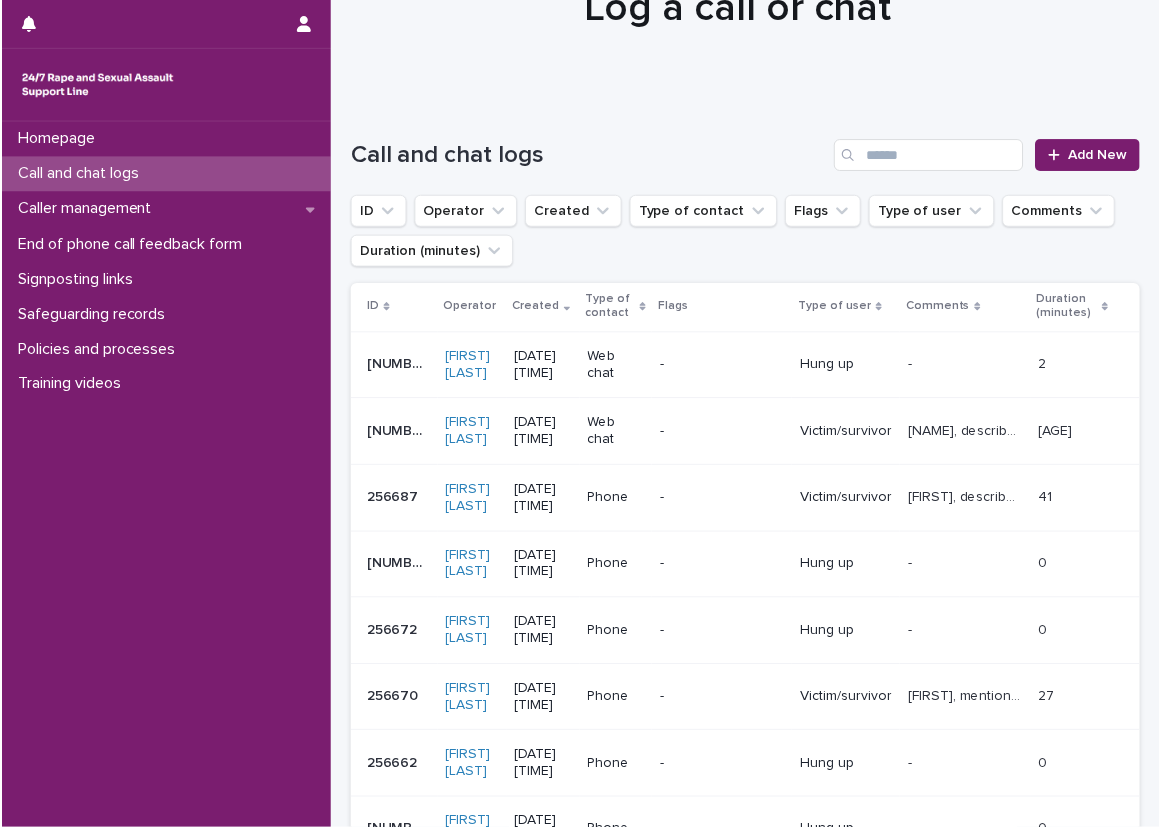 scroll, scrollTop: 0, scrollLeft: 0, axis: both 